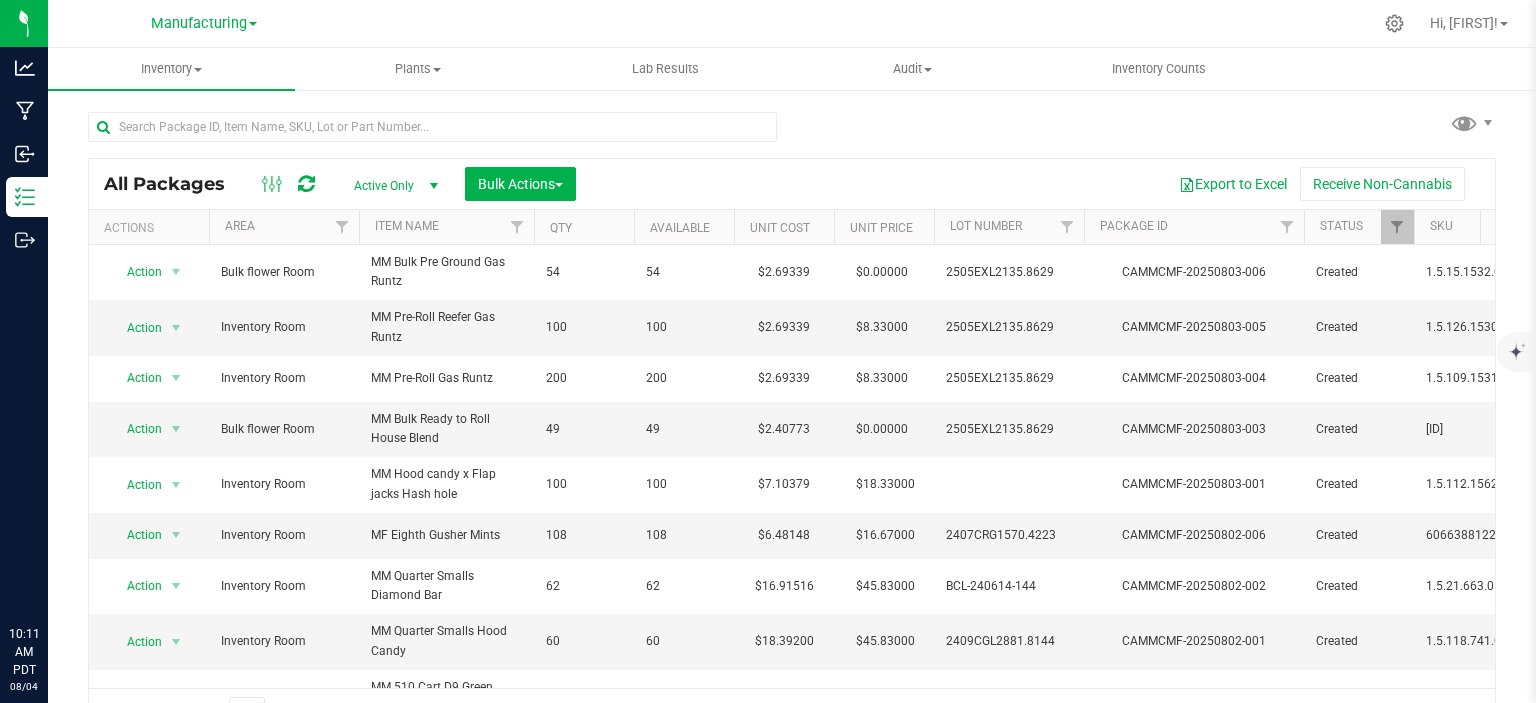 scroll, scrollTop: 0, scrollLeft: 0, axis: both 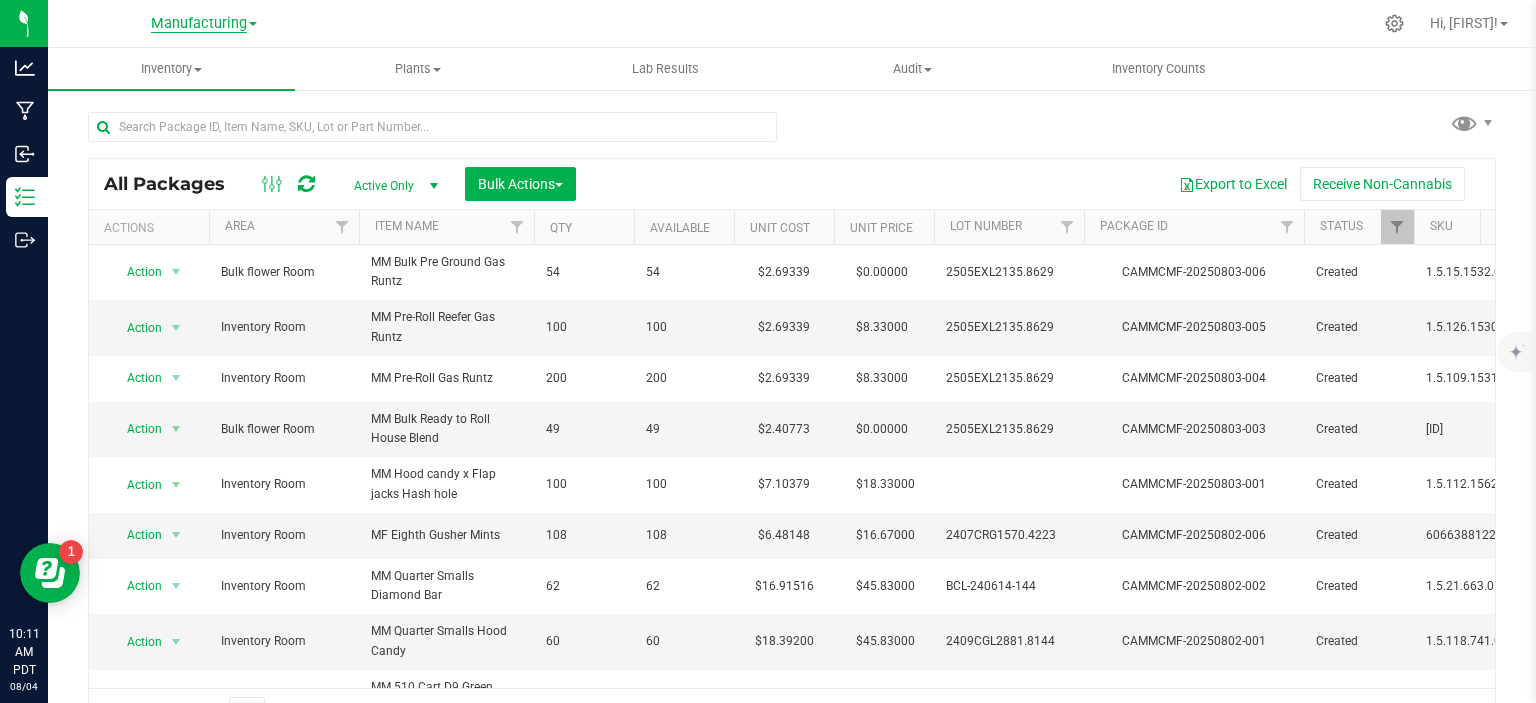 click on "Manufacturing" at bounding box center [199, 24] 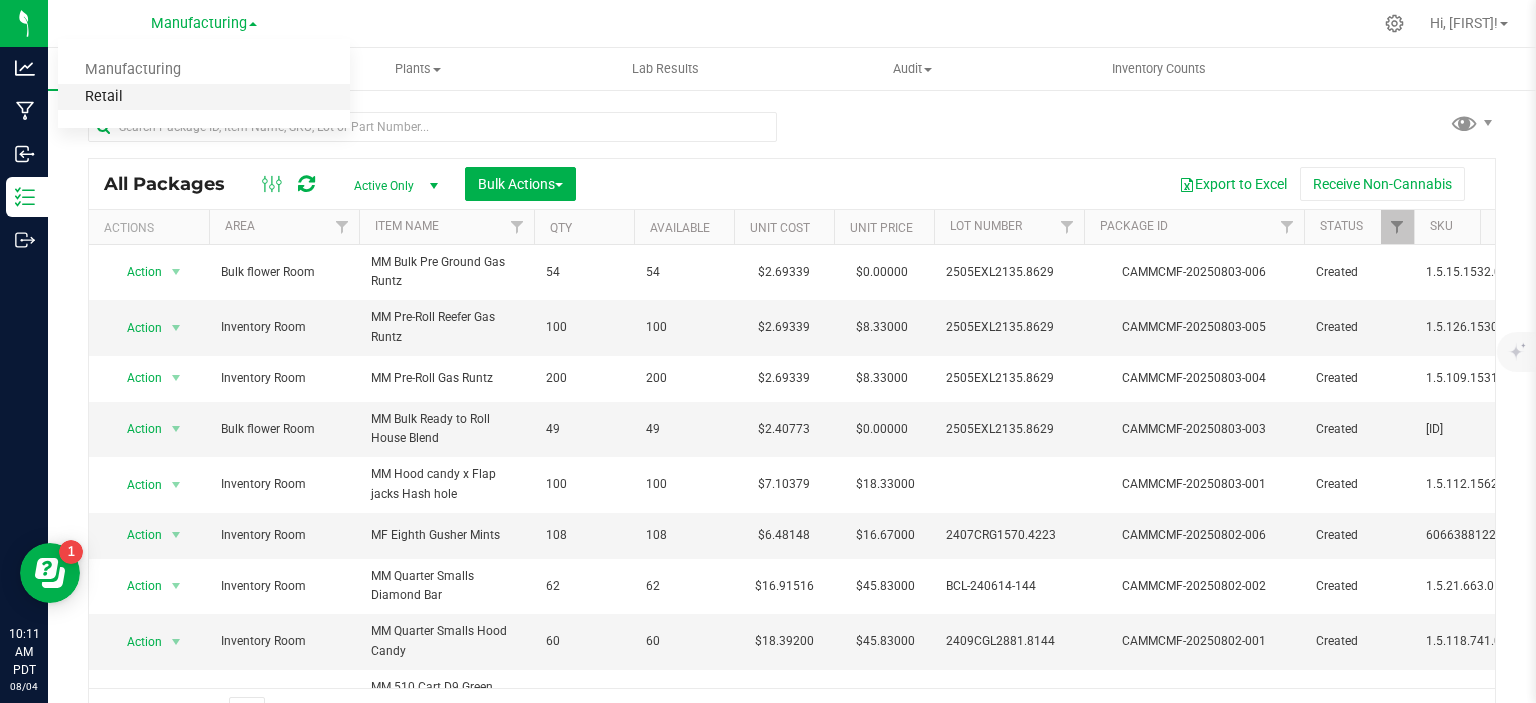 click on "Retail" at bounding box center [204, 97] 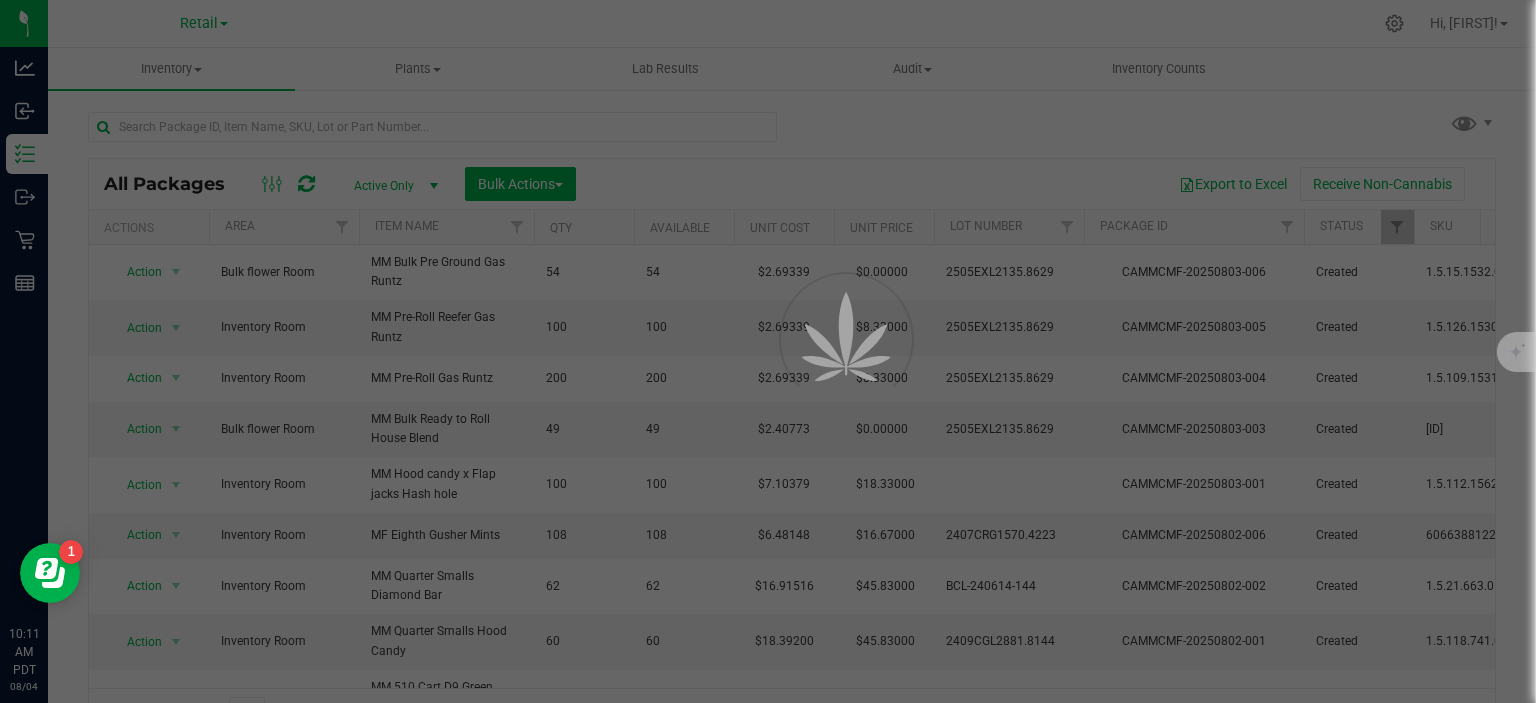 click at bounding box center [768, 351] 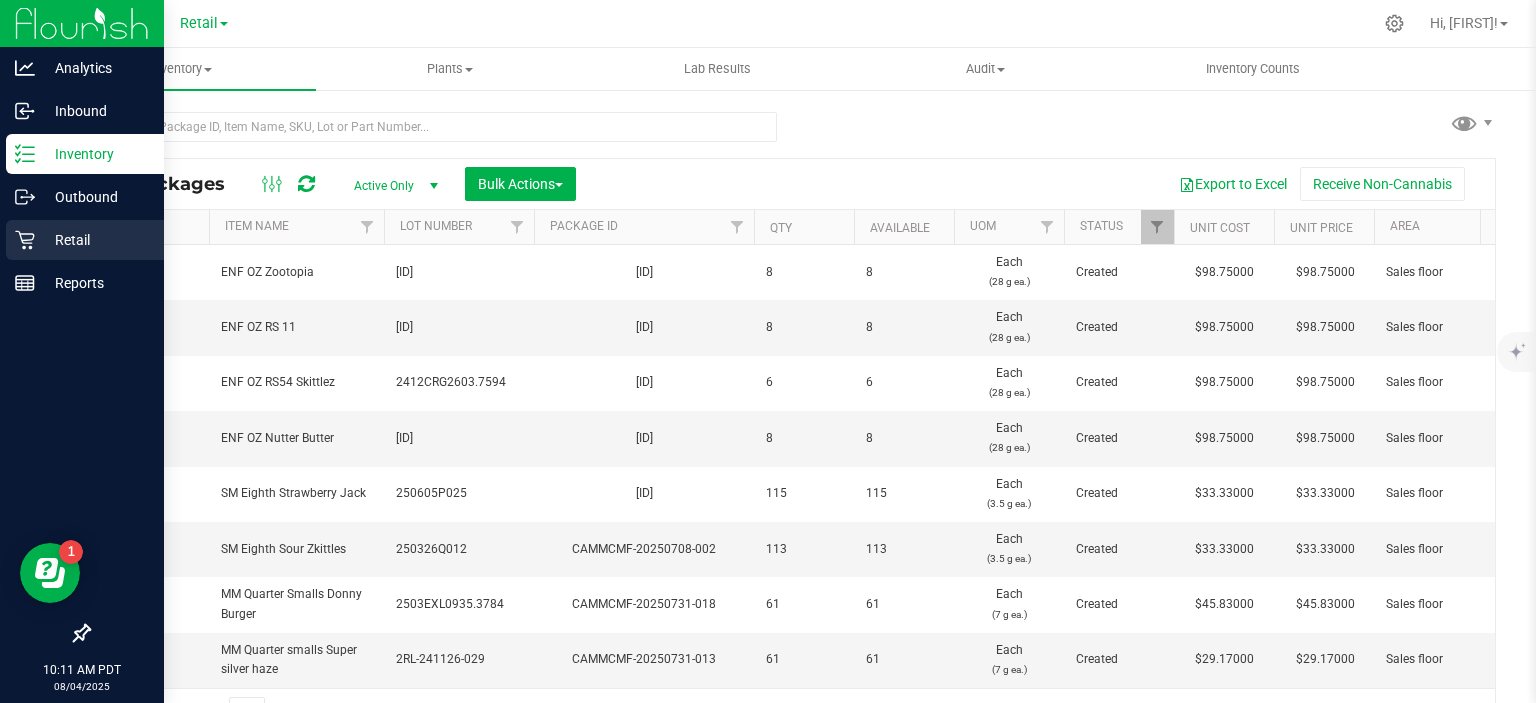 click 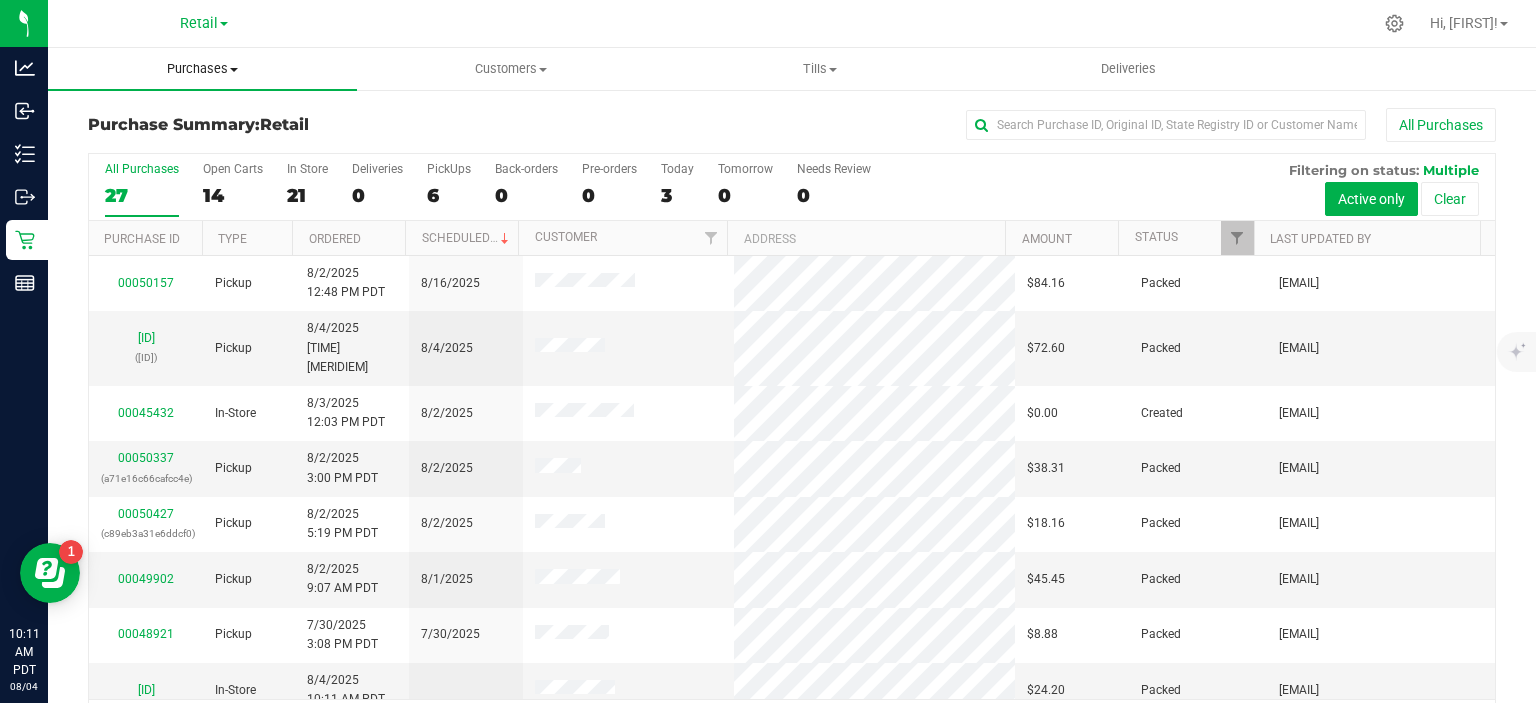 click at bounding box center (234, 70) 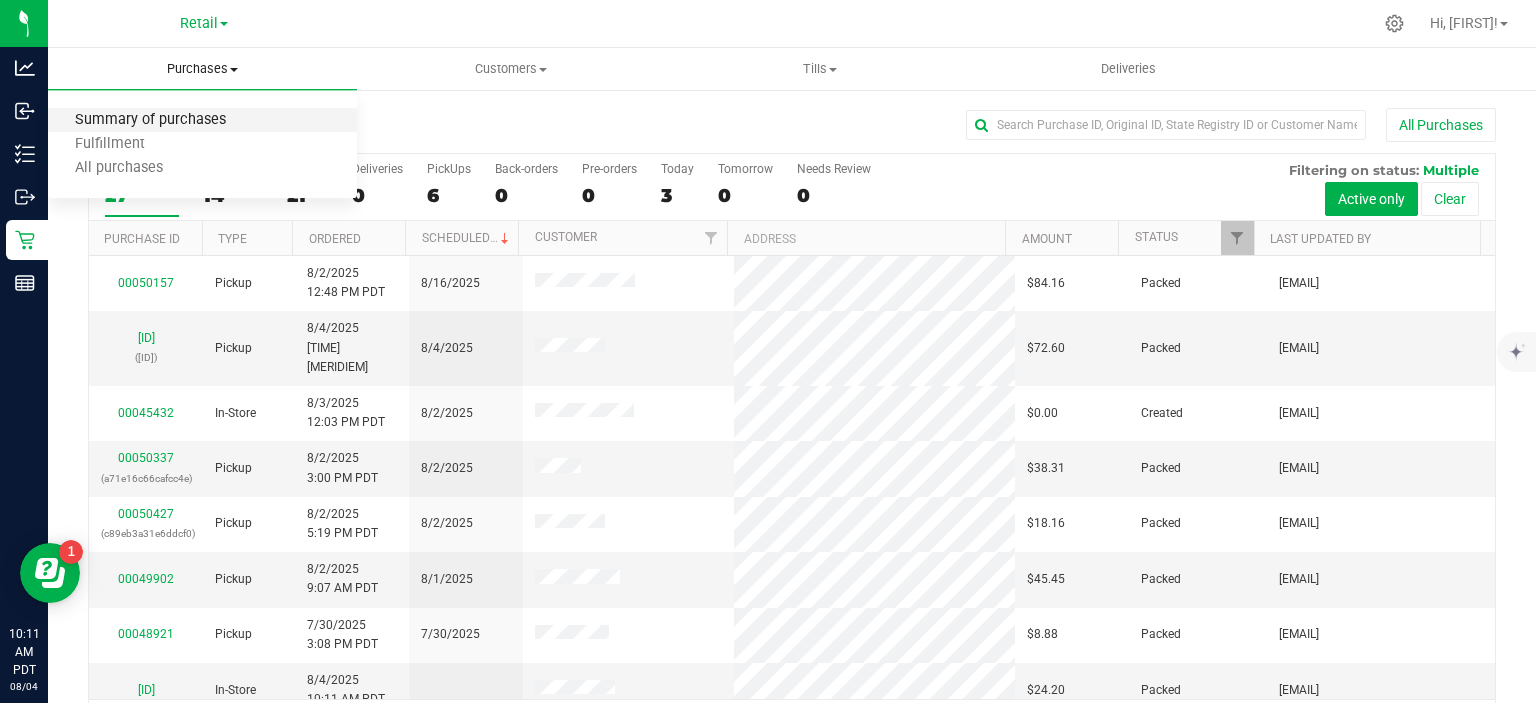 click on "Summary of purchases" at bounding box center (150, 120) 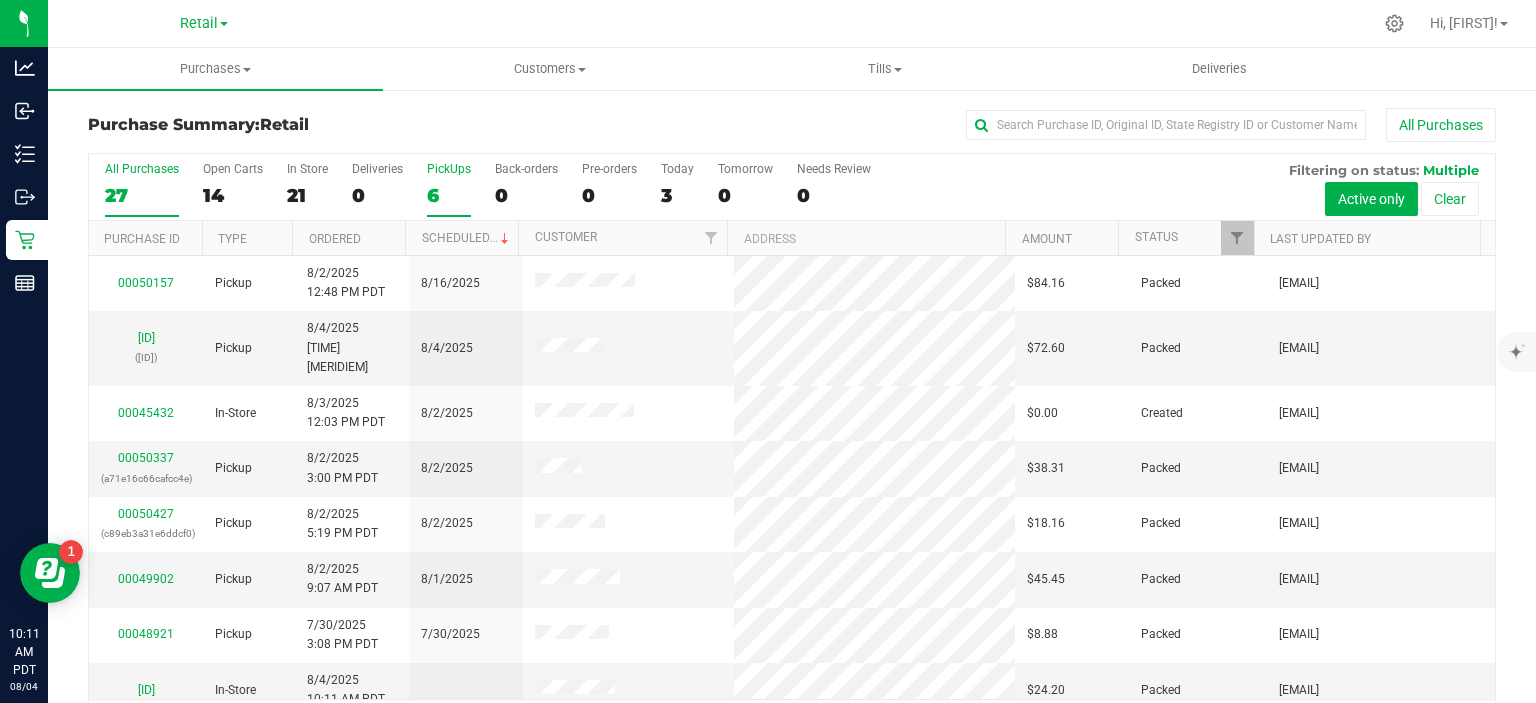 click on "6" at bounding box center (449, 195) 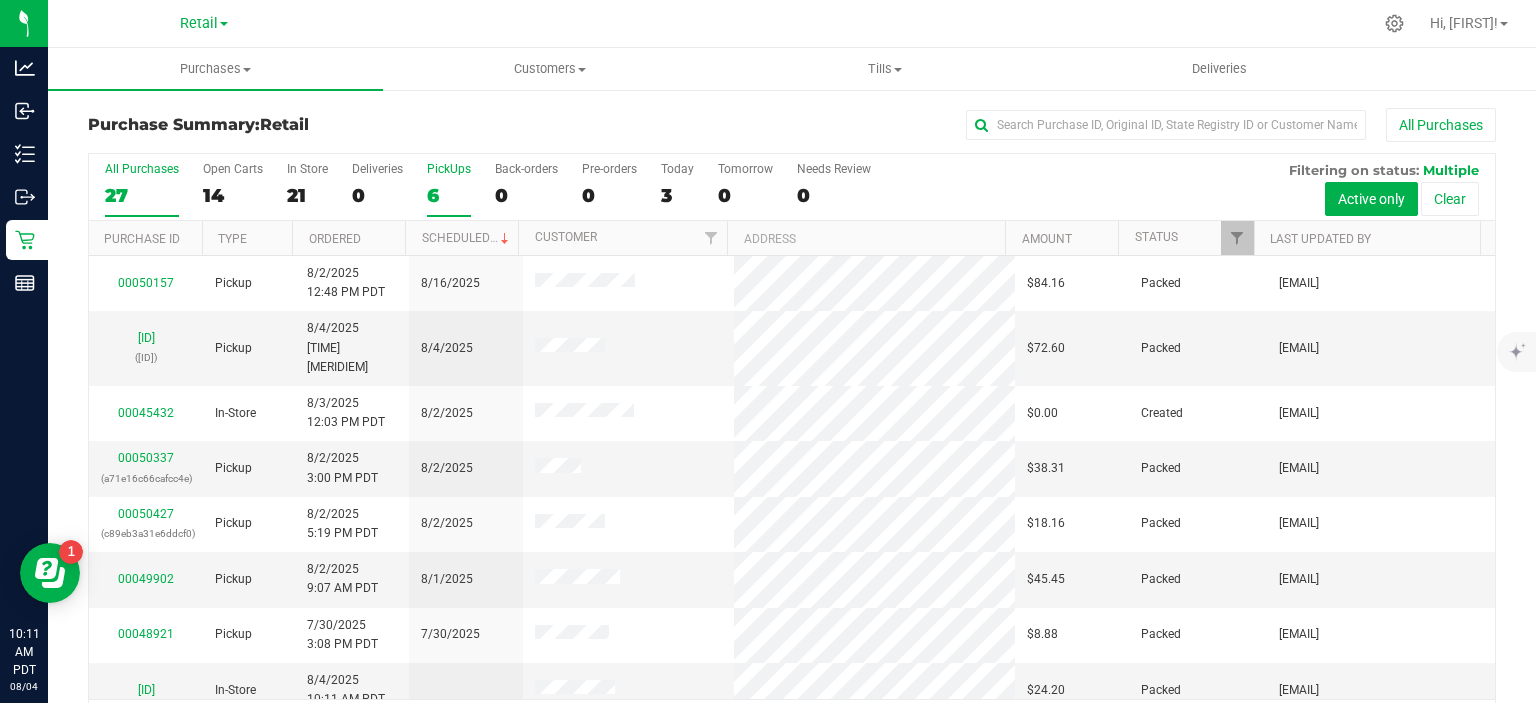 click on "PickUps
6" at bounding box center (0, 0) 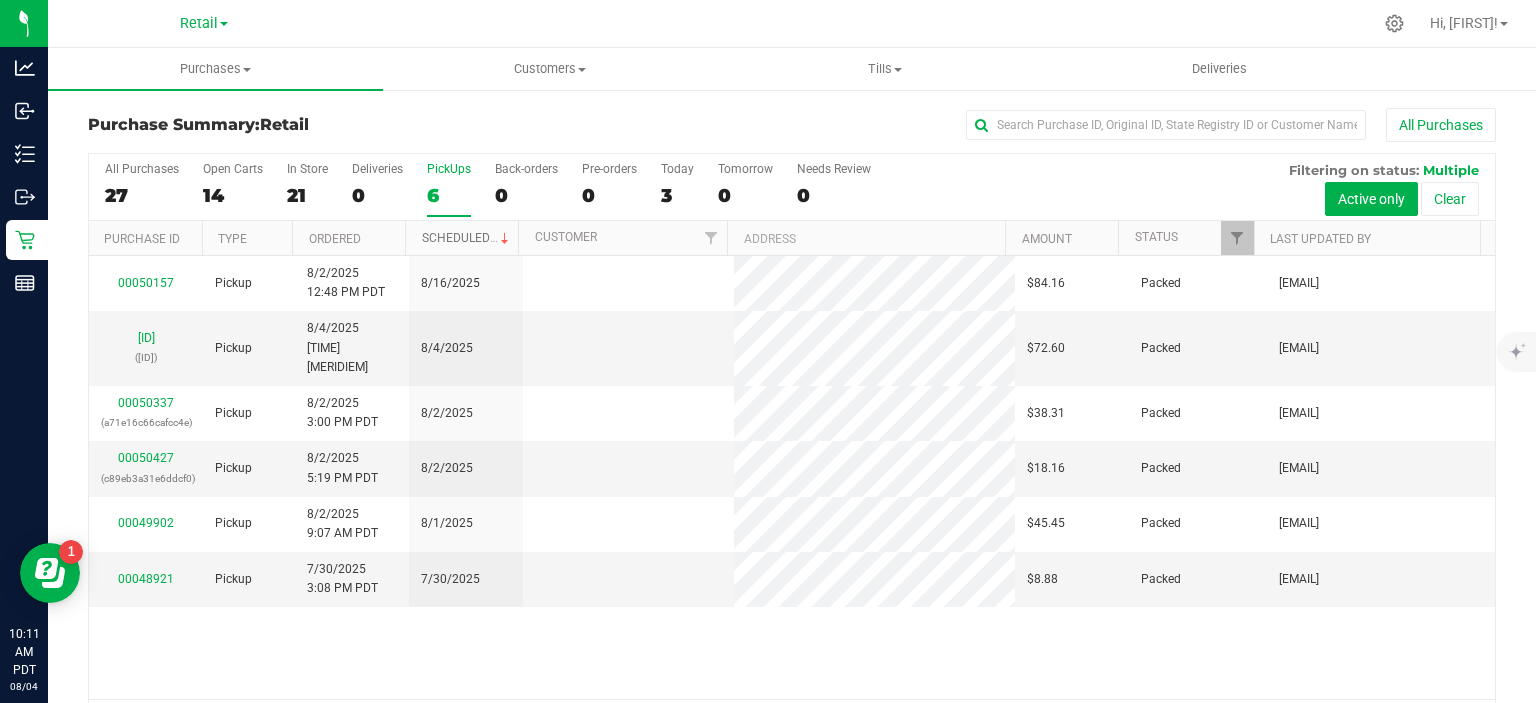 click on "Scheduled" at bounding box center [467, 238] 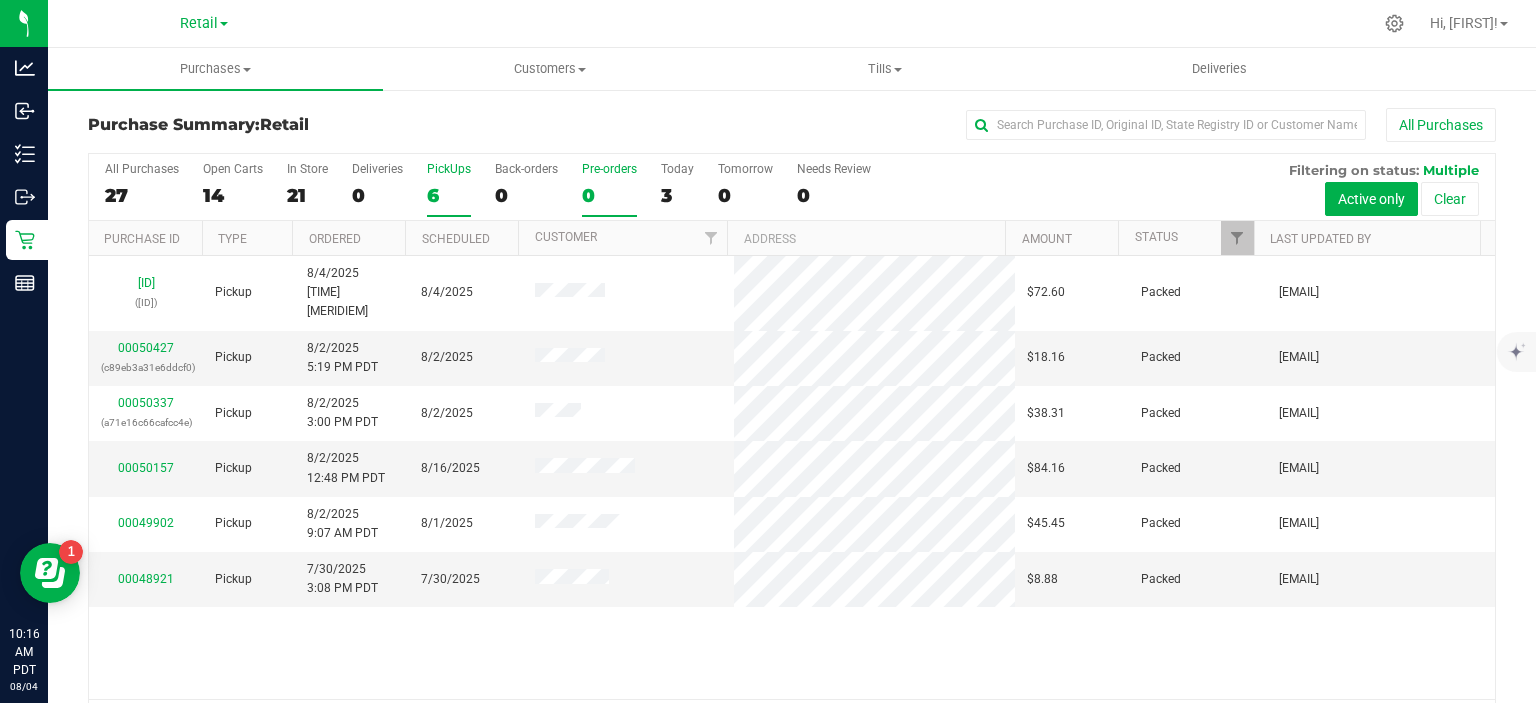 click on "0" at bounding box center [609, 195] 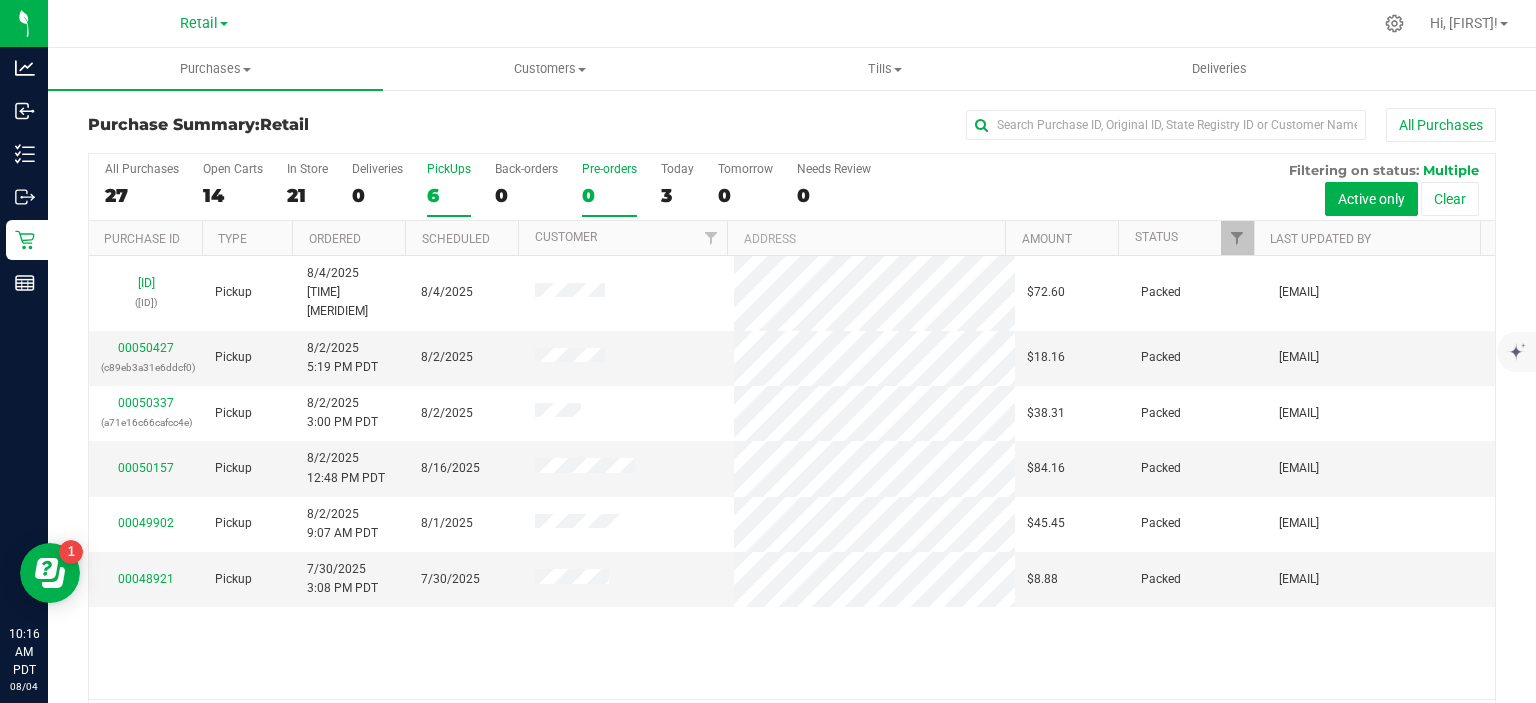 click on "Pre-orders
0" at bounding box center (0, 0) 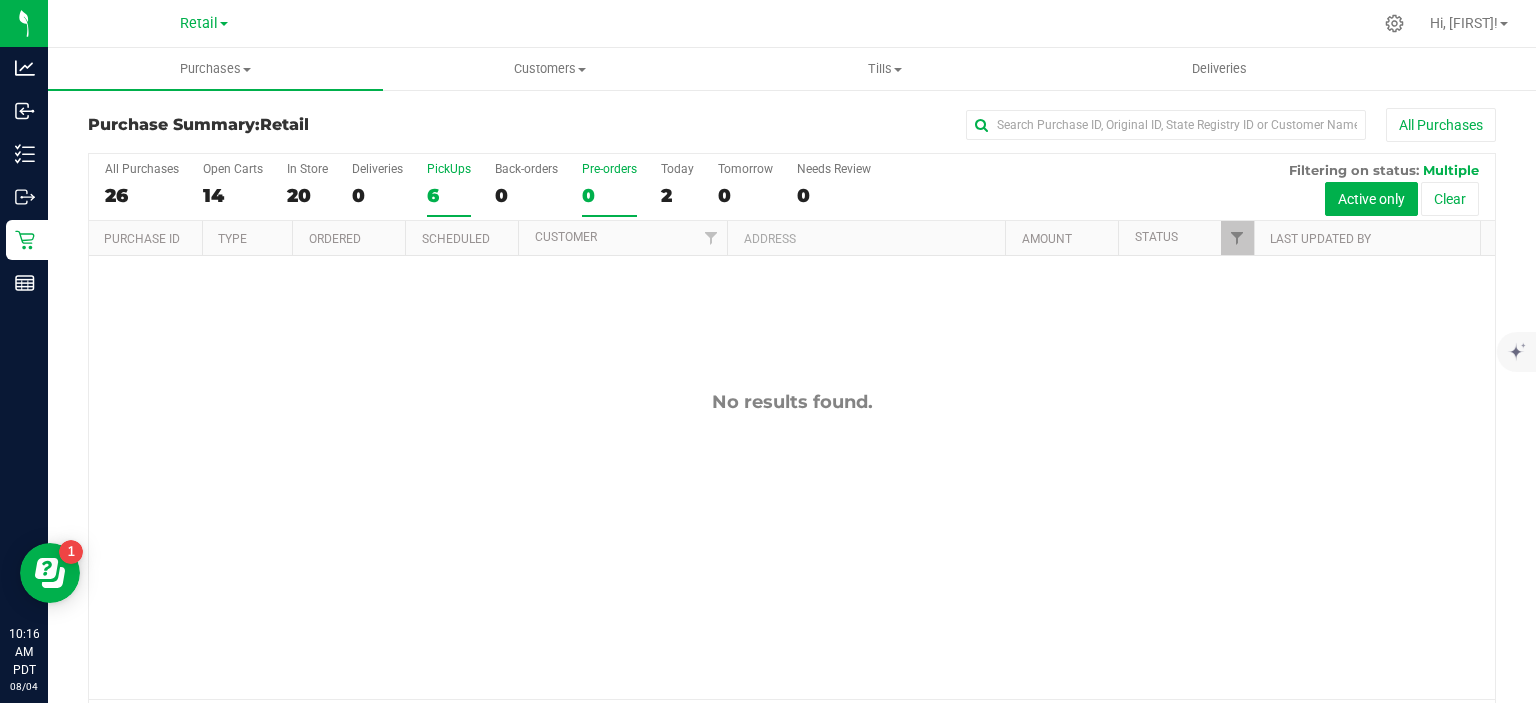 click on "6" at bounding box center (449, 195) 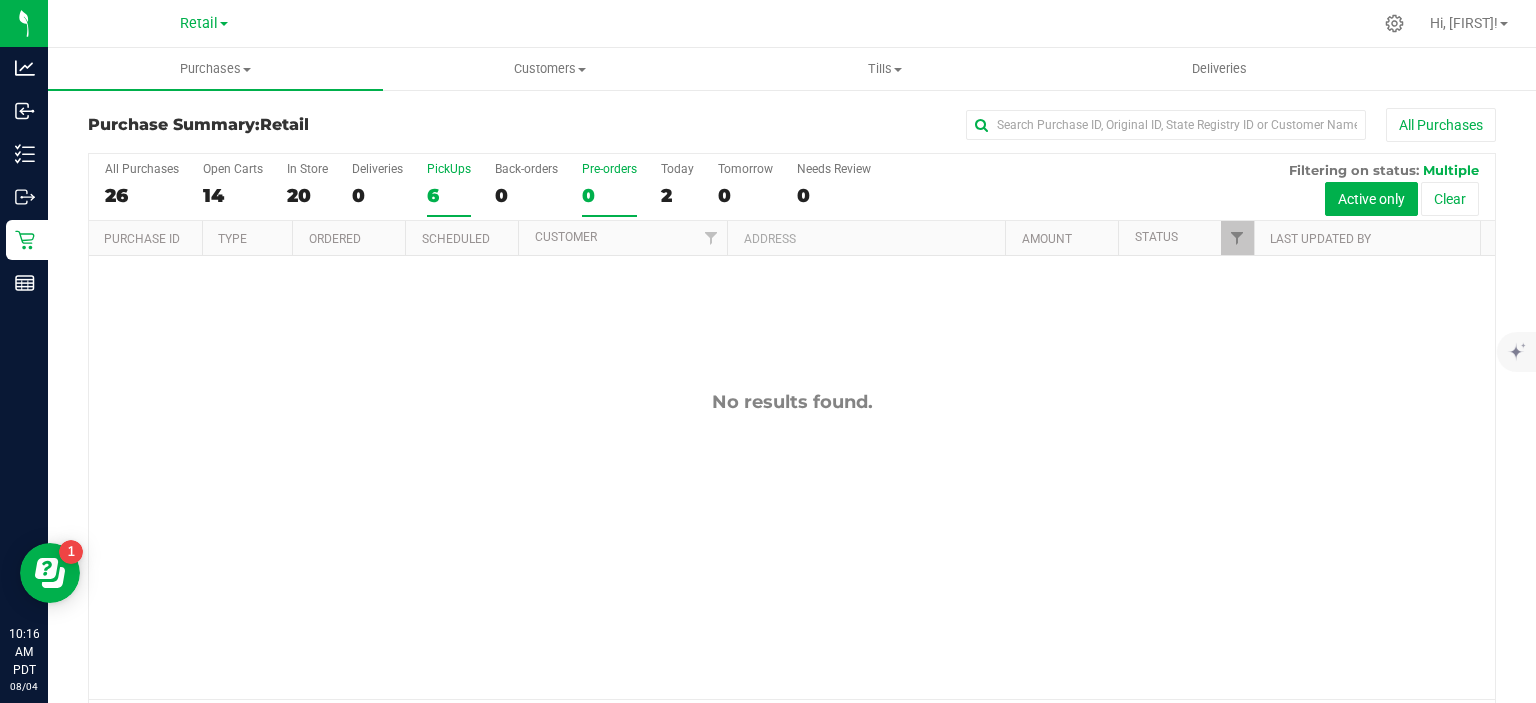 click on "PickUps
6" at bounding box center [0, 0] 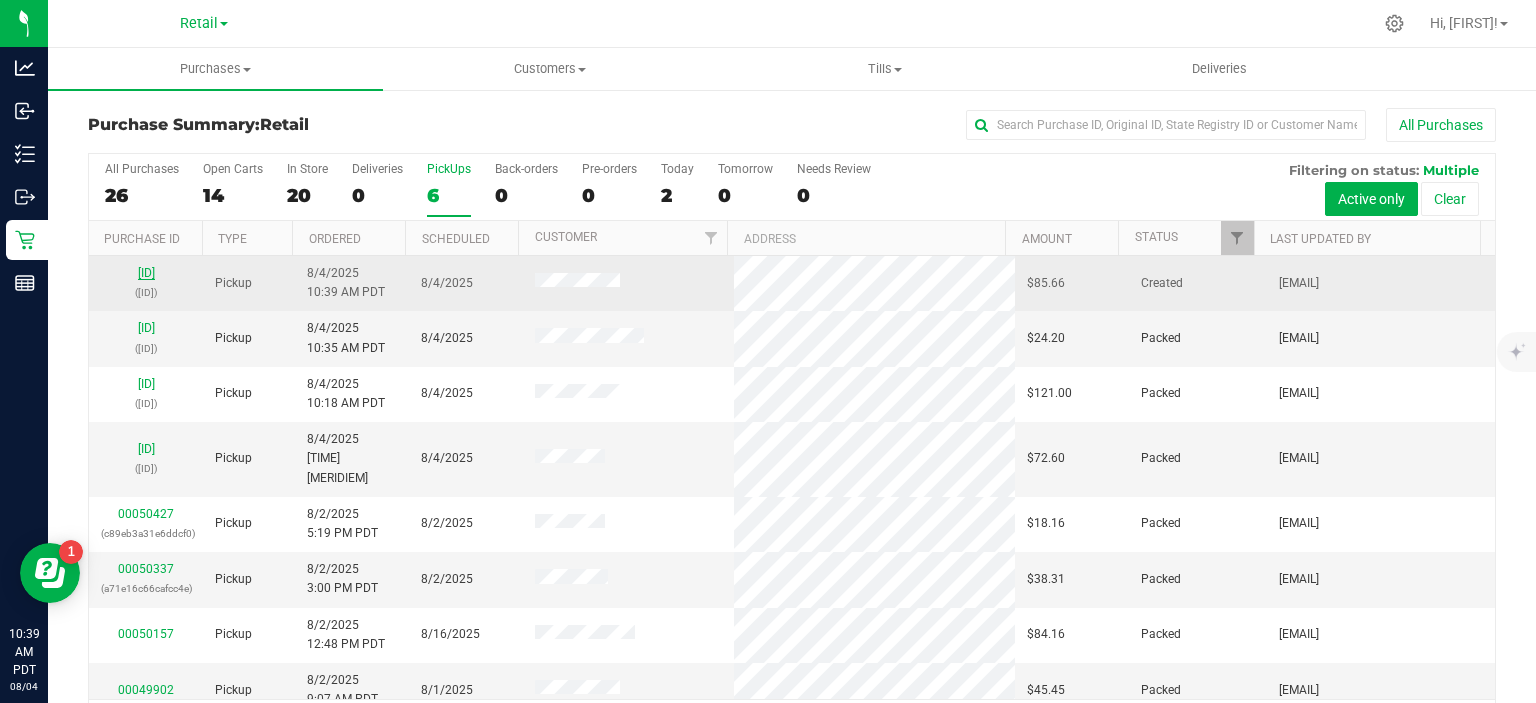 click on "[ID]" at bounding box center [146, 273] 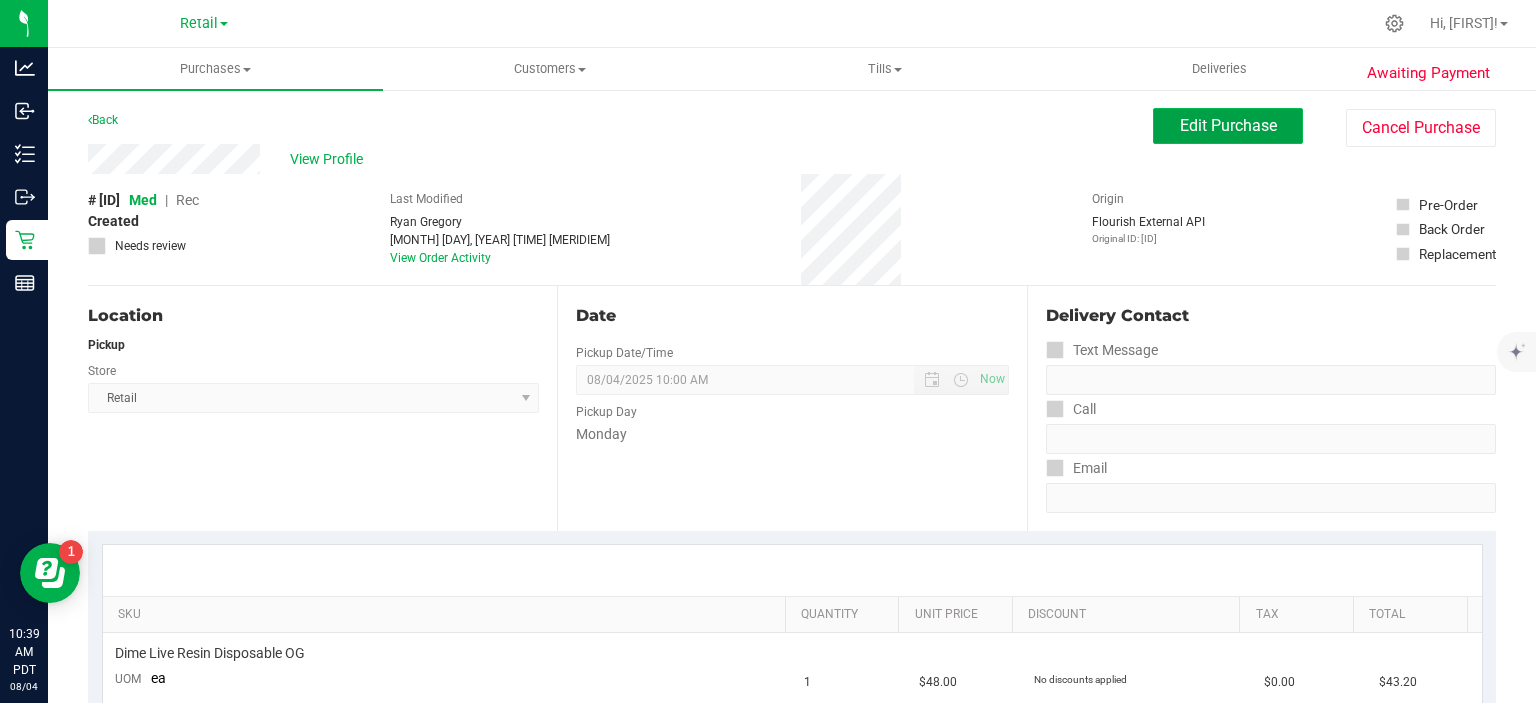 click on "Edit Purchase" at bounding box center (1228, 125) 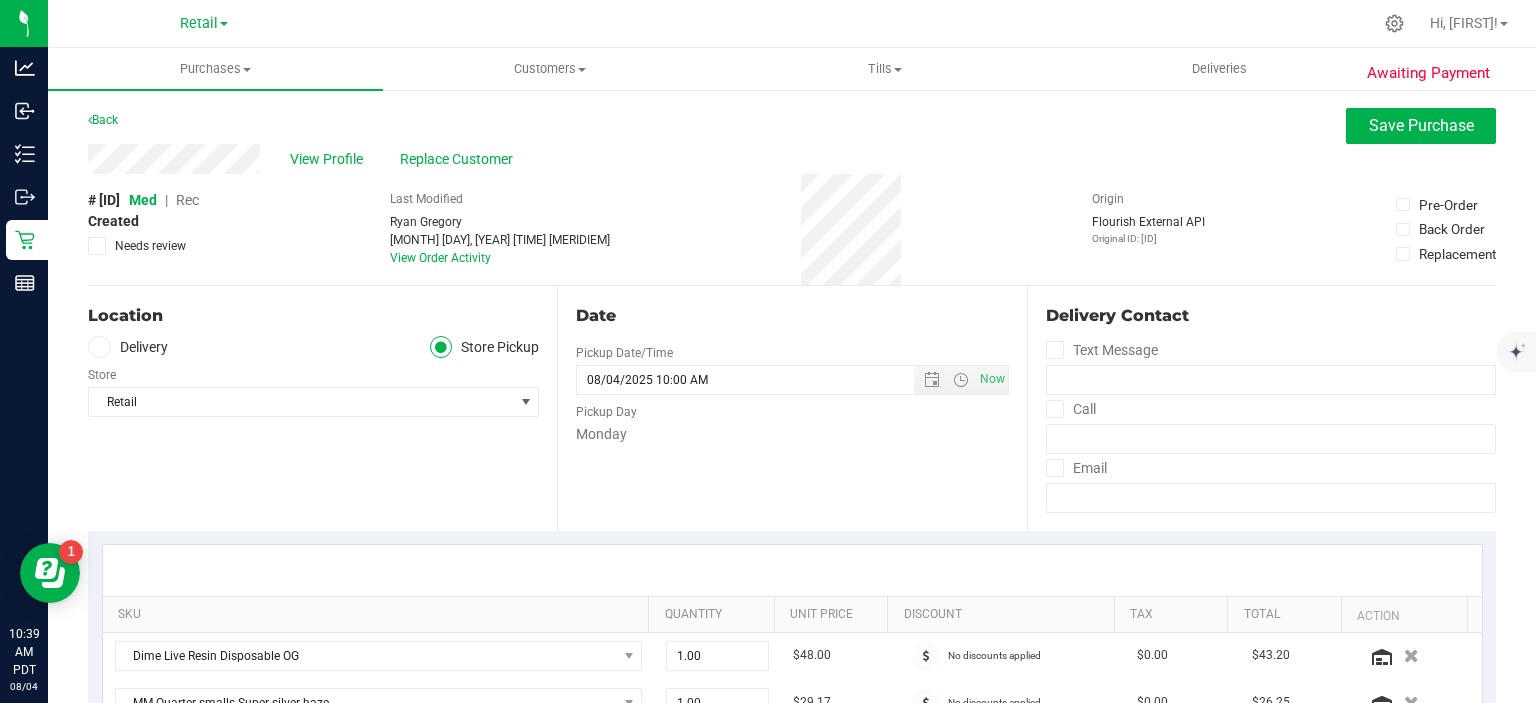 click on "Rec" at bounding box center [187, 200] 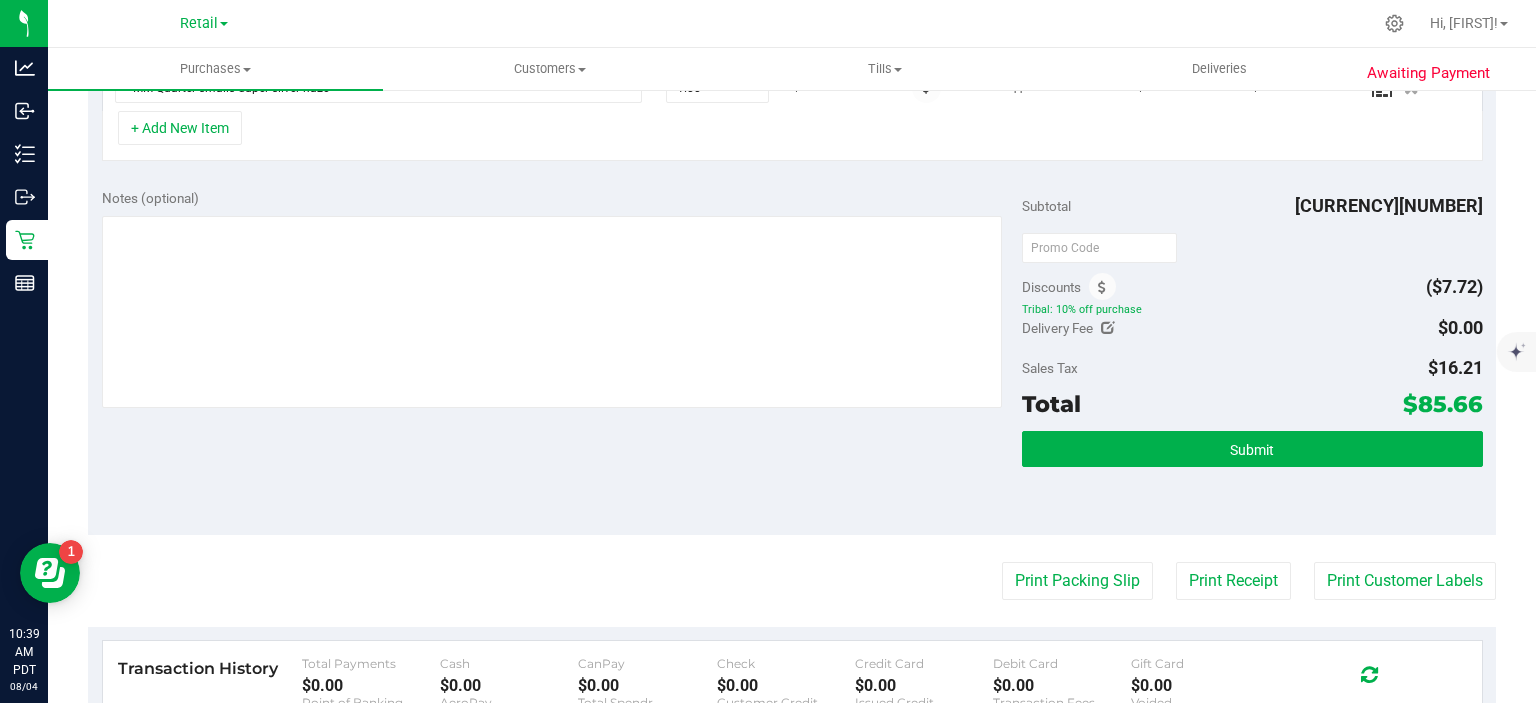 scroll, scrollTop: 616, scrollLeft: 0, axis: vertical 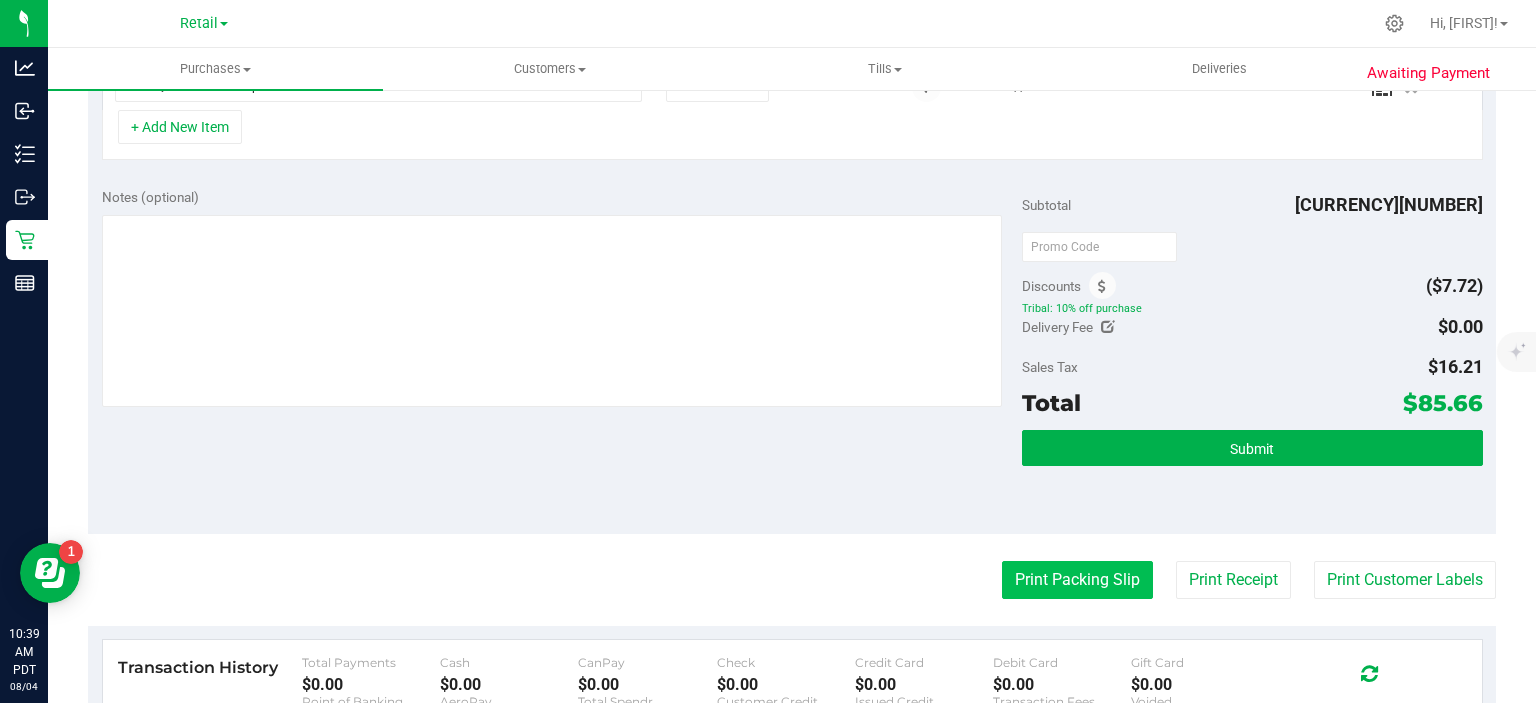 click on "Print Packing Slip" at bounding box center (1077, 580) 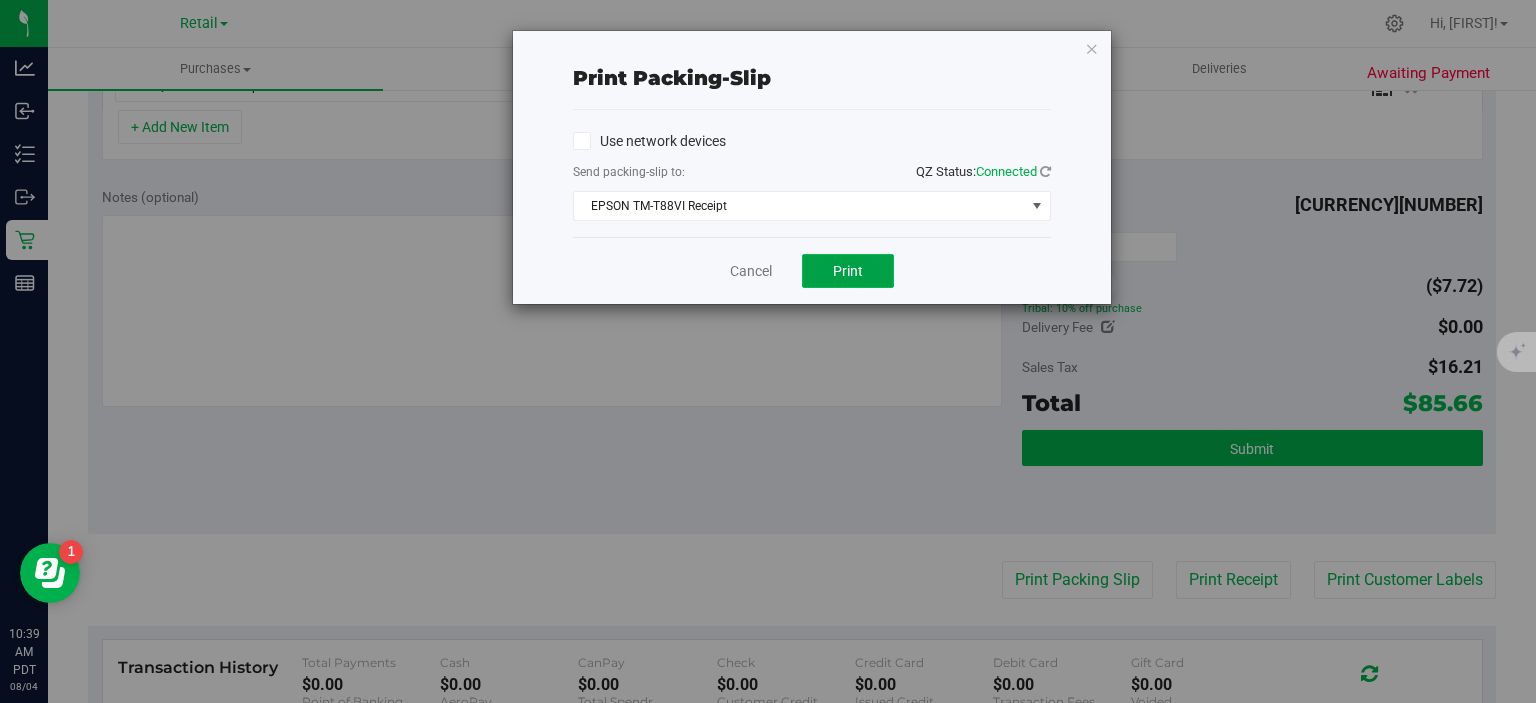 click on "Print" at bounding box center [848, 271] 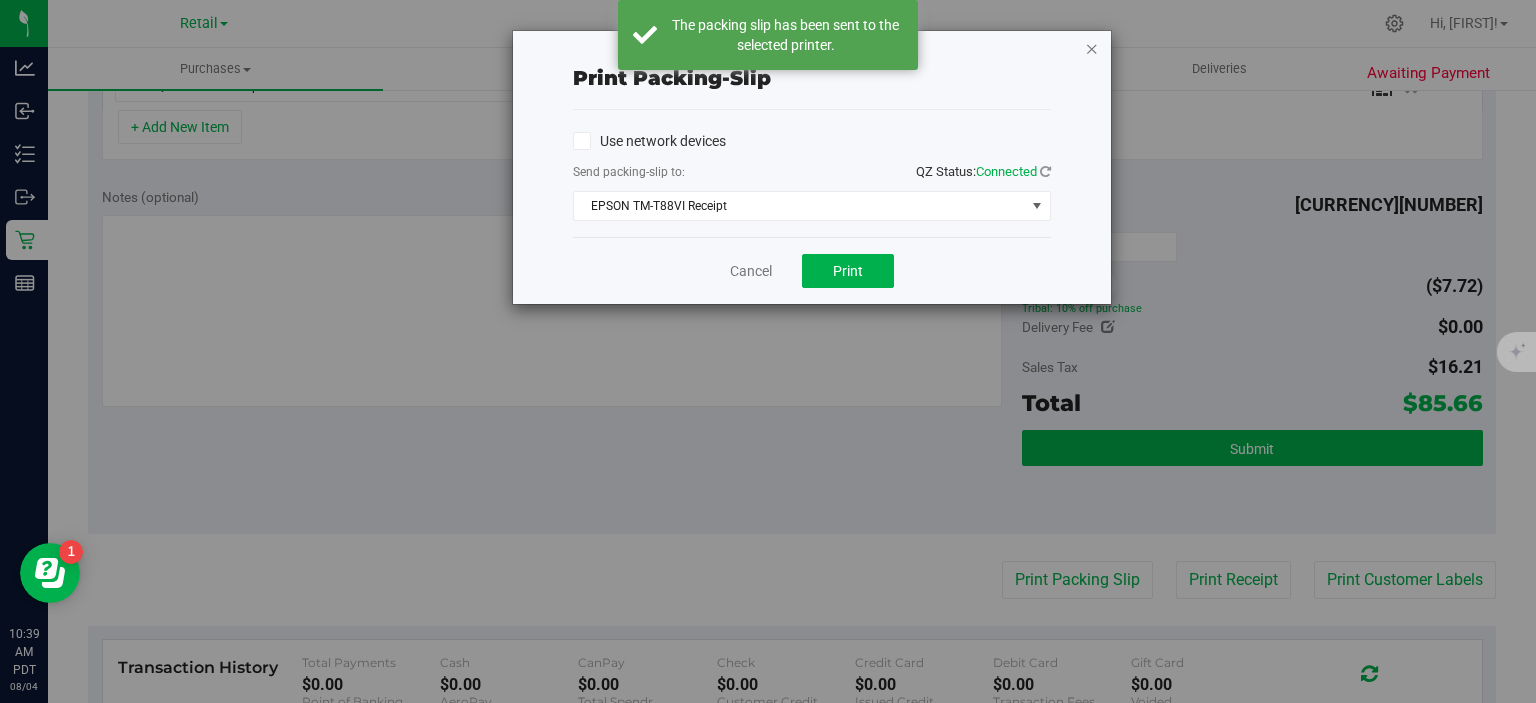 click at bounding box center [1092, 48] 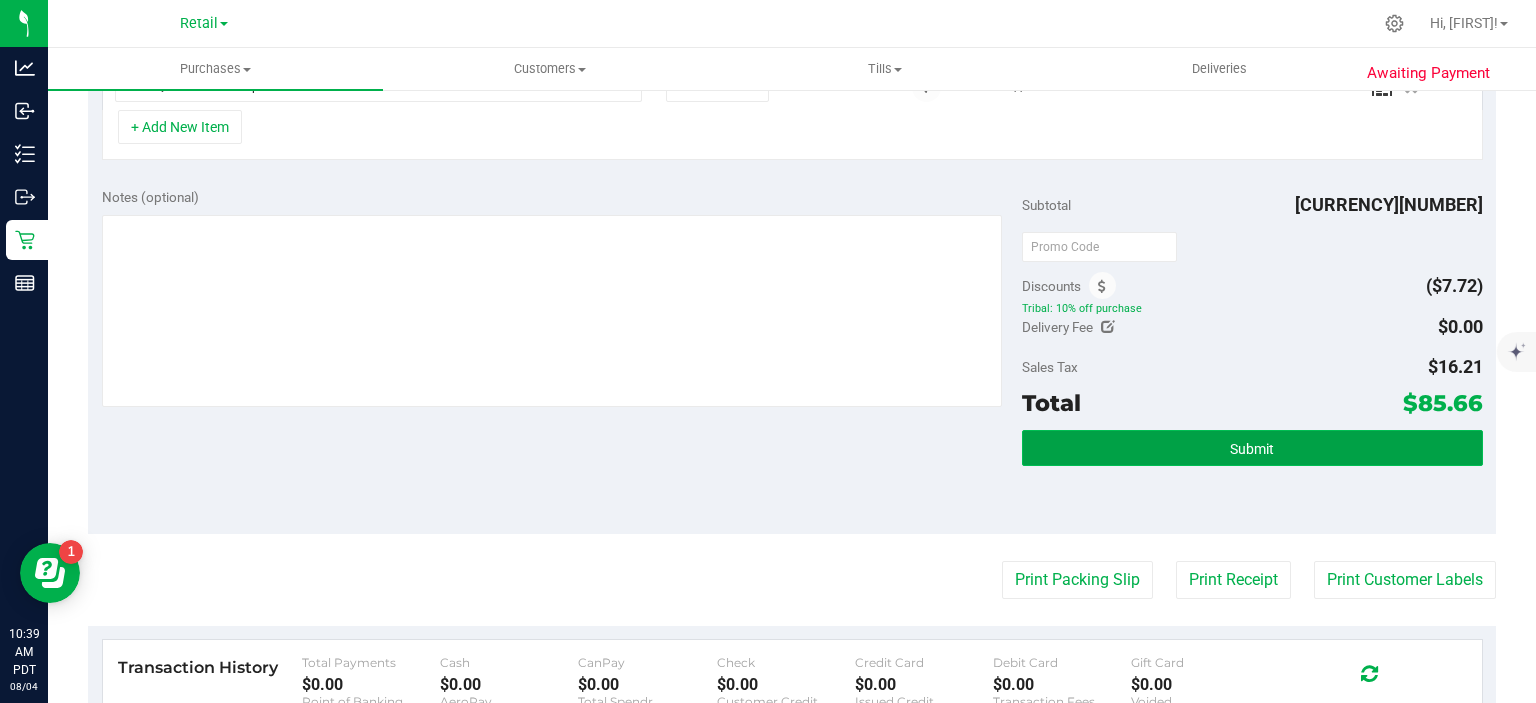click on "Submit" at bounding box center (1252, 448) 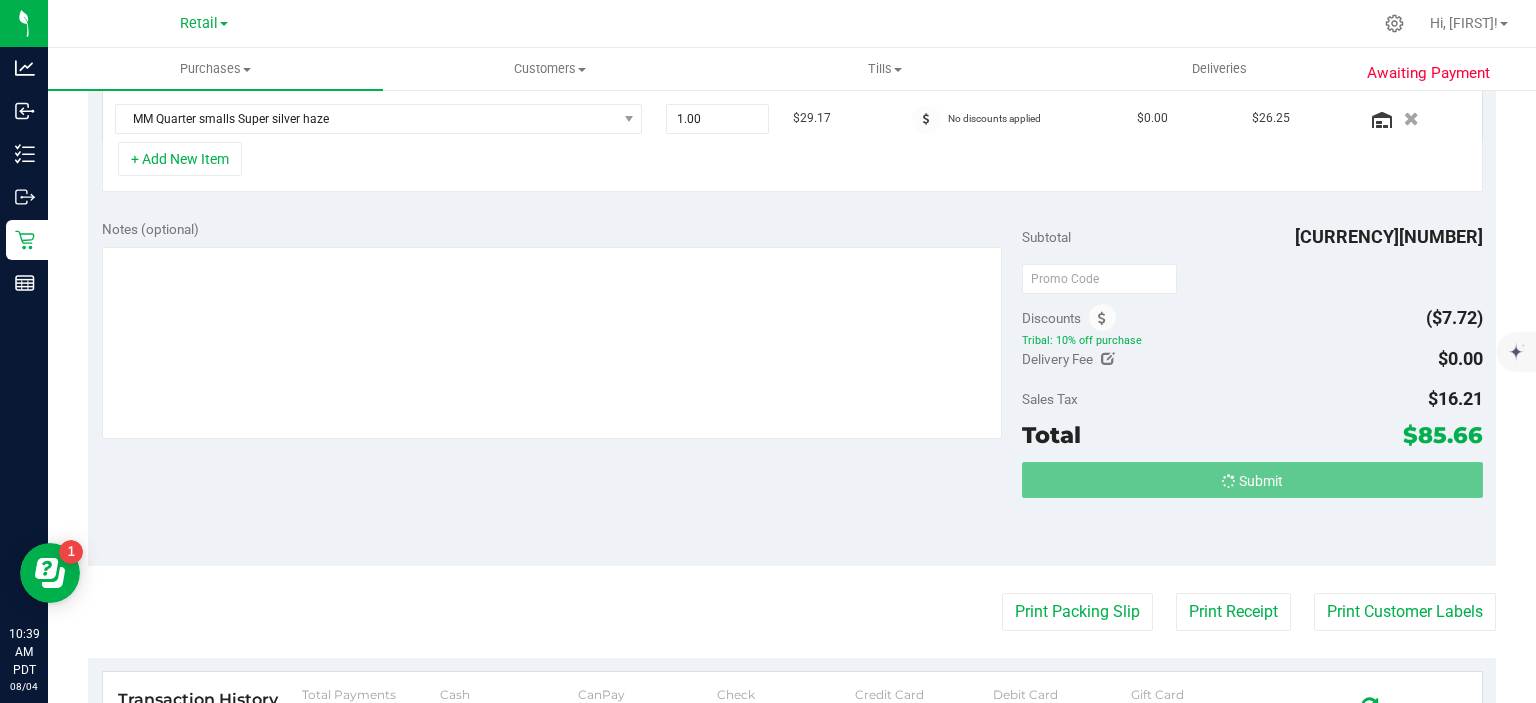 scroll, scrollTop: 553, scrollLeft: 0, axis: vertical 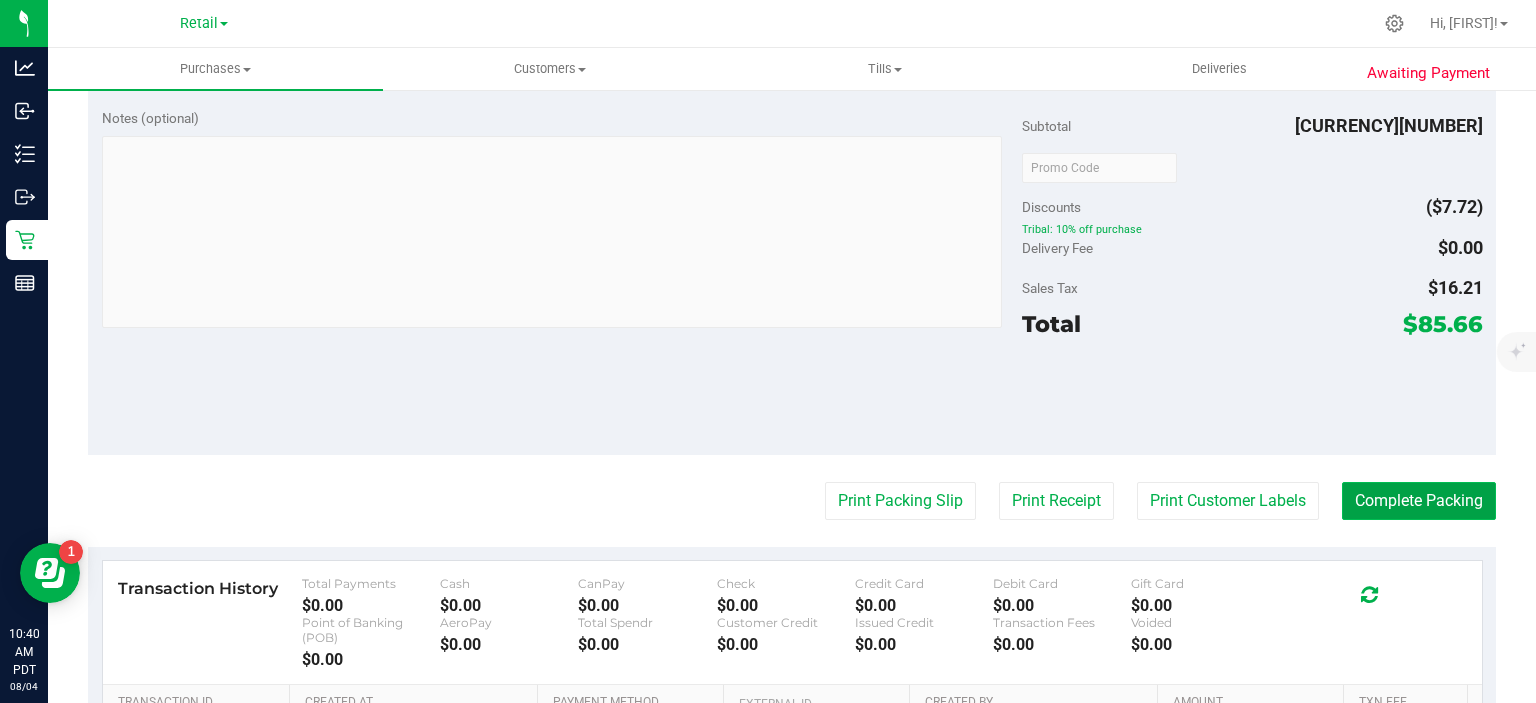 click on "Complete Packing" at bounding box center (1419, 501) 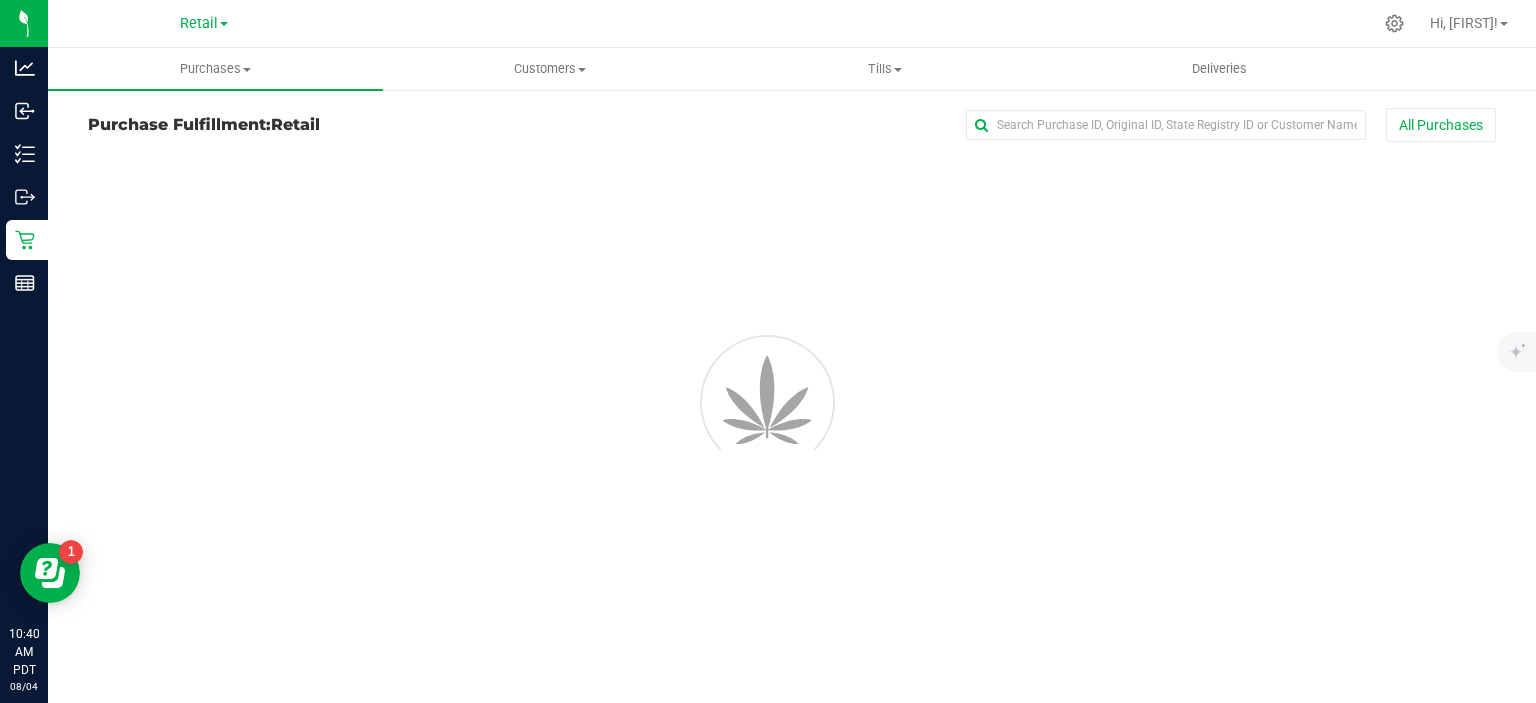 scroll, scrollTop: 0, scrollLeft: 0, axis: both 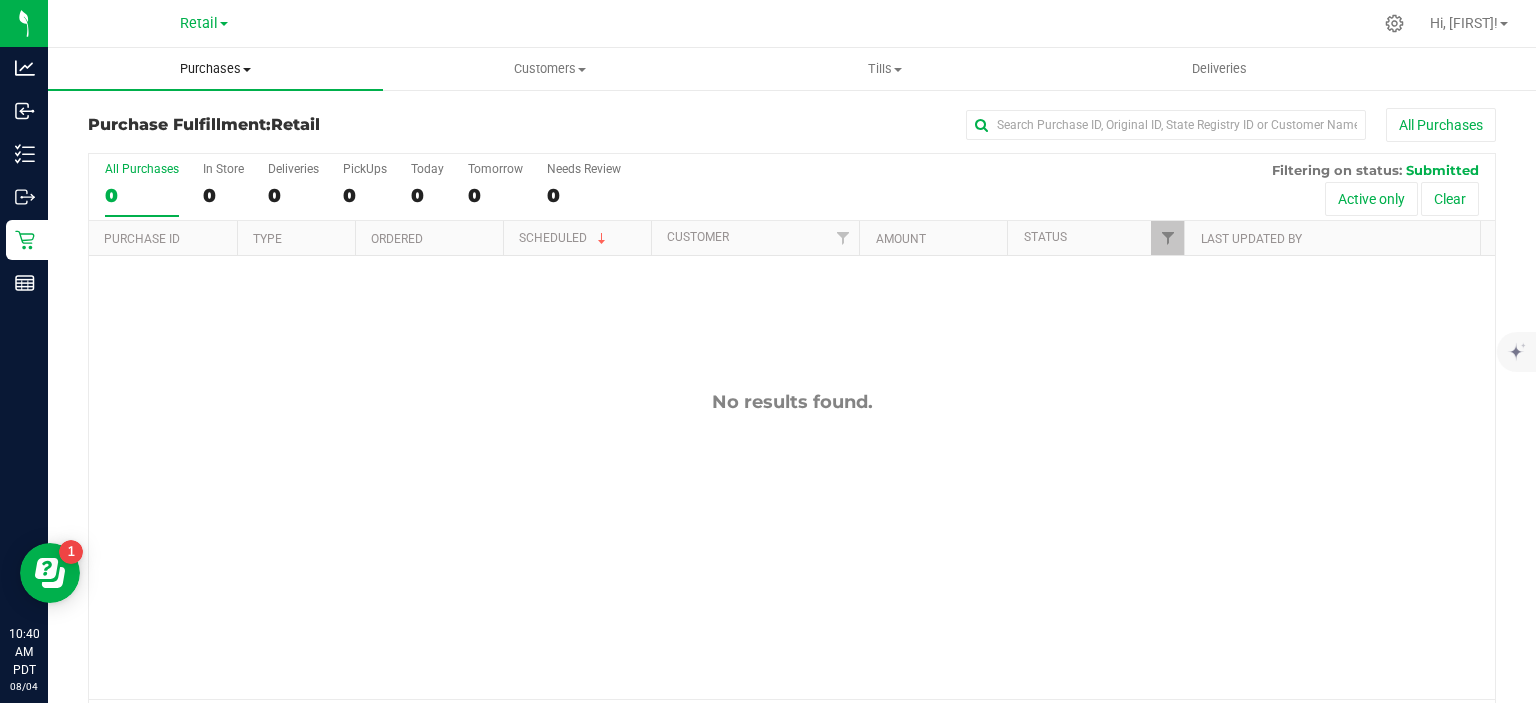 click on "Purchases" at bounding box center [215, 69] 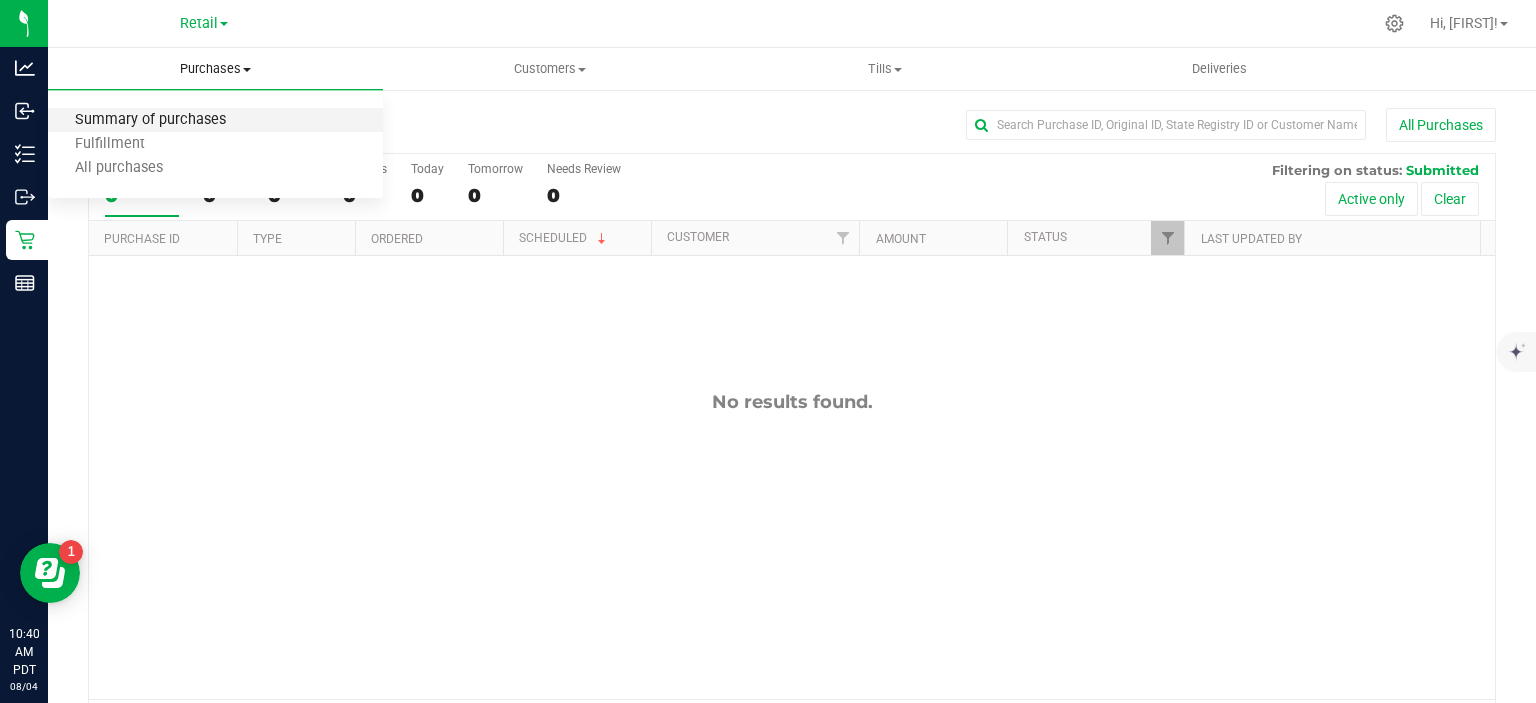 click on "Summary of purchases" at bounding box center [150, 120] 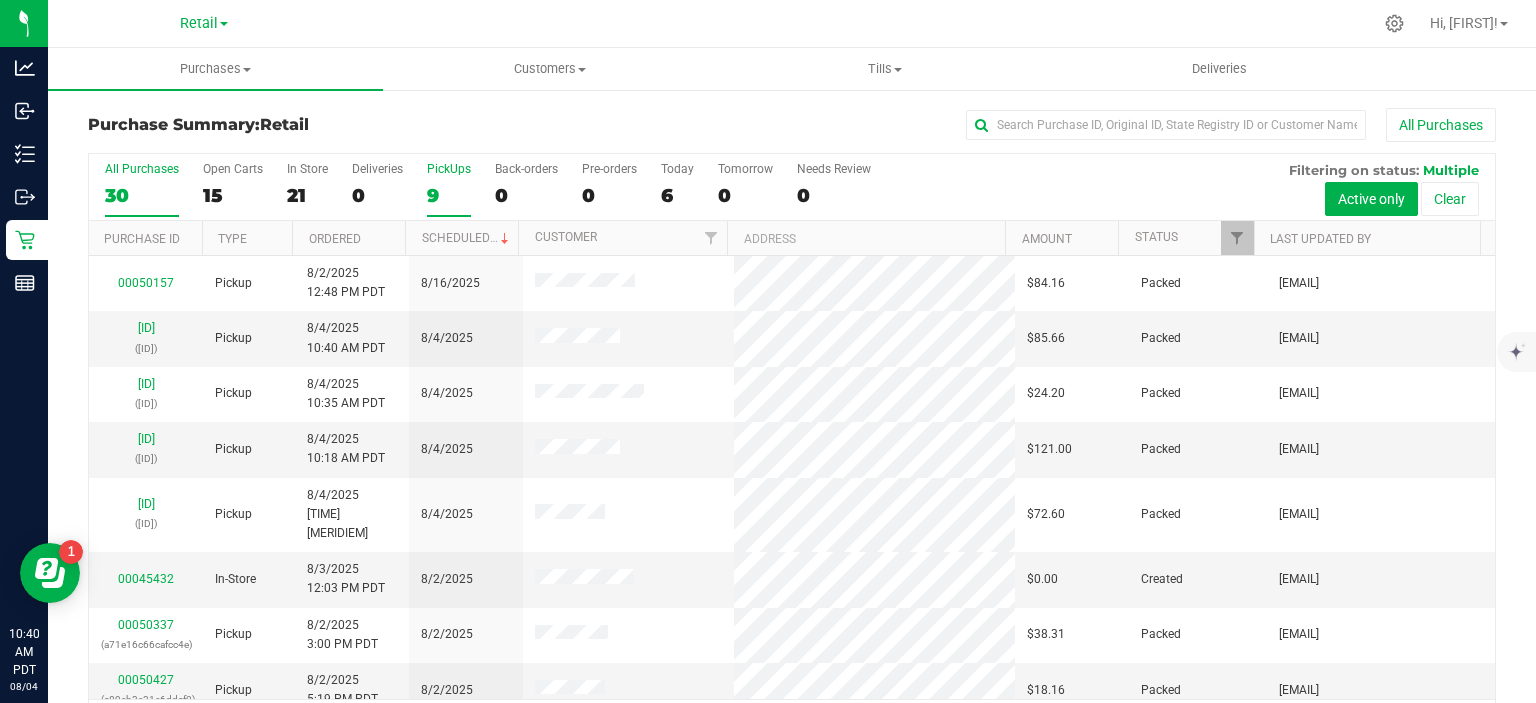 click on "9" at bounding box center [449, 195] 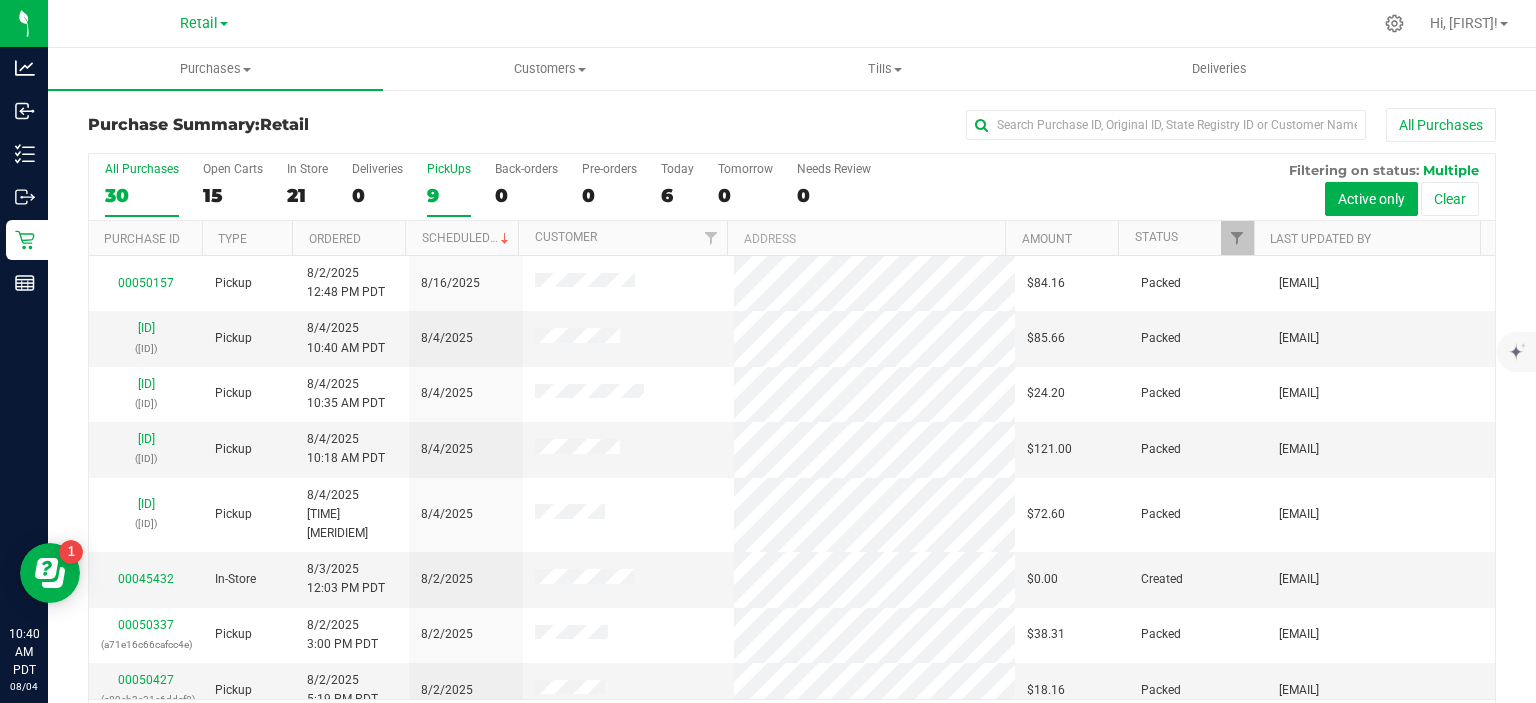 click on "PickUps
9" at bounding box center [0, 0] 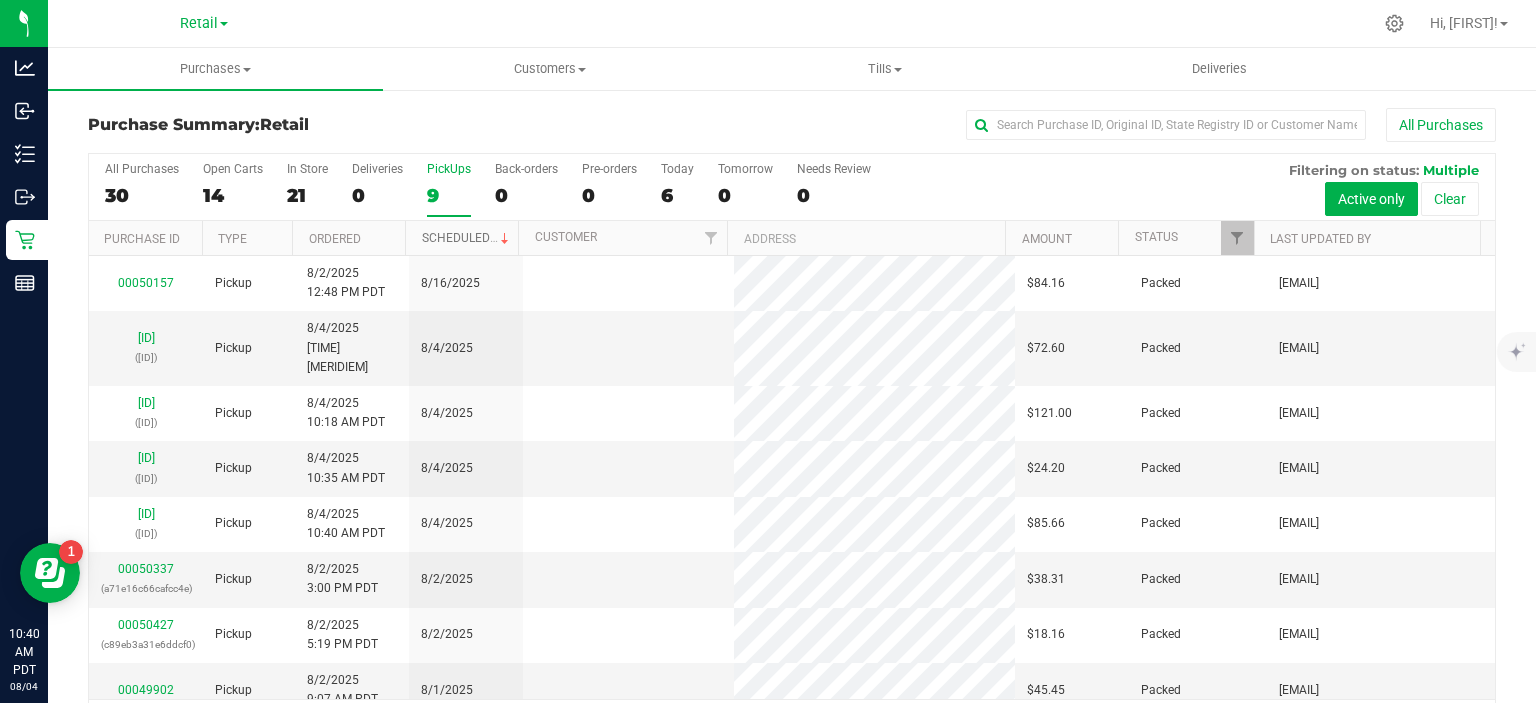 click on "Scheduled" at bounding box center (467, 238) 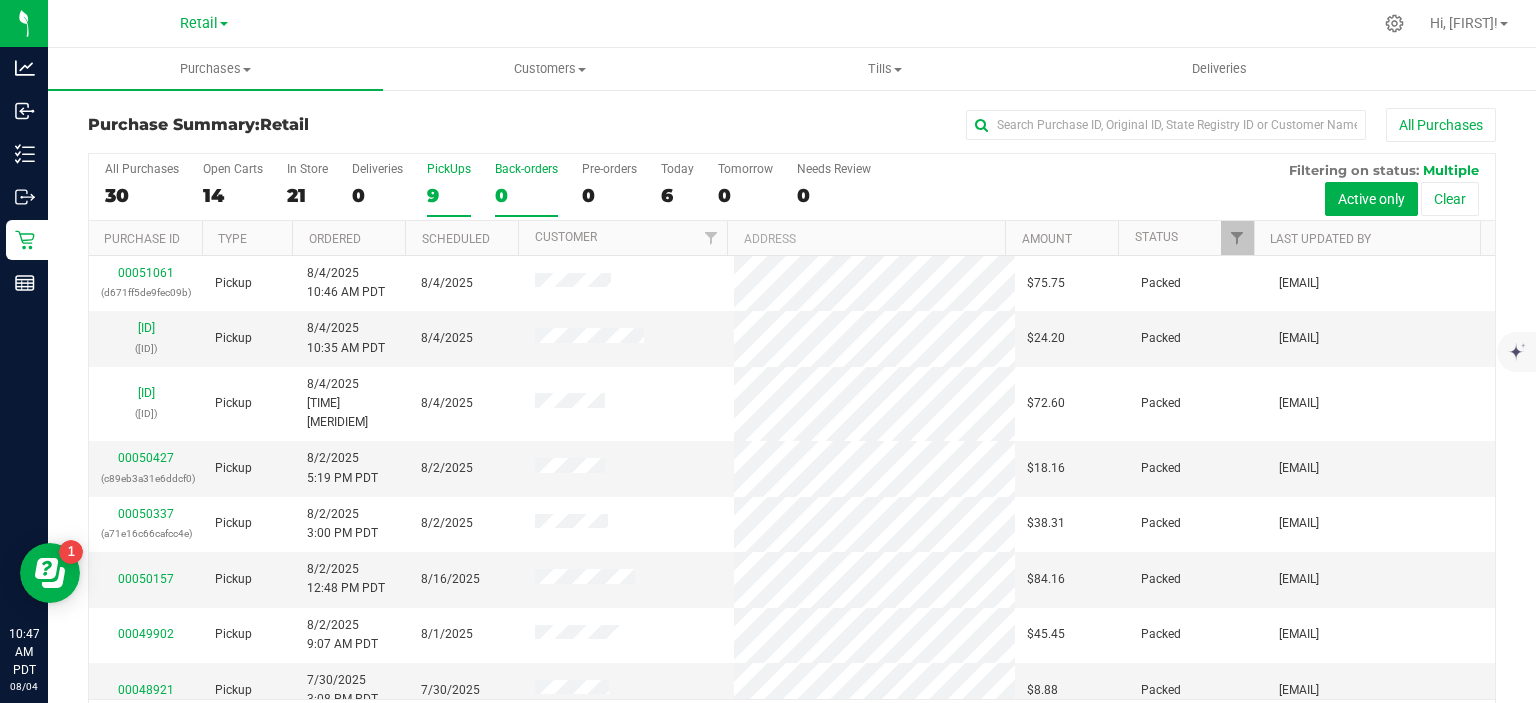 click on "Back-orders
0" at bounding box center (526, 189) 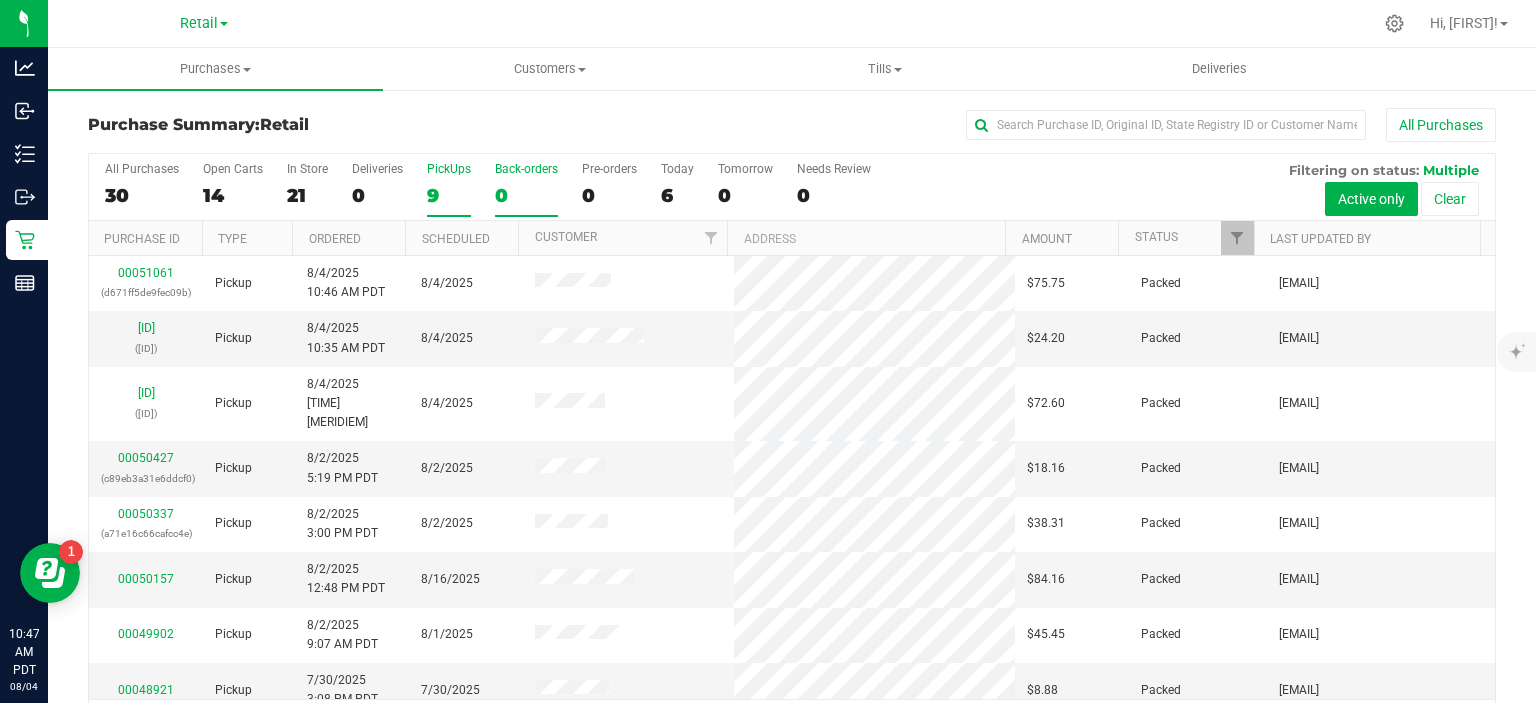 click on "Back-orders
0" at bounding box center [0, 0] 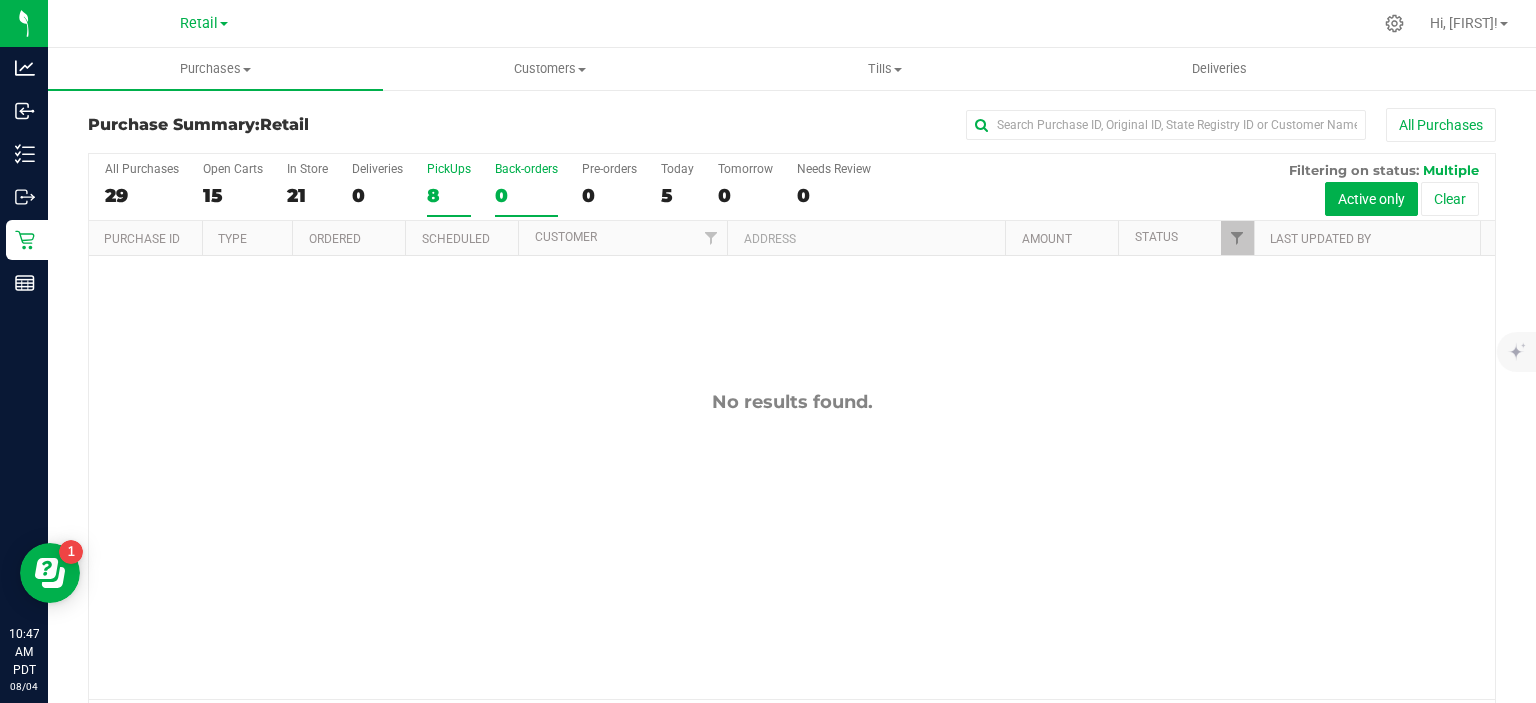 click on "8" at bounding box center [449, 195] 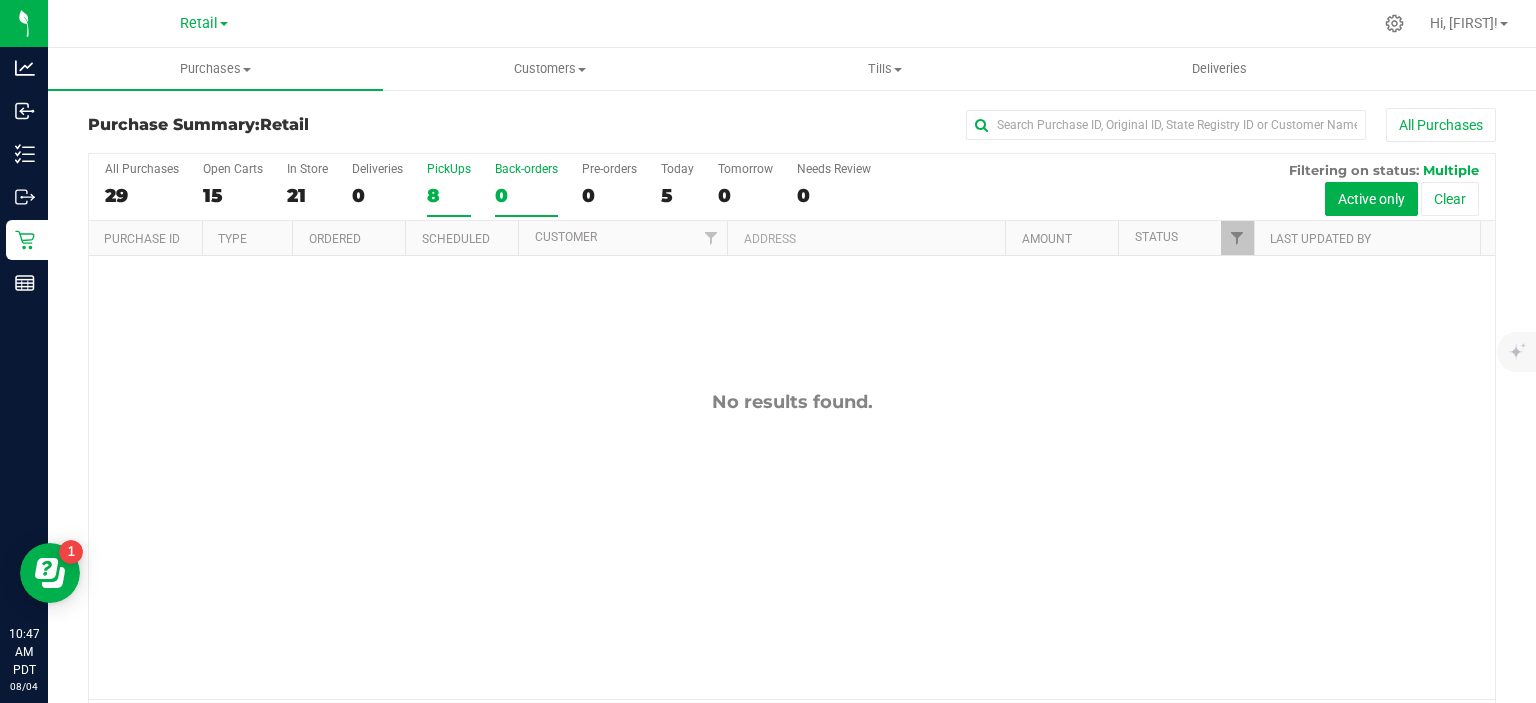 click on "PickUps
8" at bounding box center [0, 0] 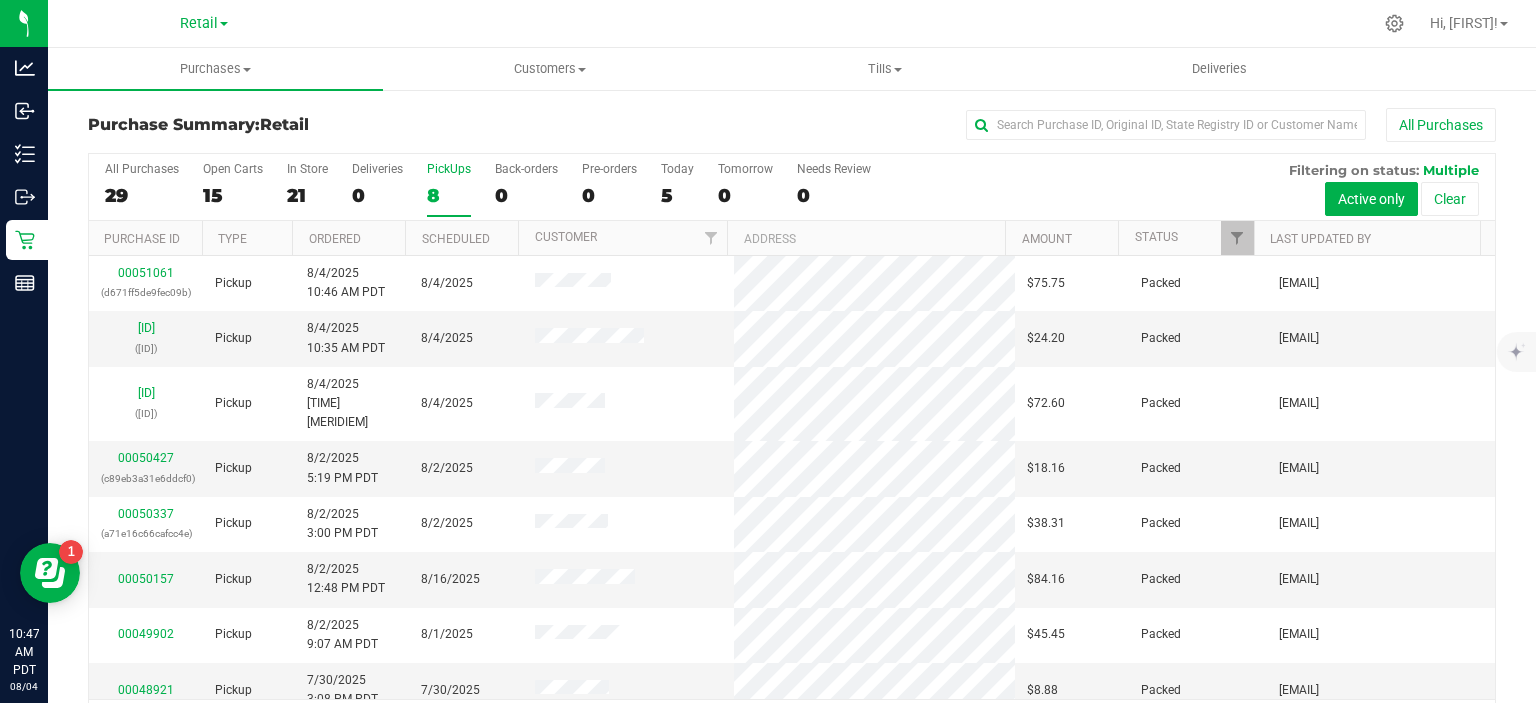 scroll, scrollTop: 62, scrollLeft: 0, axis: vertical 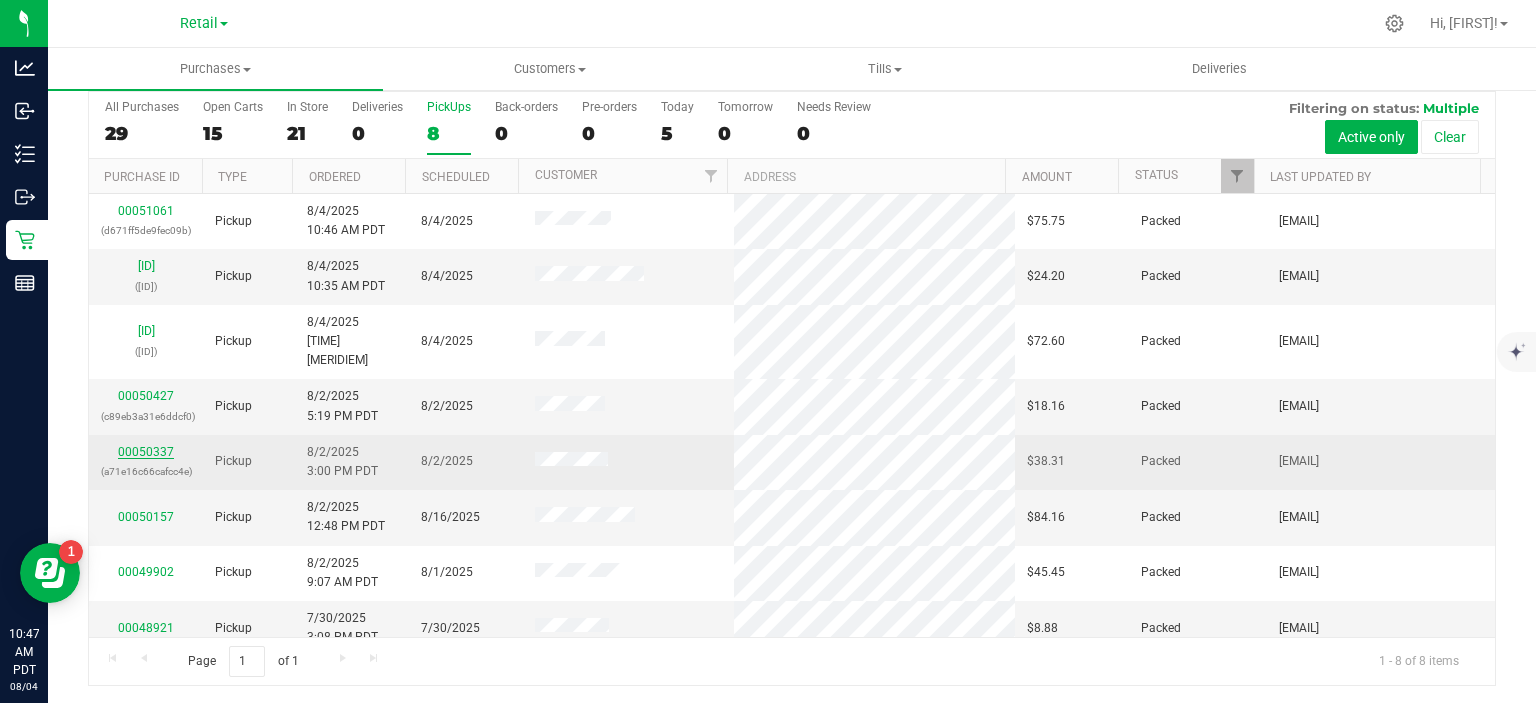 click on "00050337" at bounding box center (146, 452) 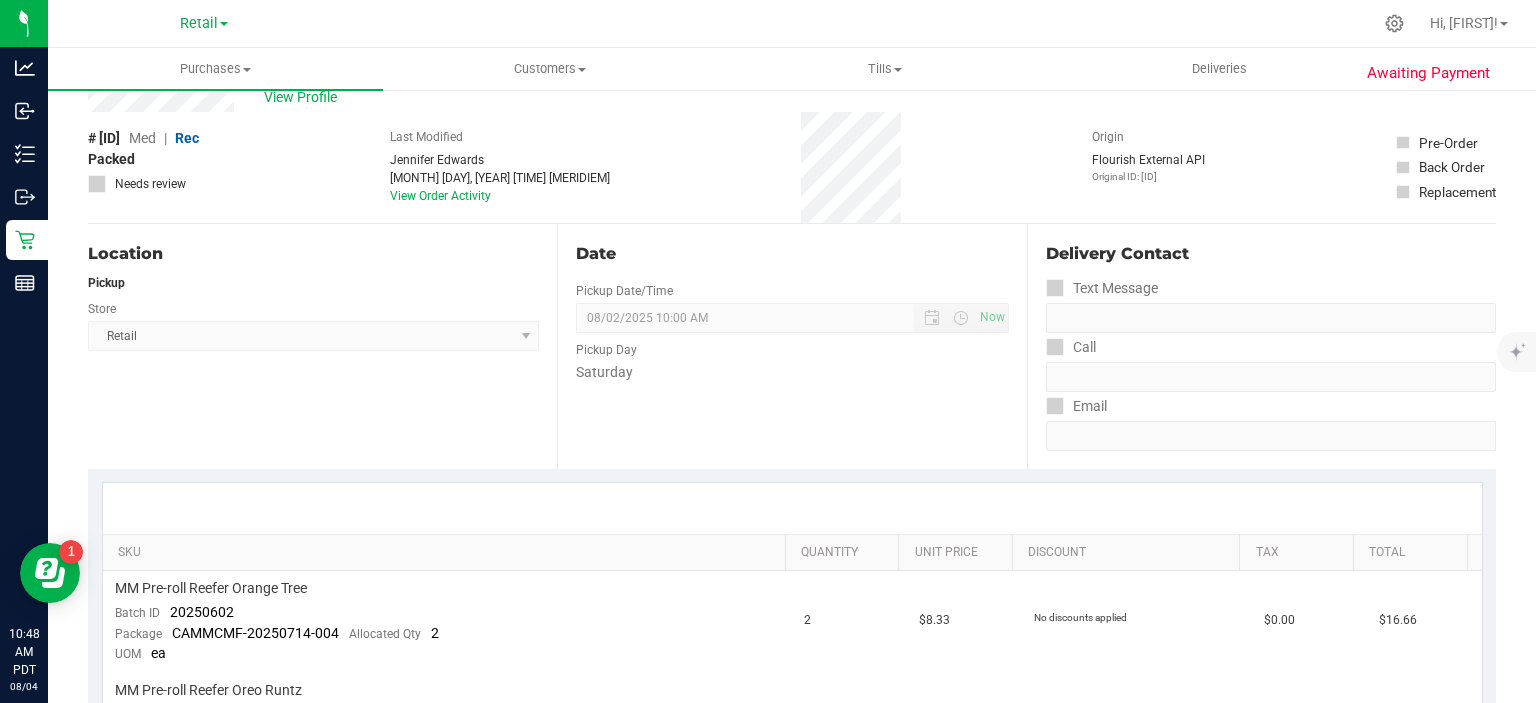 scroll, scrollTop: 0, scrollLeft: 0, axis: both 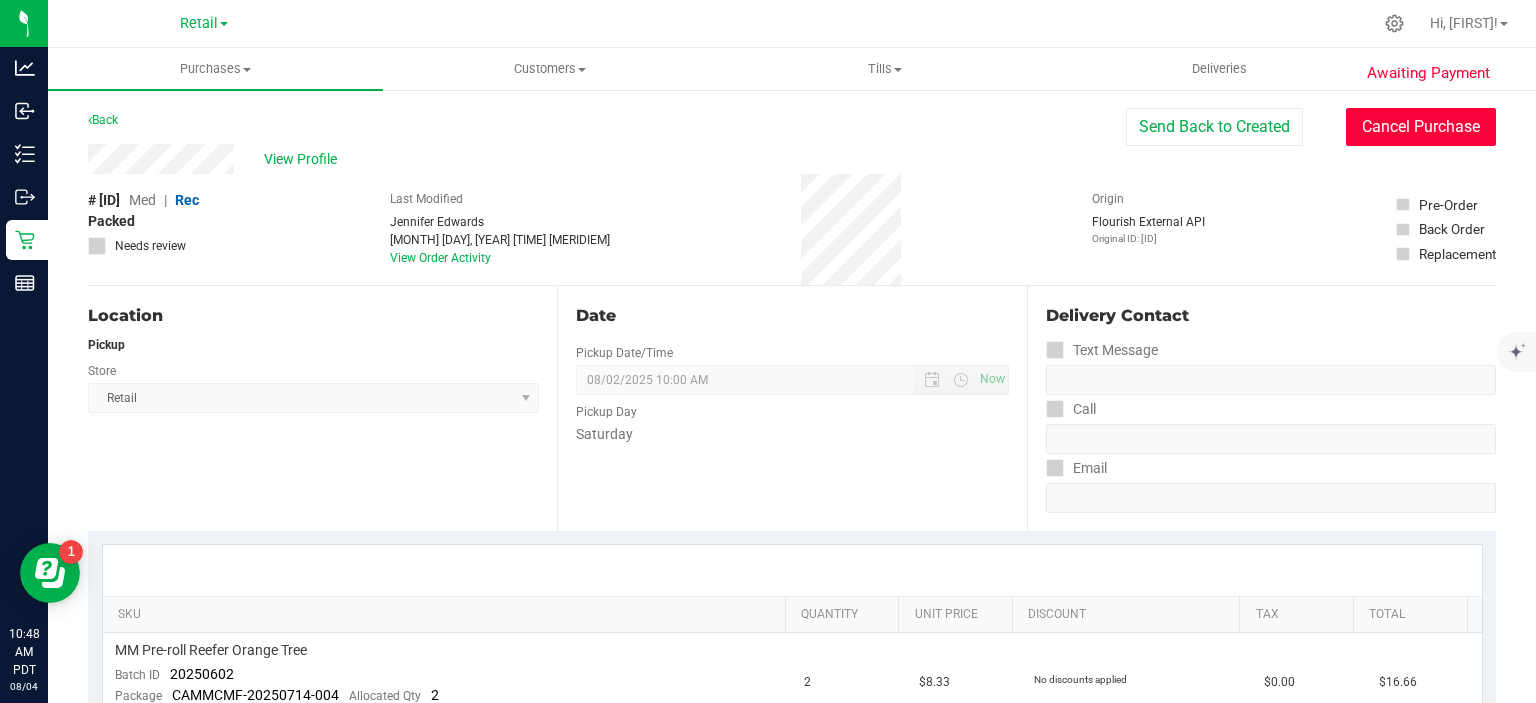 click on "Cancel Purchase" at bounding box center (1421, 127) 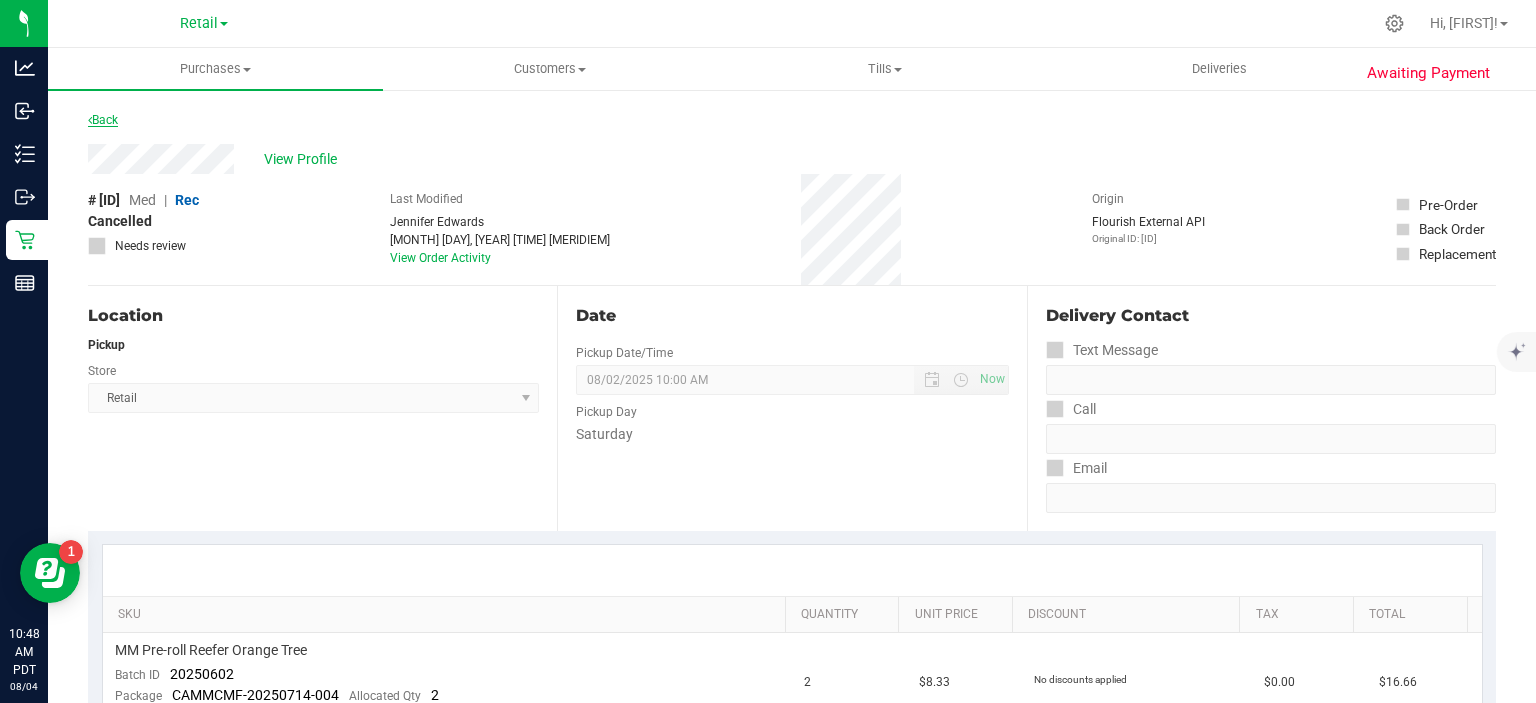 click on "Back" at bounding box center (103, 120) 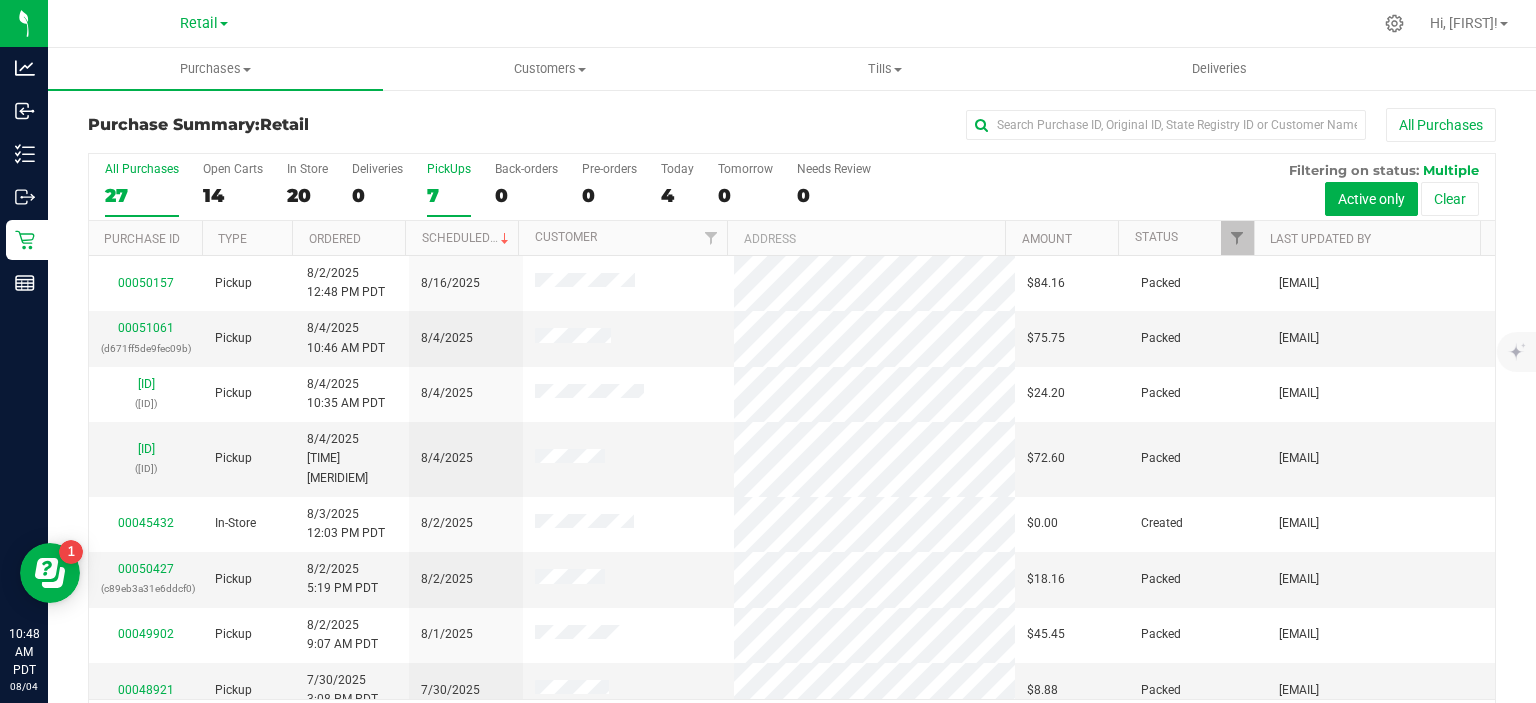 click on "7" at bounding box center (449, 195) 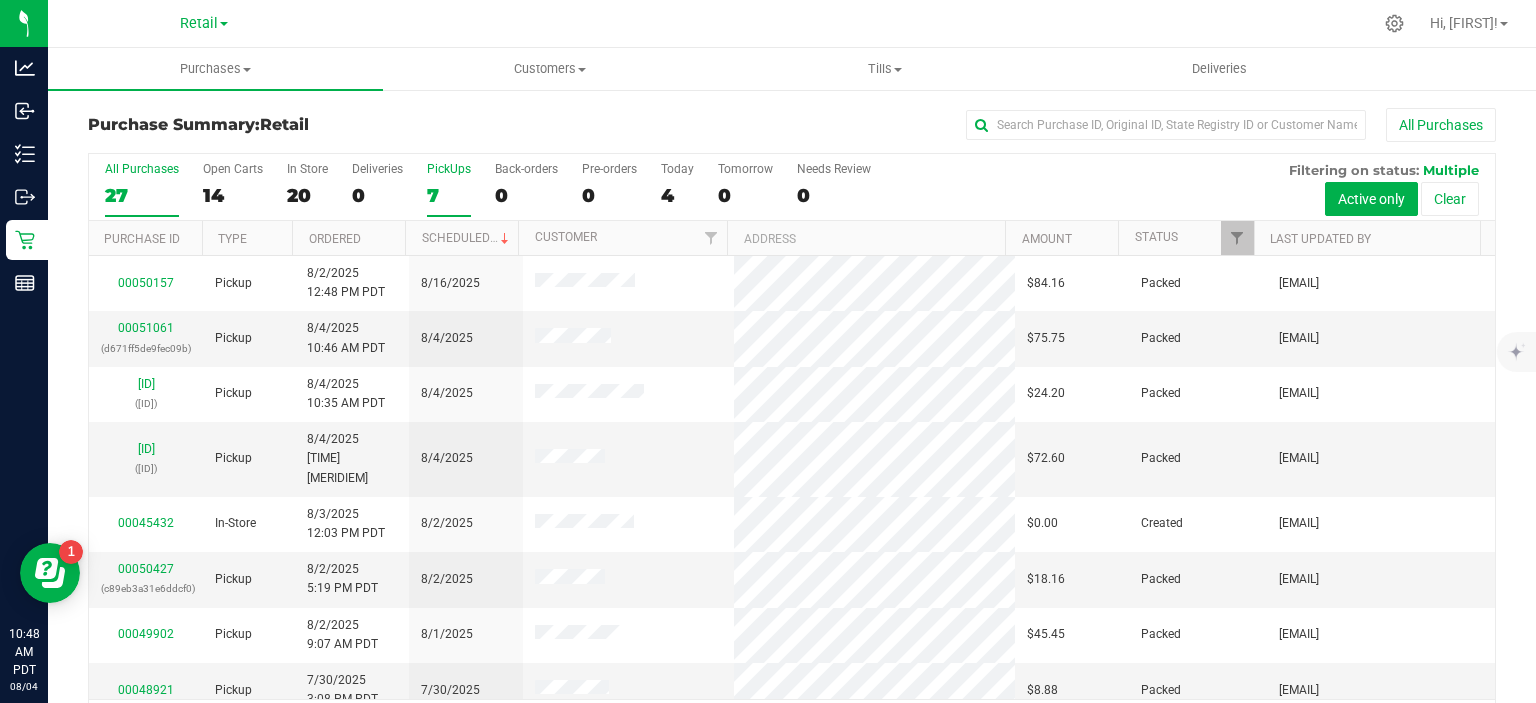 click on "PickUps
7" at bounding box center (0, 0) 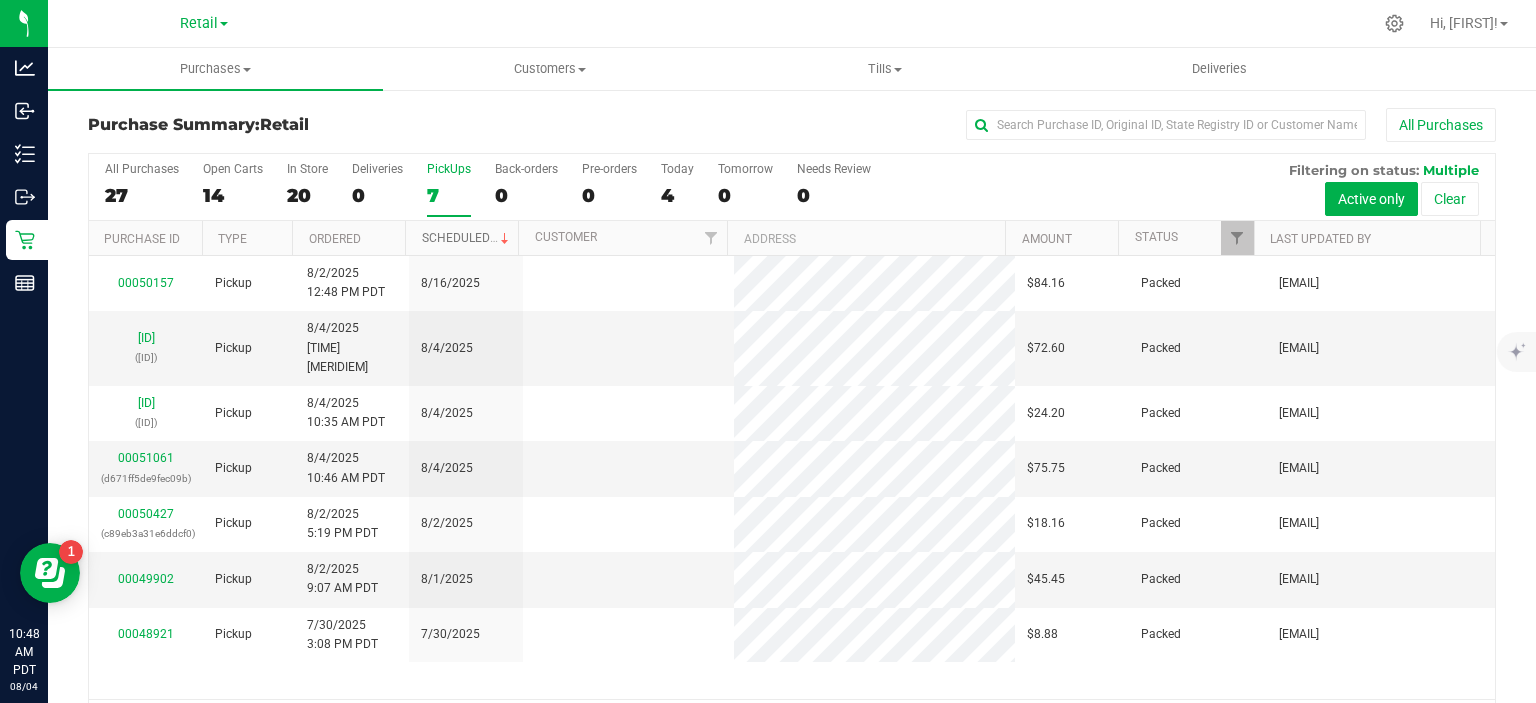 click on "Scheduled" at bounding box center (467, 238) 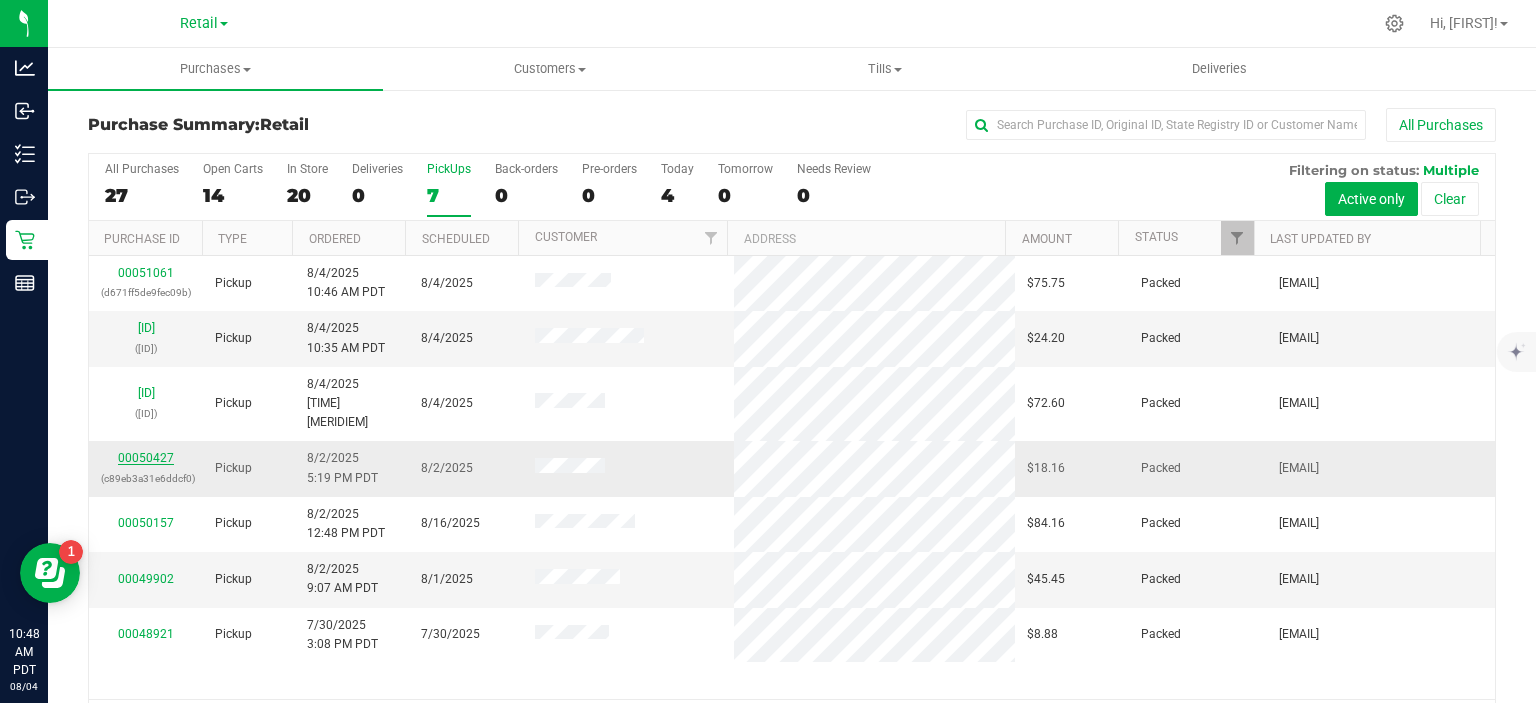 click on "00050427" at bounding box center (146, 458) 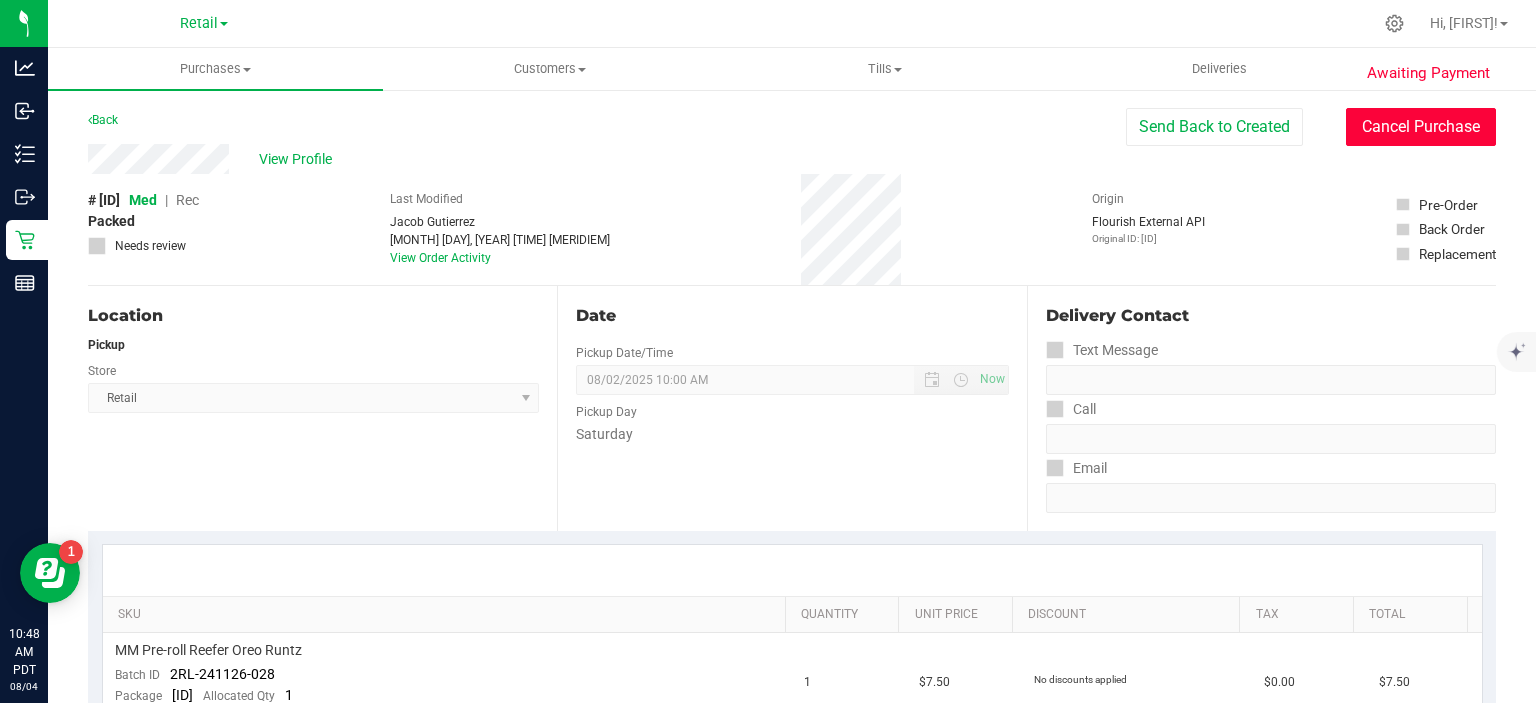 click on "Cancel Purchase" at bounding box center [1421, 127] 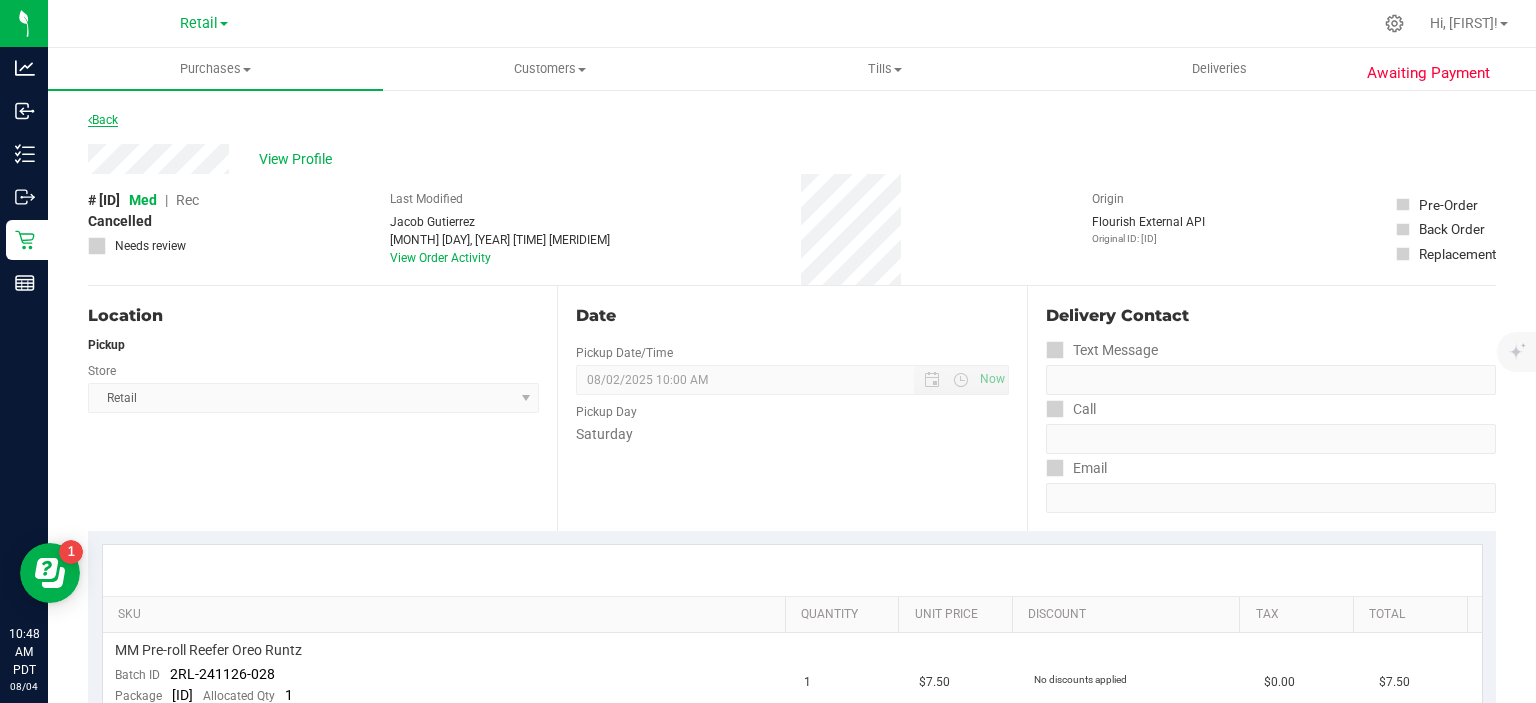click on "Back" at bounding box center [103, 120] 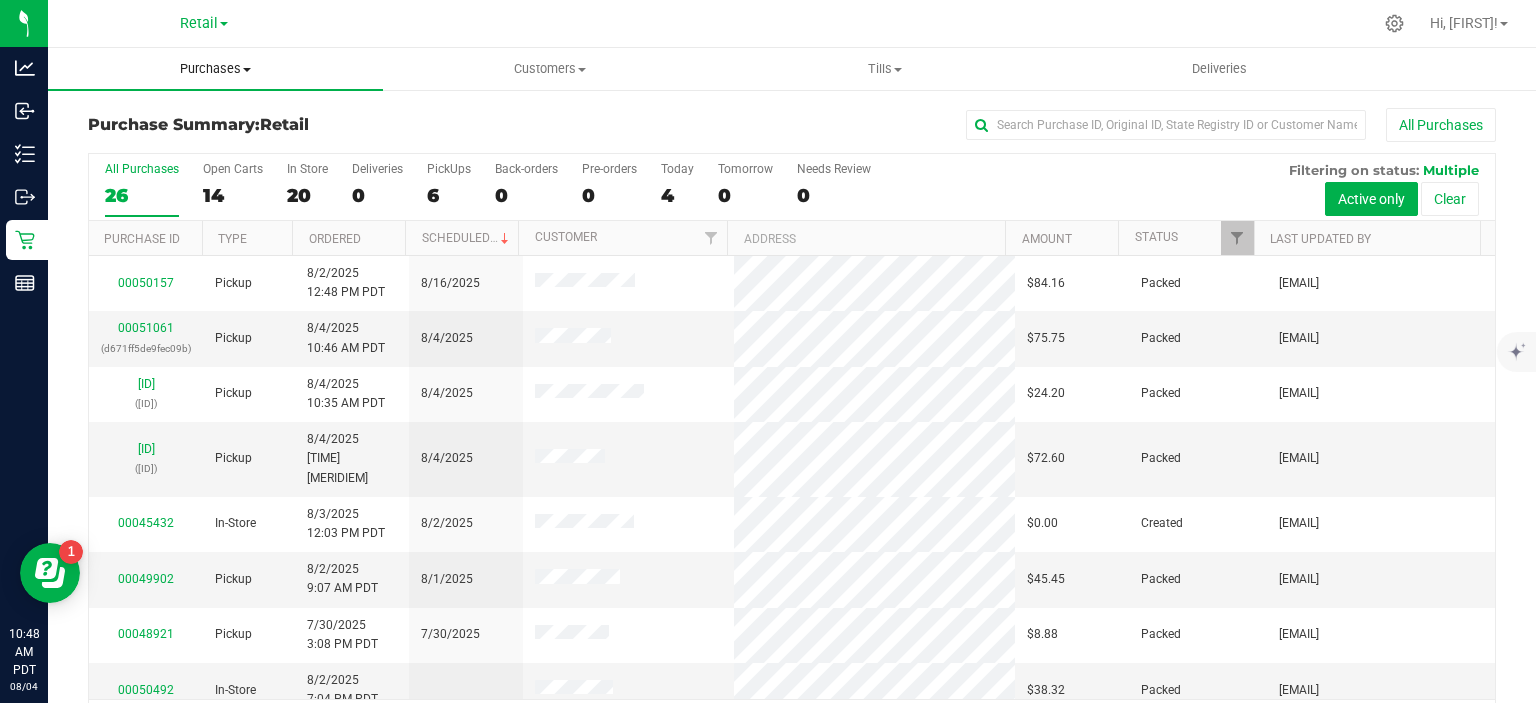 click on "Purchases" at bounding box center (215, 69) 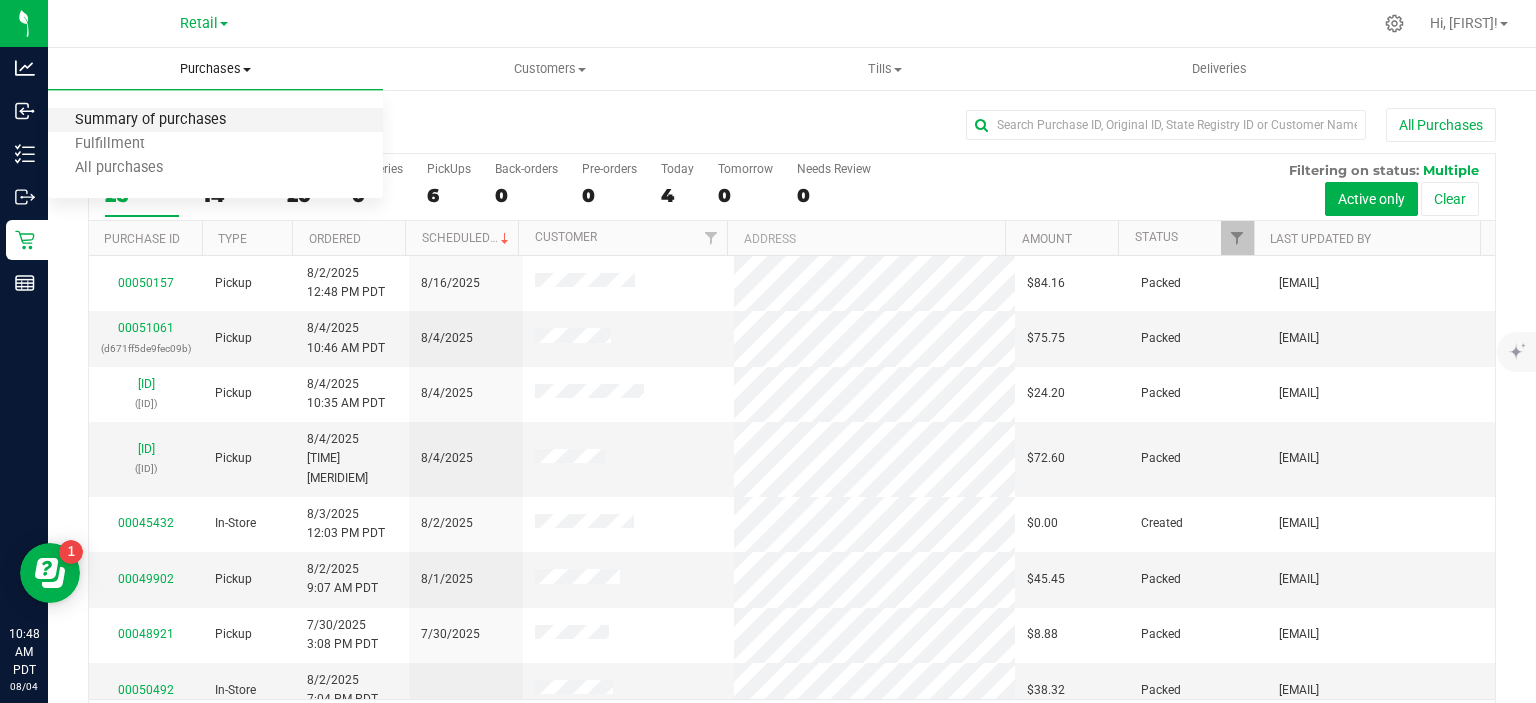 click on "Summary of purchases" at bounding box center [150, 120] 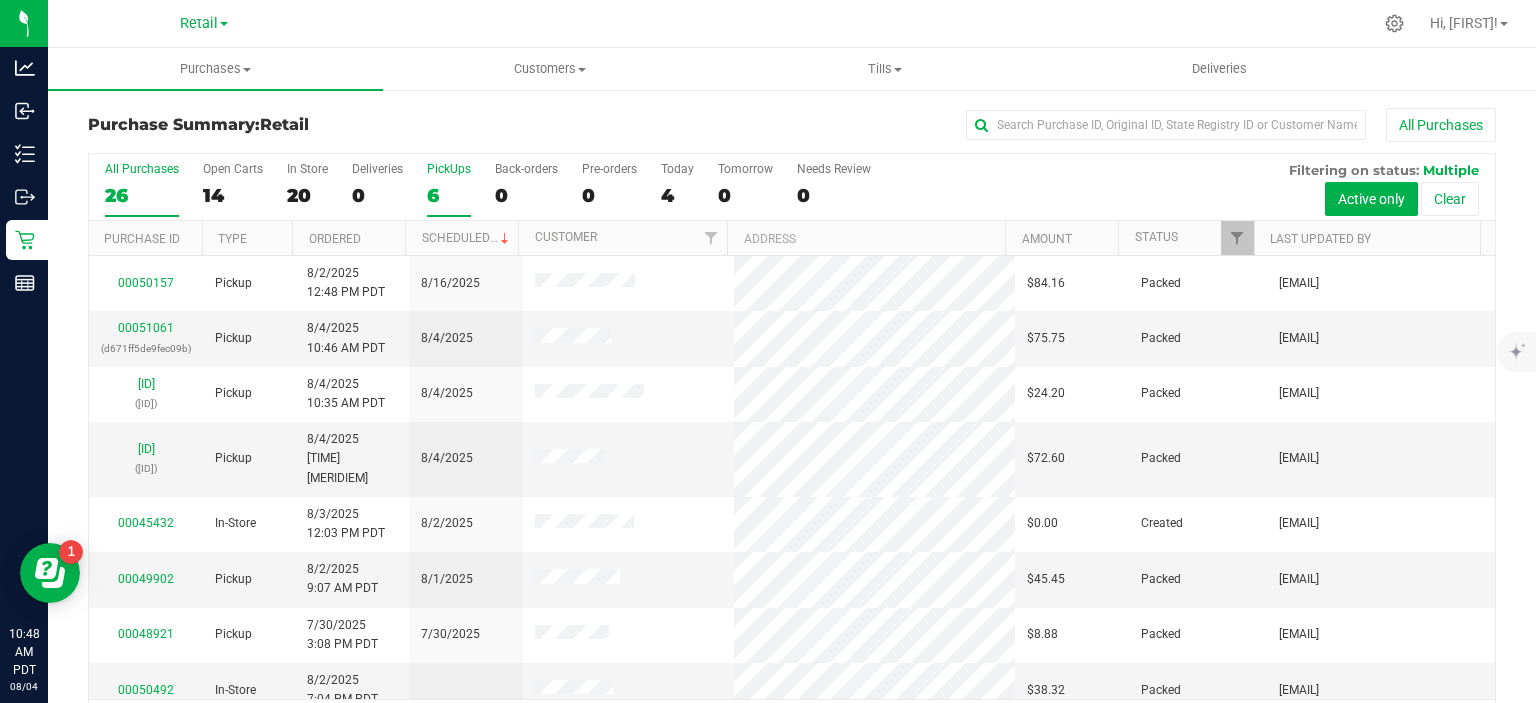 click on "6" at bounding box center [449, 195] 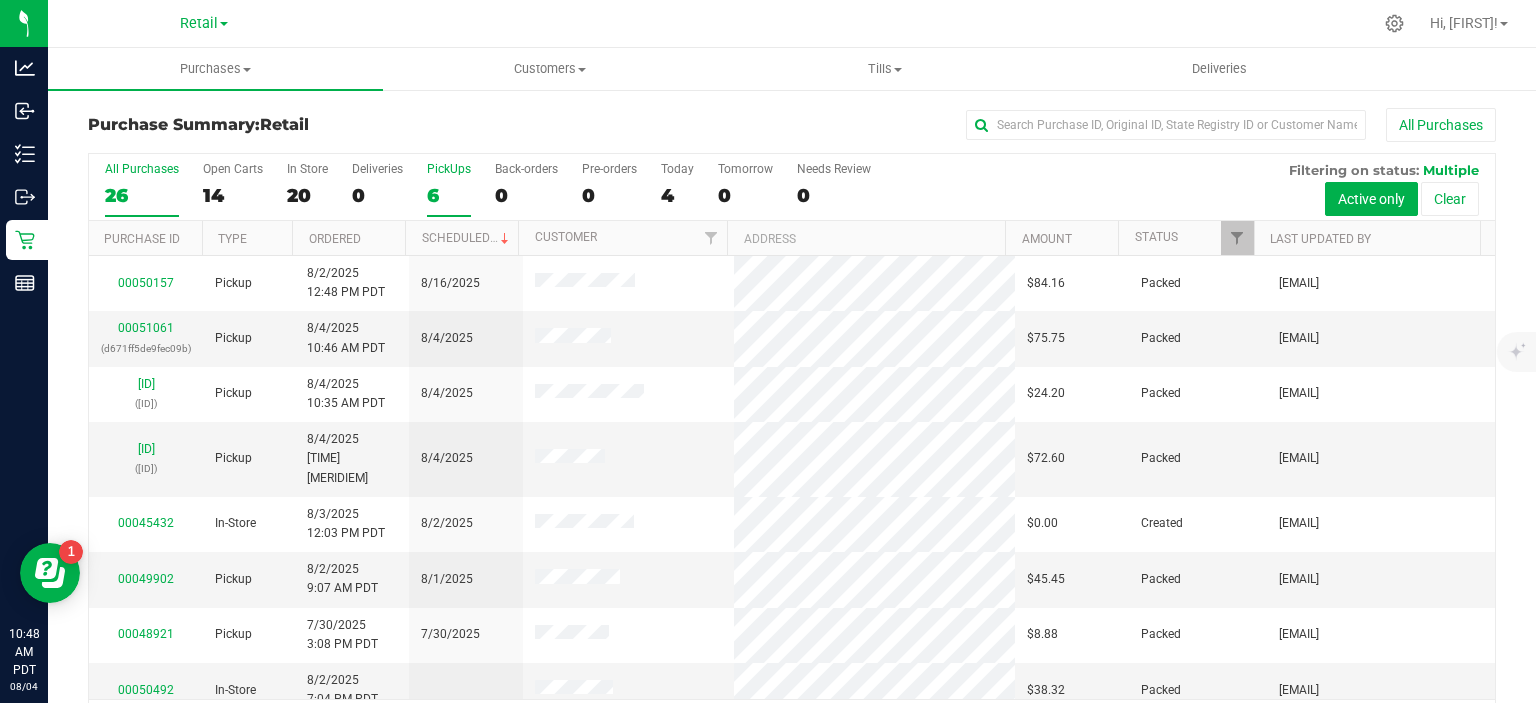 click on "PickUps
6" at bounding box center [0, 0] 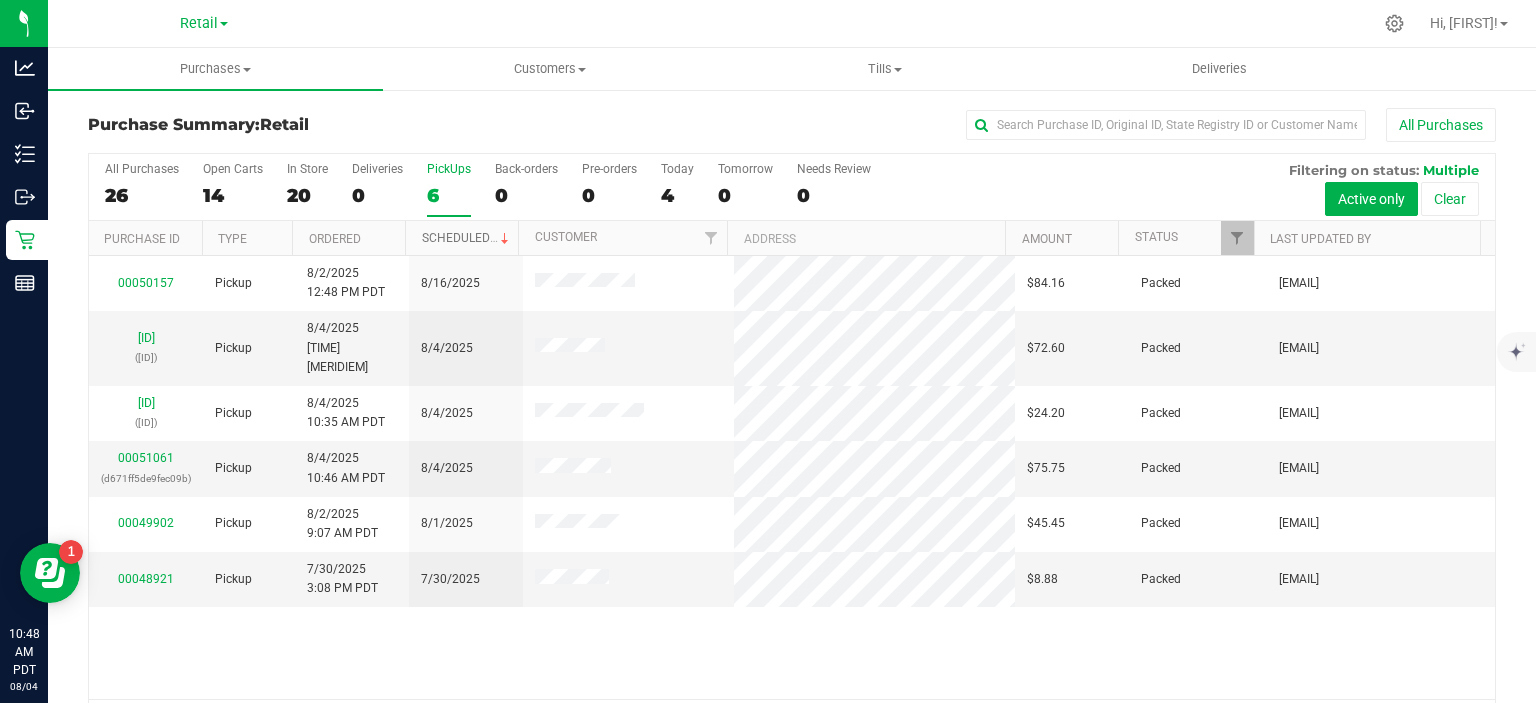 click on "Scheduled" at bounding box center [467, 238] 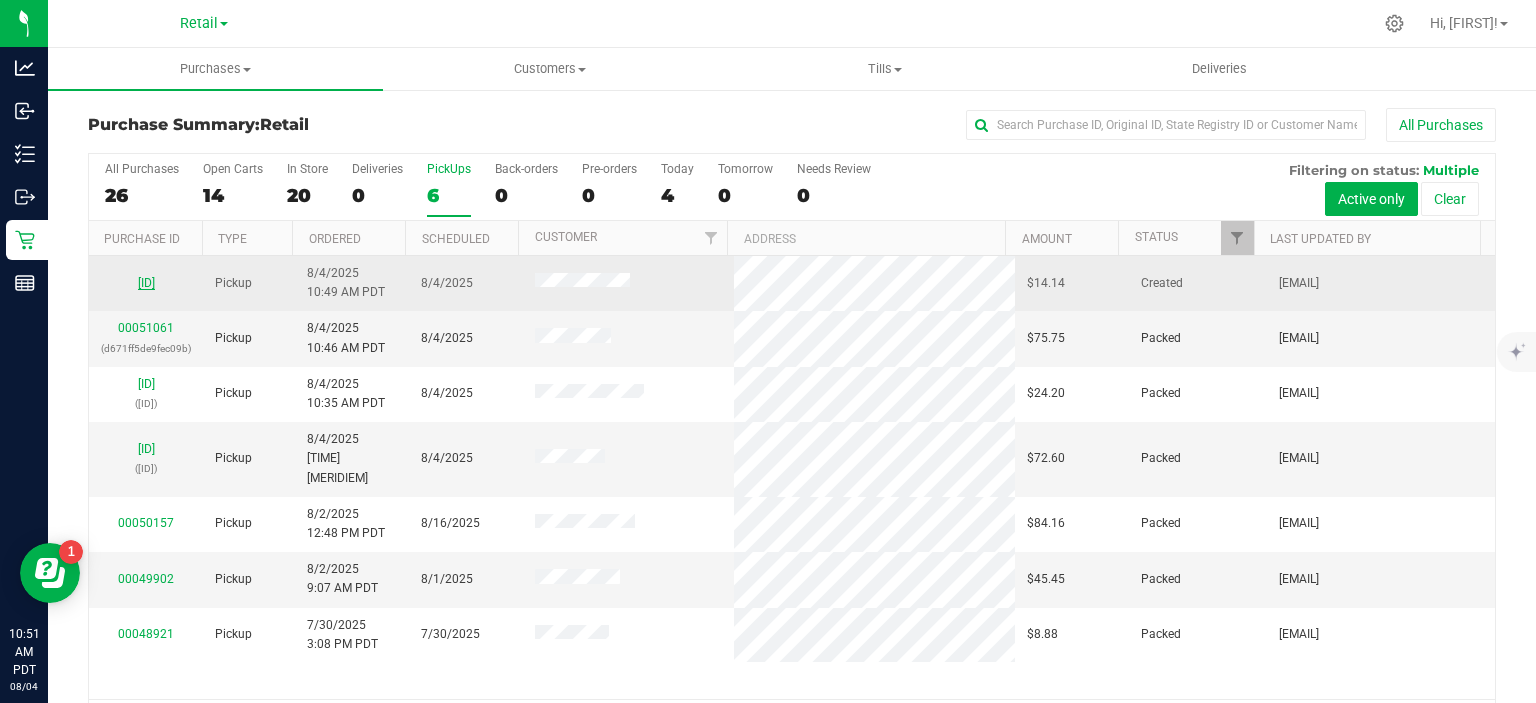 click on "[ID]" at bounding box center [146, 283] 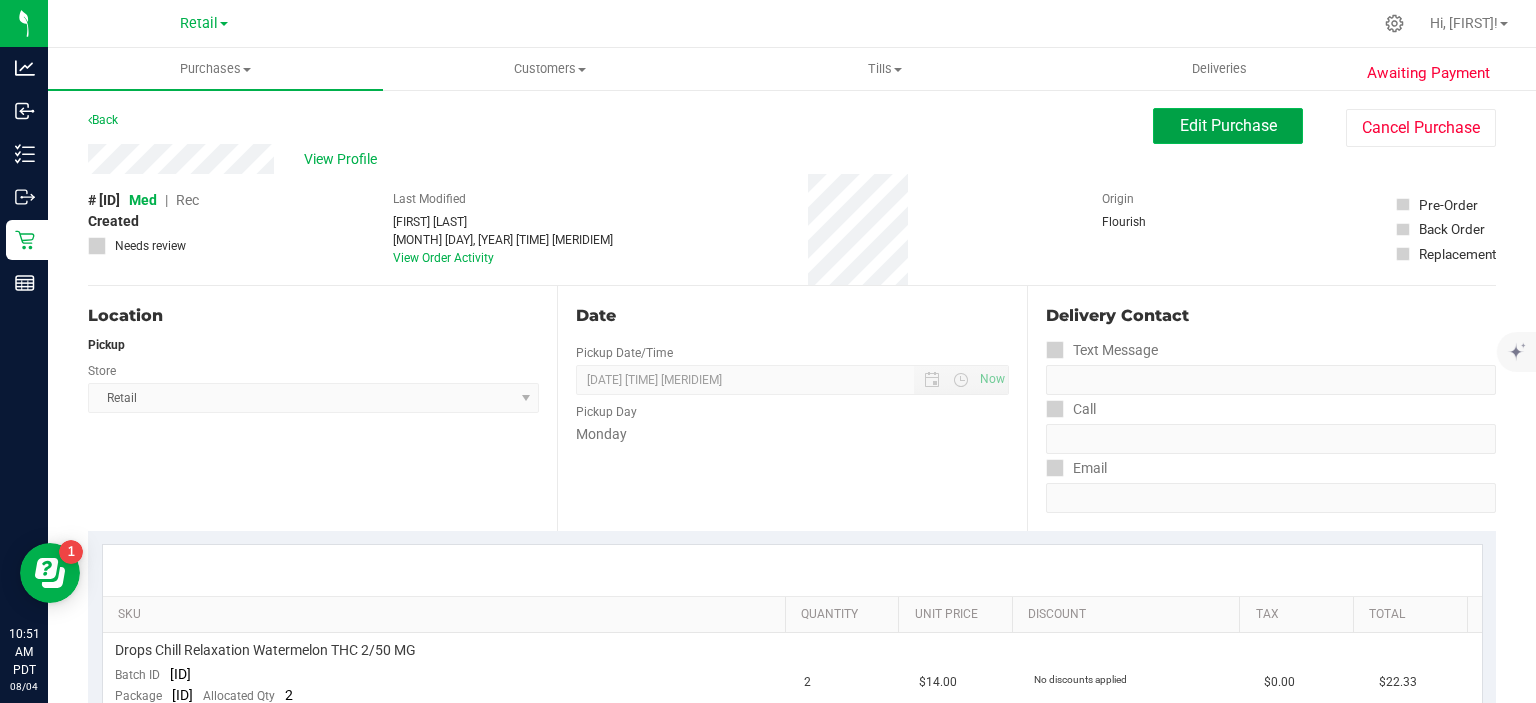click on "Edit Purchase" at bounding box center [1228, 125] 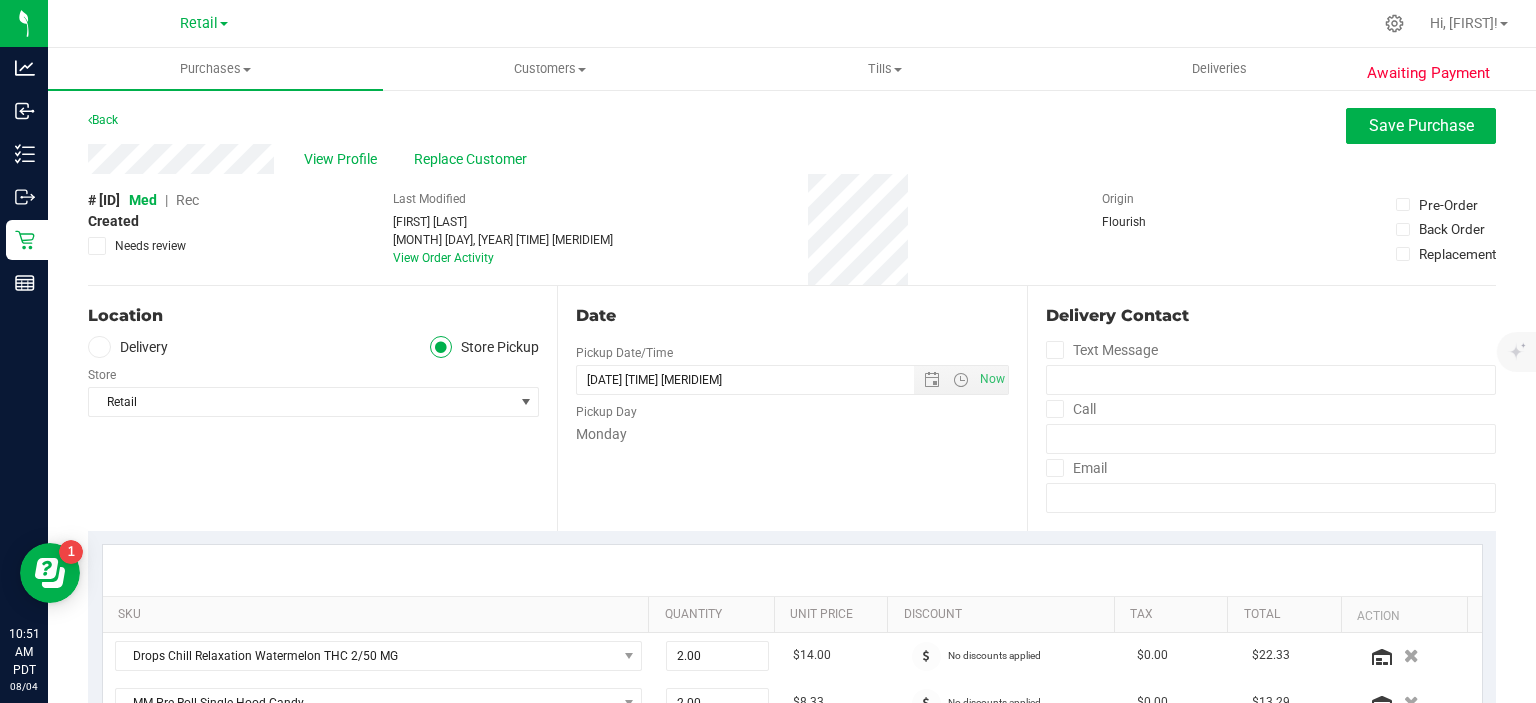 click on "Rec" at bounding box center (187, 200) 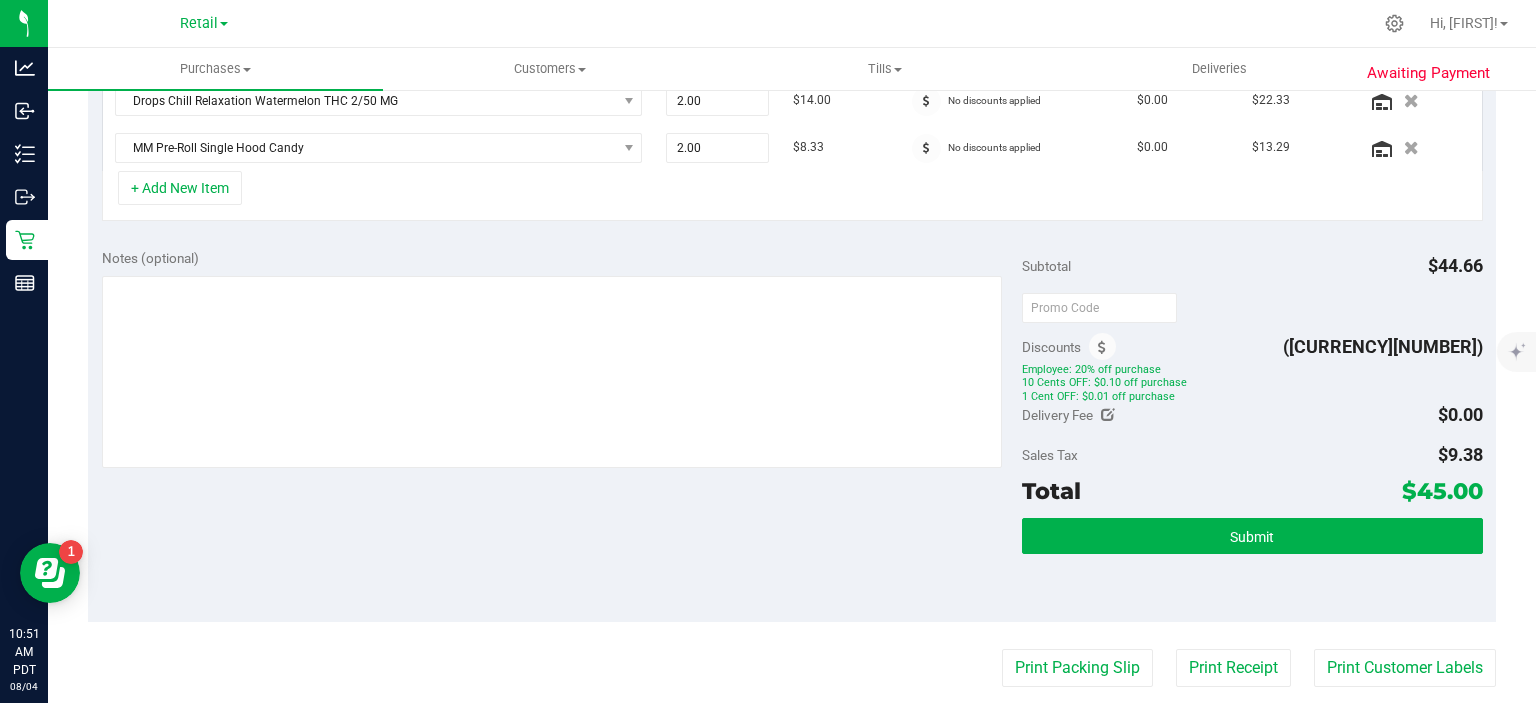 scroll, scrollTop: 604, scrollLeft: 0, axis: vertical 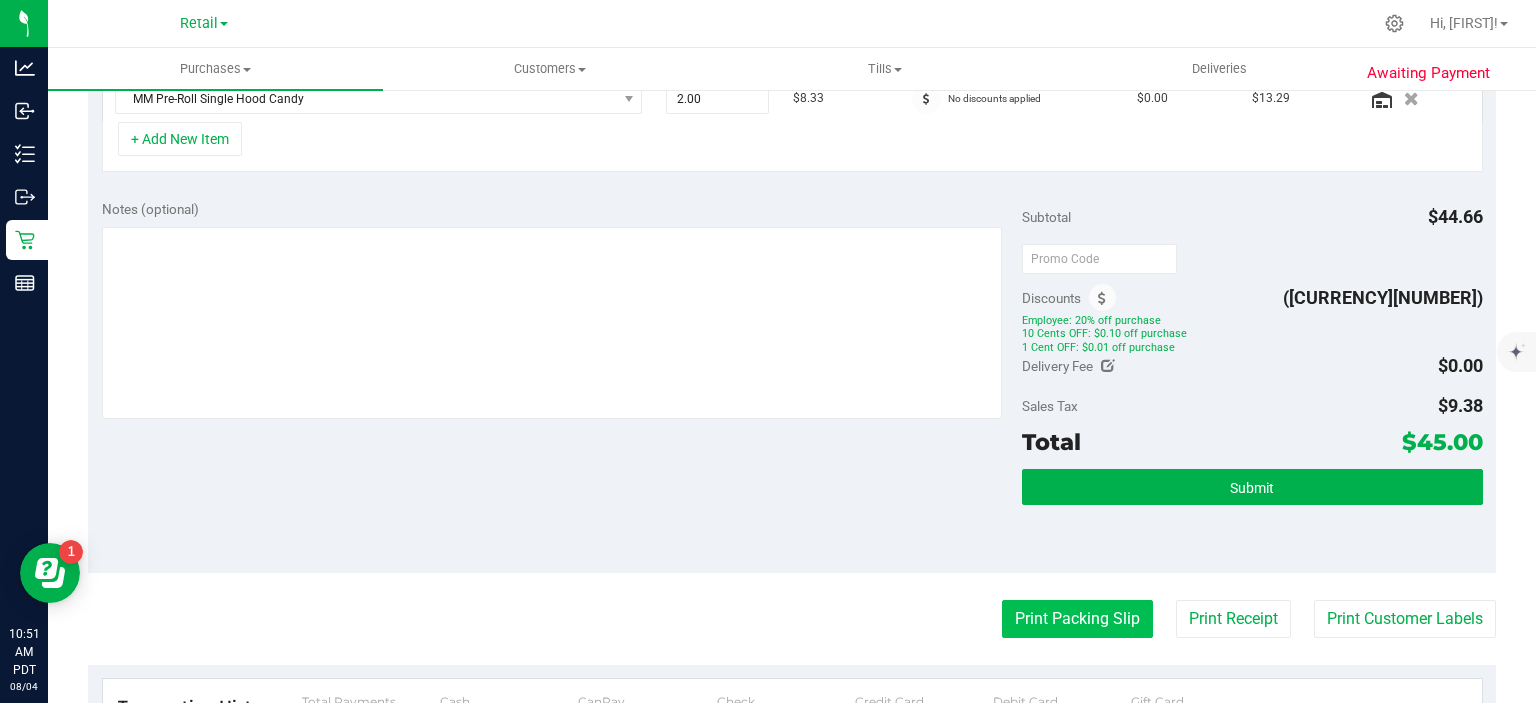 click on "Print Packing Slip" at bounding box center (1077, 619) 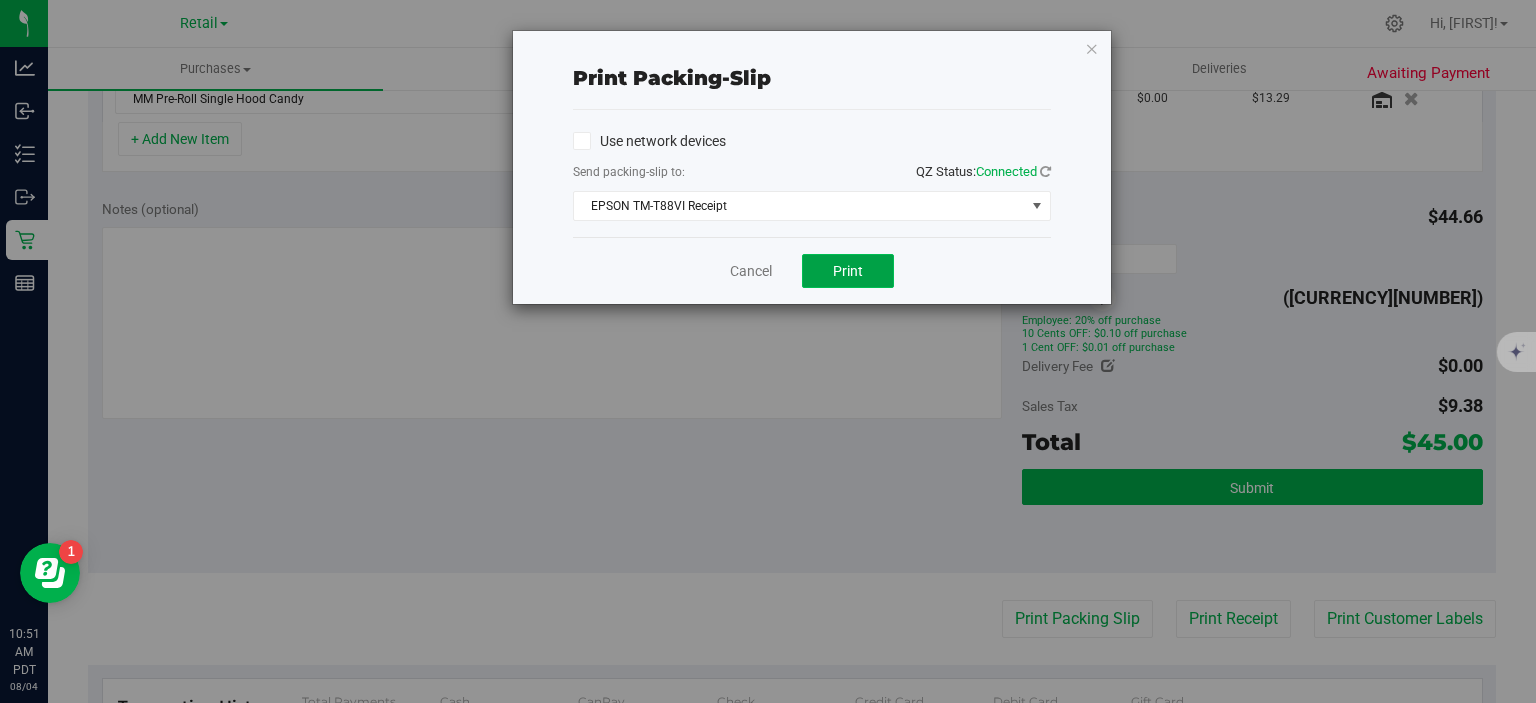 click on "Print" at bounding box center (848, 271) 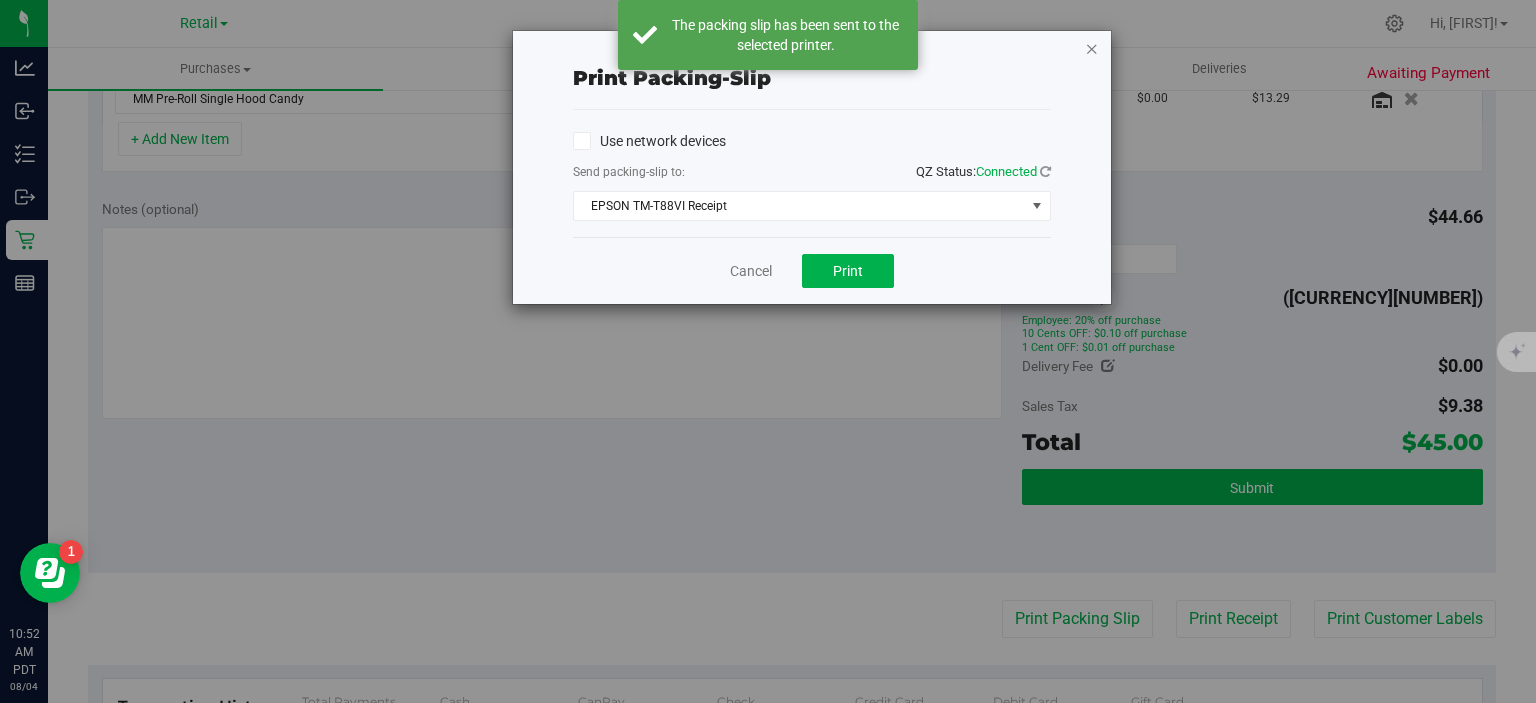 click at bounding box center (1092, 48) 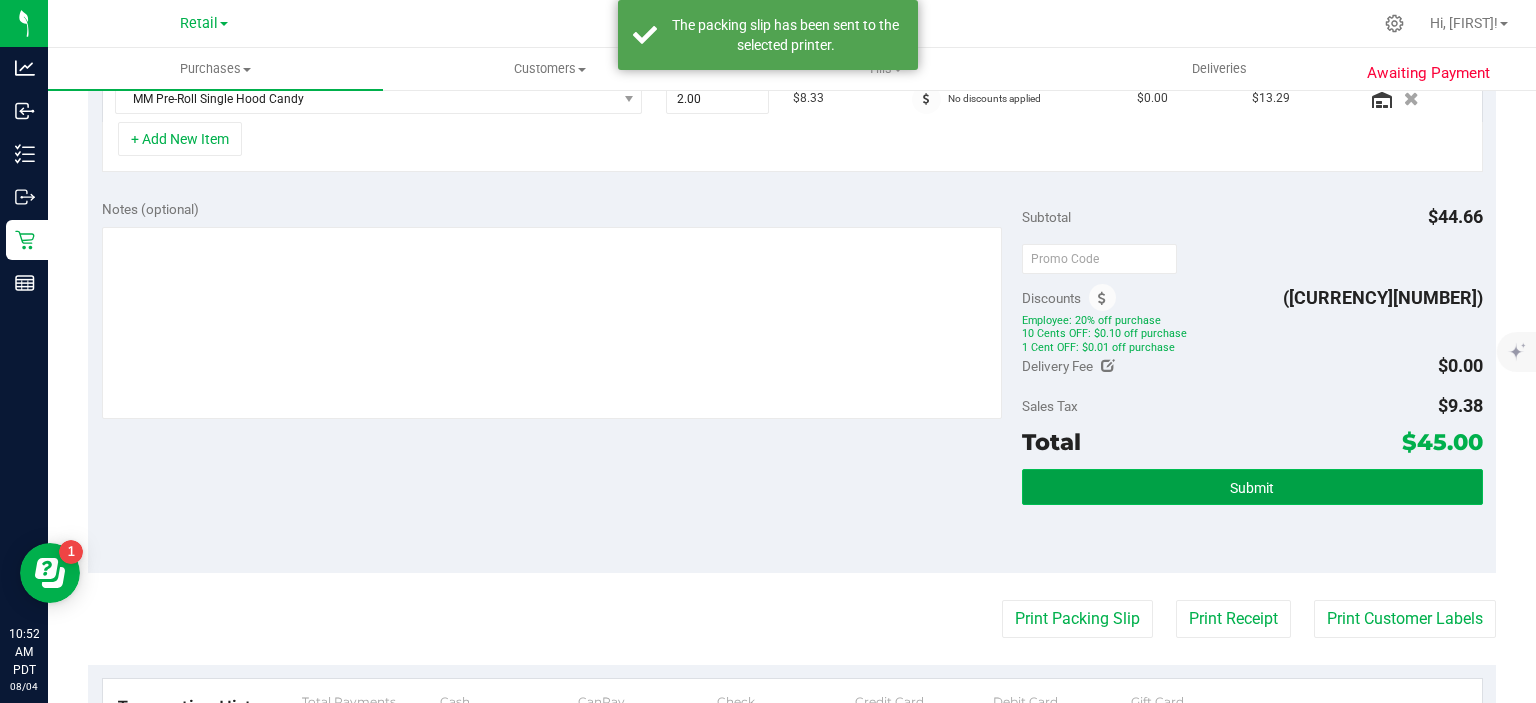 click on "Submit" at bounding box center (1252, 488) 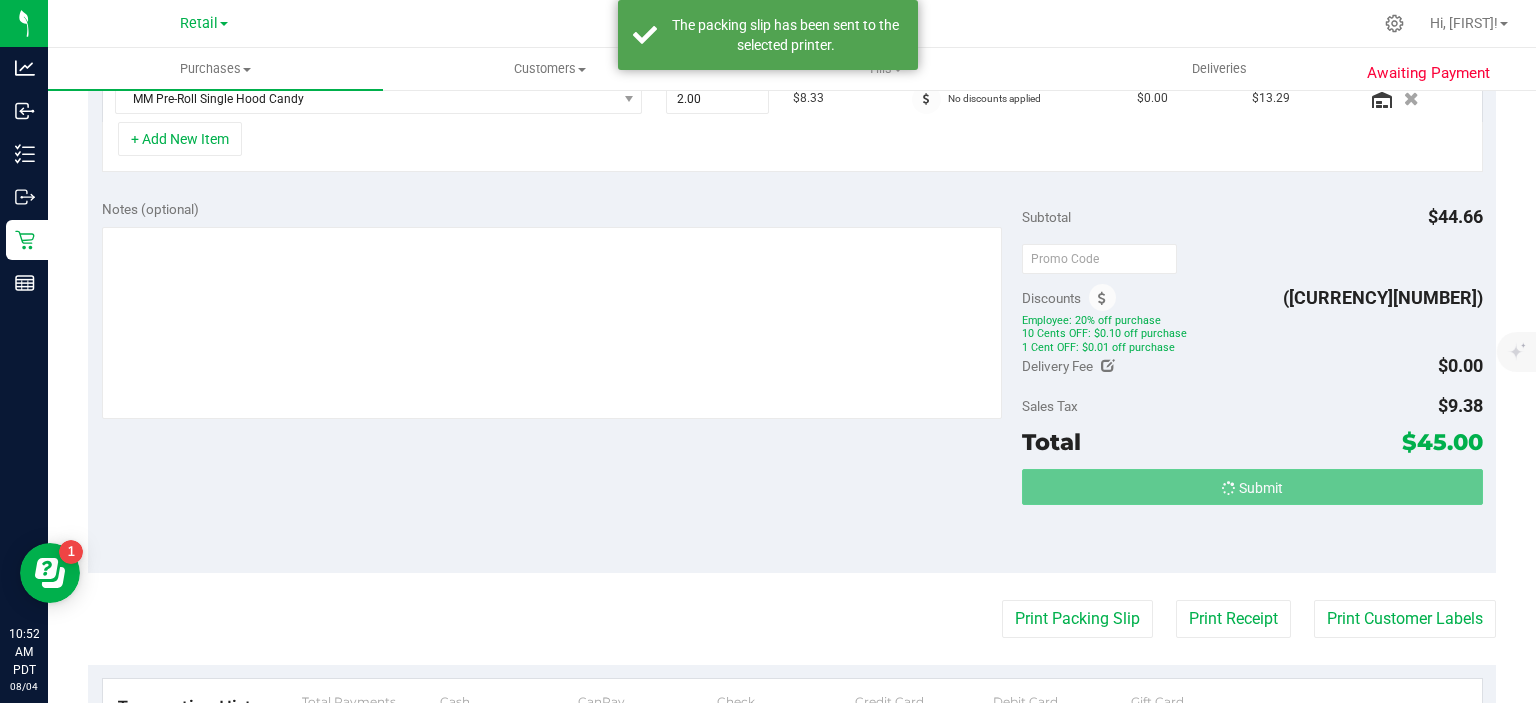 scroll, scrollTop: 573, scrollLeft: 0, axis: vertical 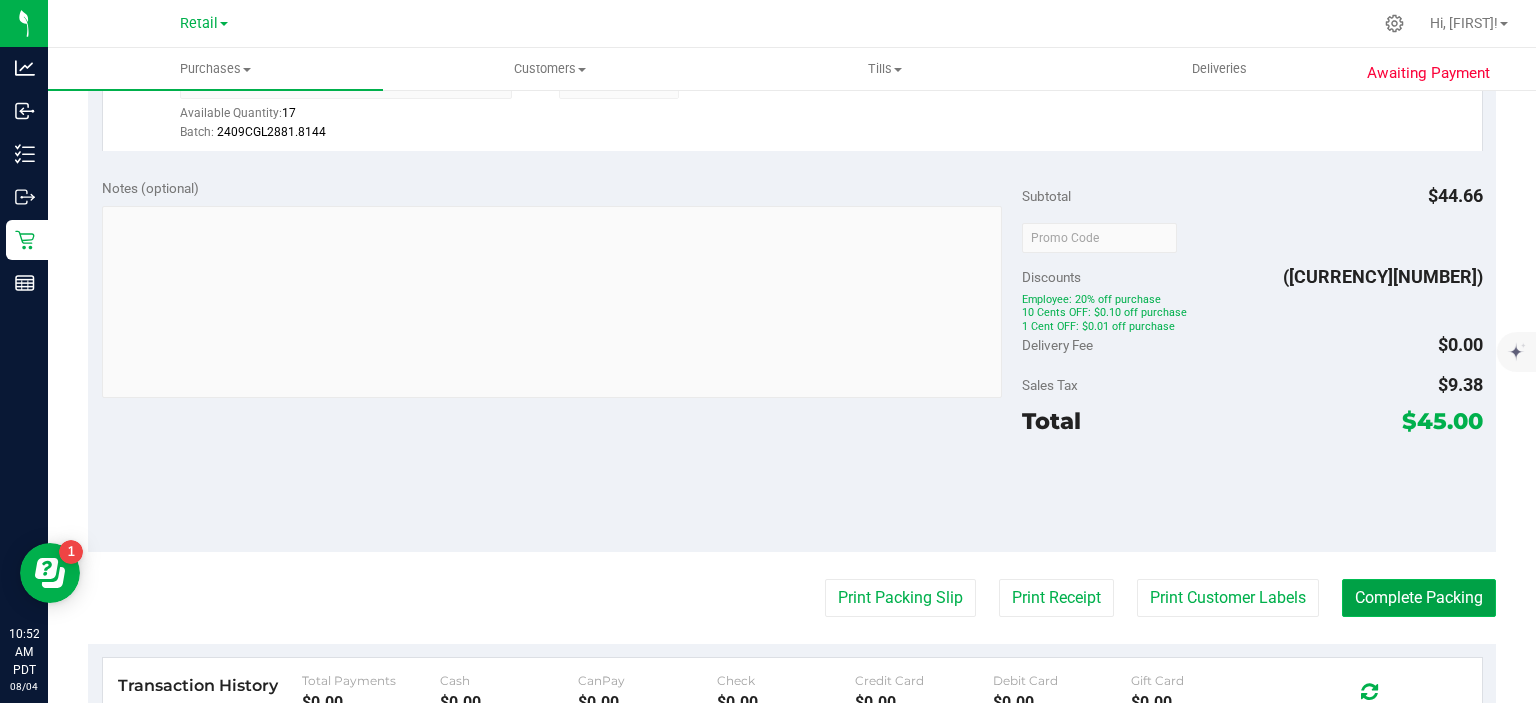 click on "Complete Packing" at bounding box center (1419, 598) 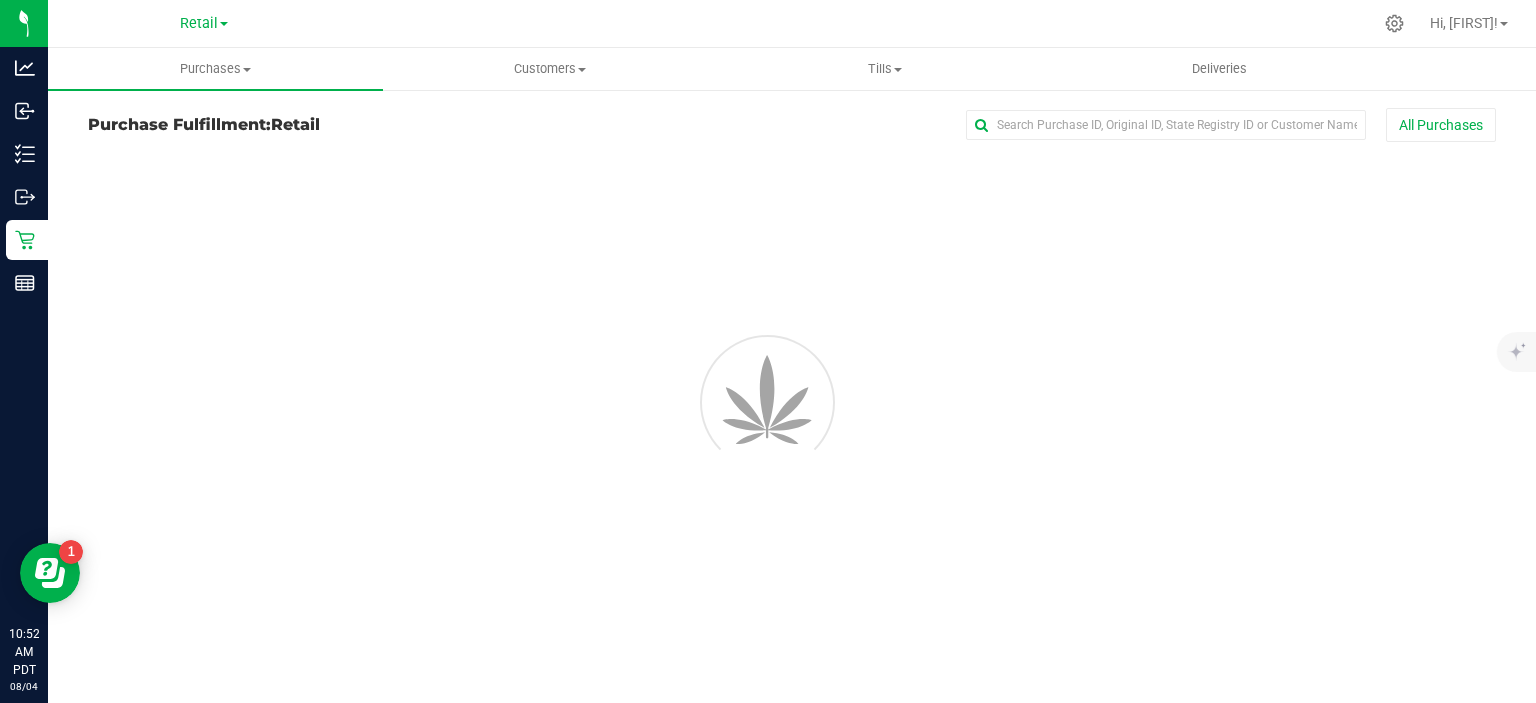 scroll, scrollTop: 0, scrollLeft: 0, axis: both 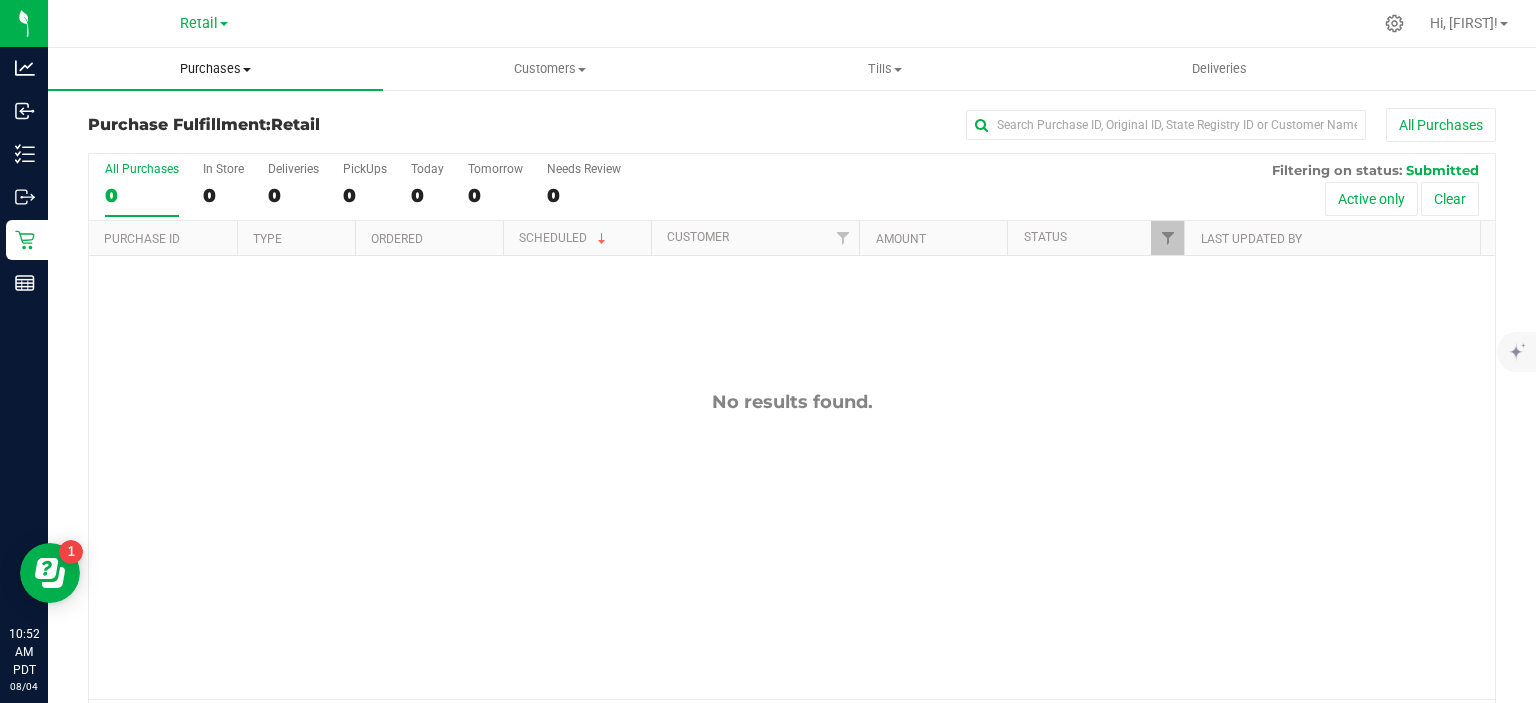click on "Purchases" at bounding box center [215, 69] 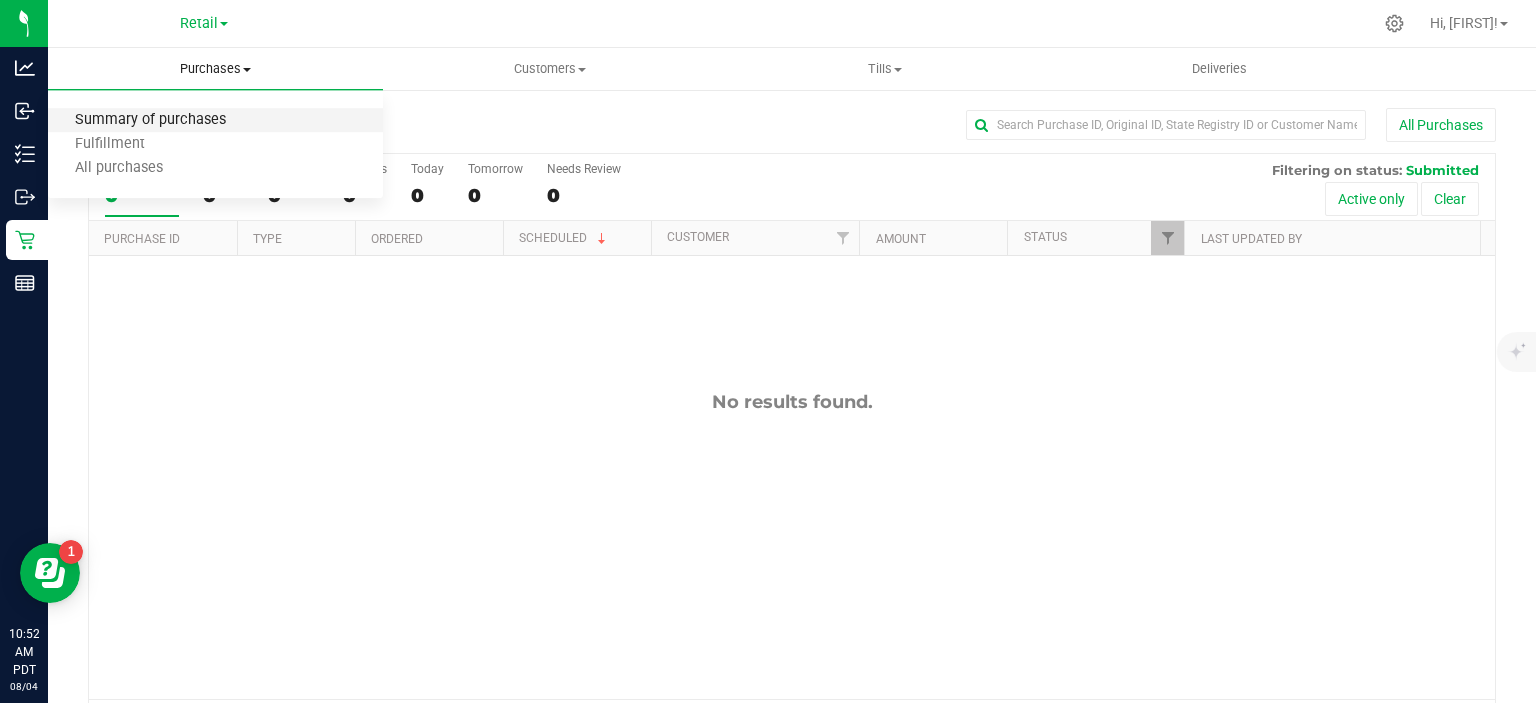 click on "Summary of purchases" at bounding box center (150, 120) 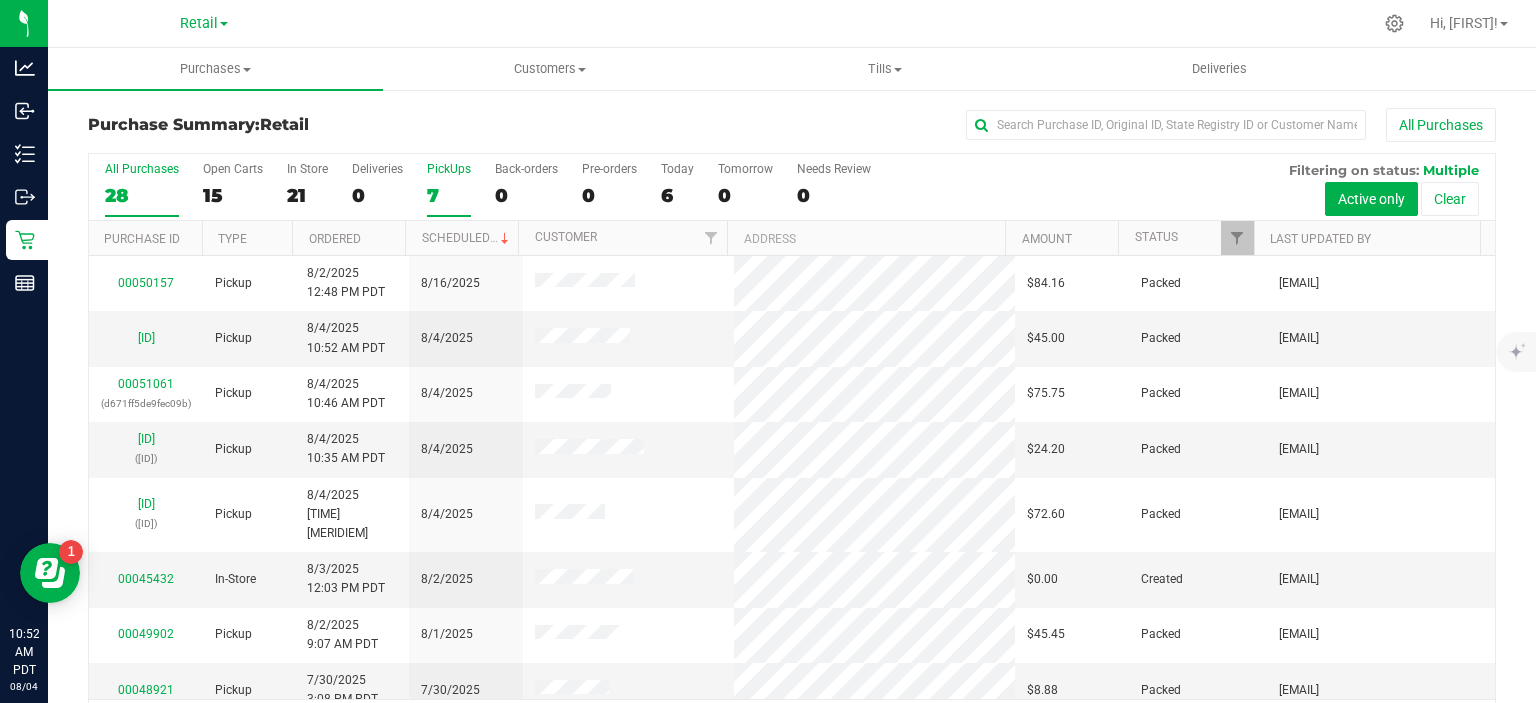 click on "7" at bounding box center [449, 195] 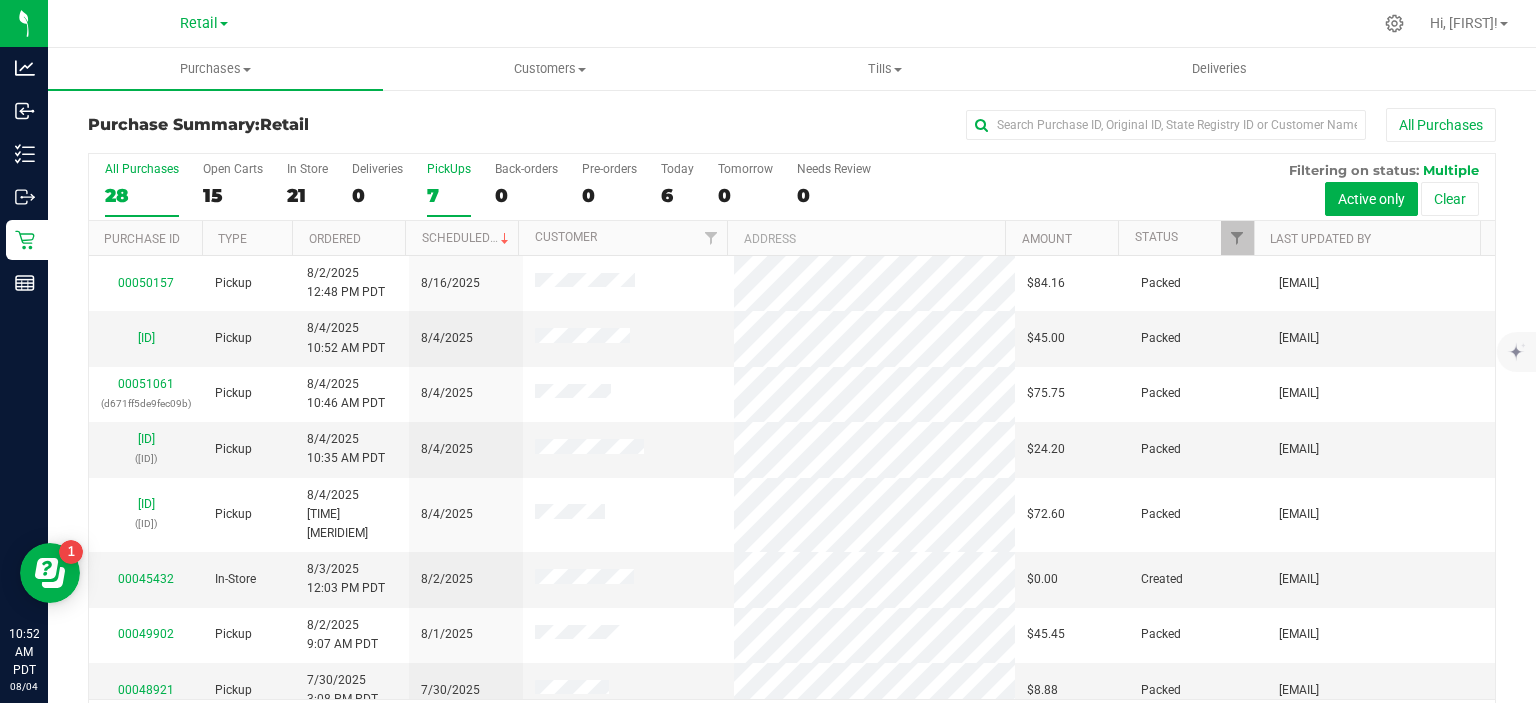 click on "PickUps
7" at bounding box center (0, 0) 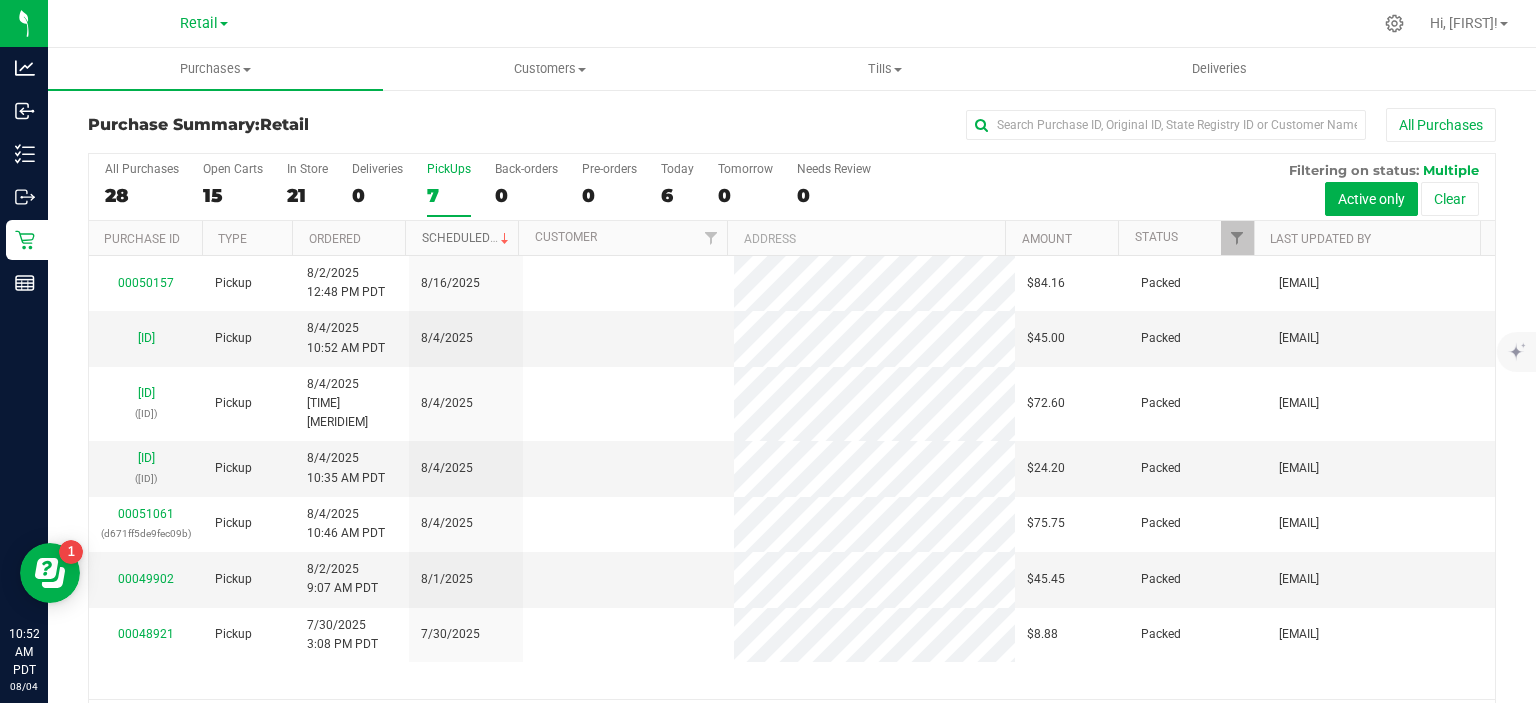 click on "Scheduled" at bounding box center (467, 238) 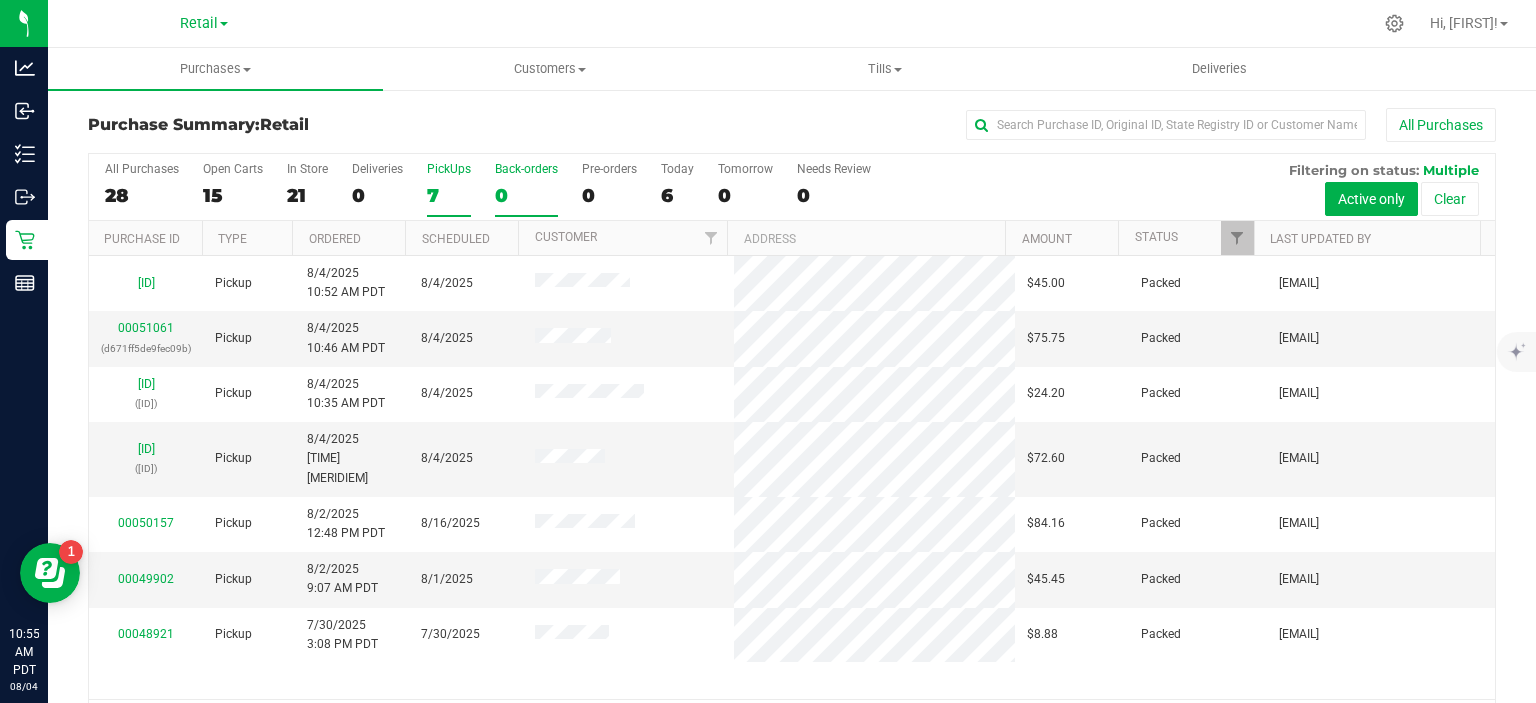 click on "0" at bounding box center [526, 195] 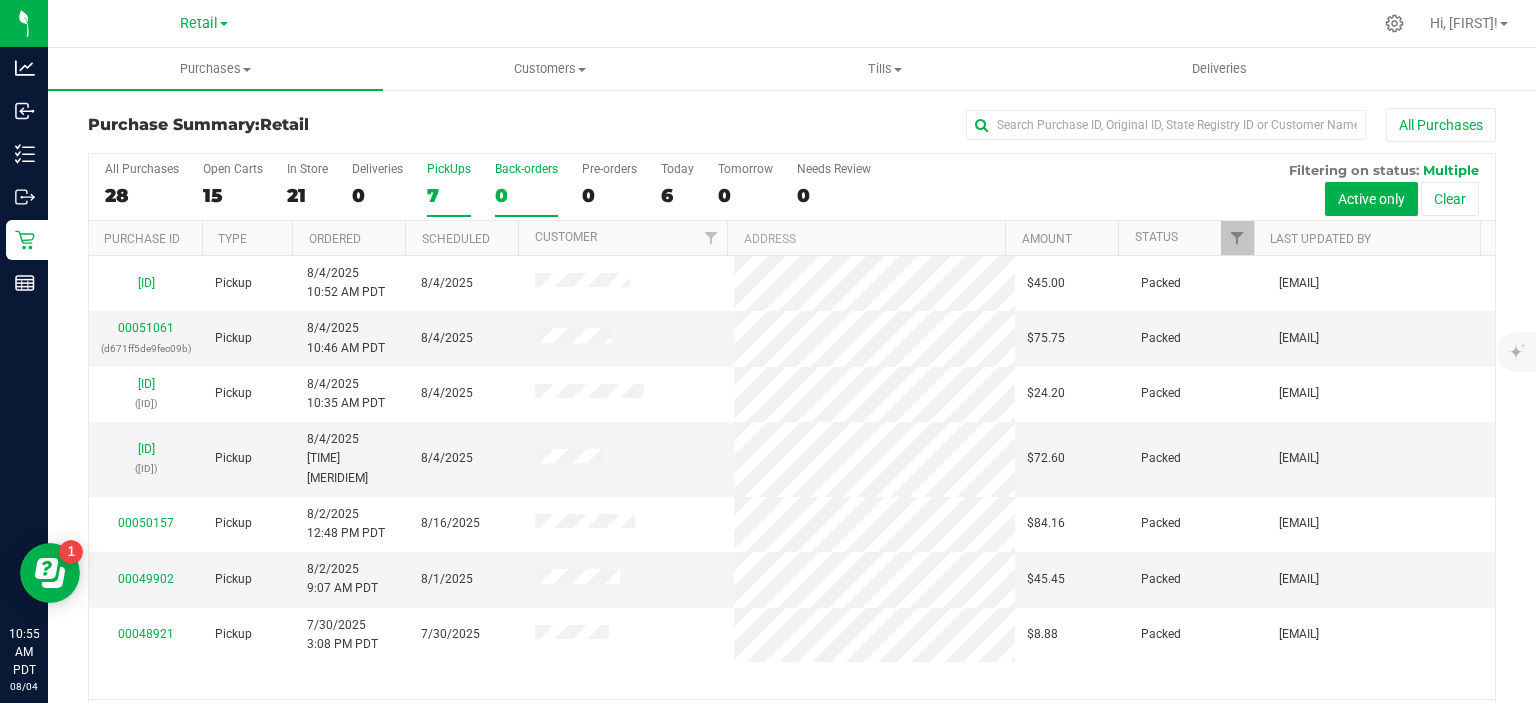 click on "Back-orders
0" at bounding box center [0, 0] 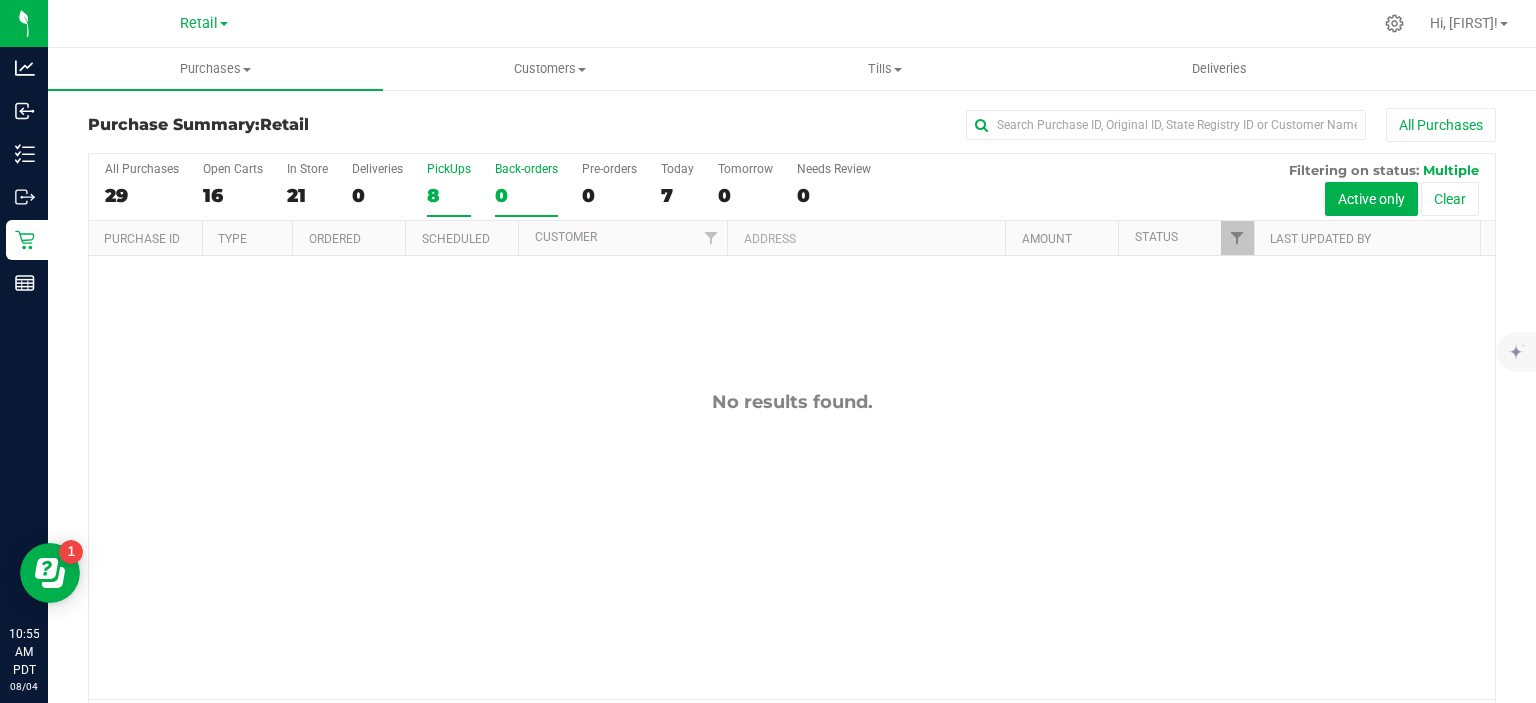click on "8" at bounding box center (449, 195) 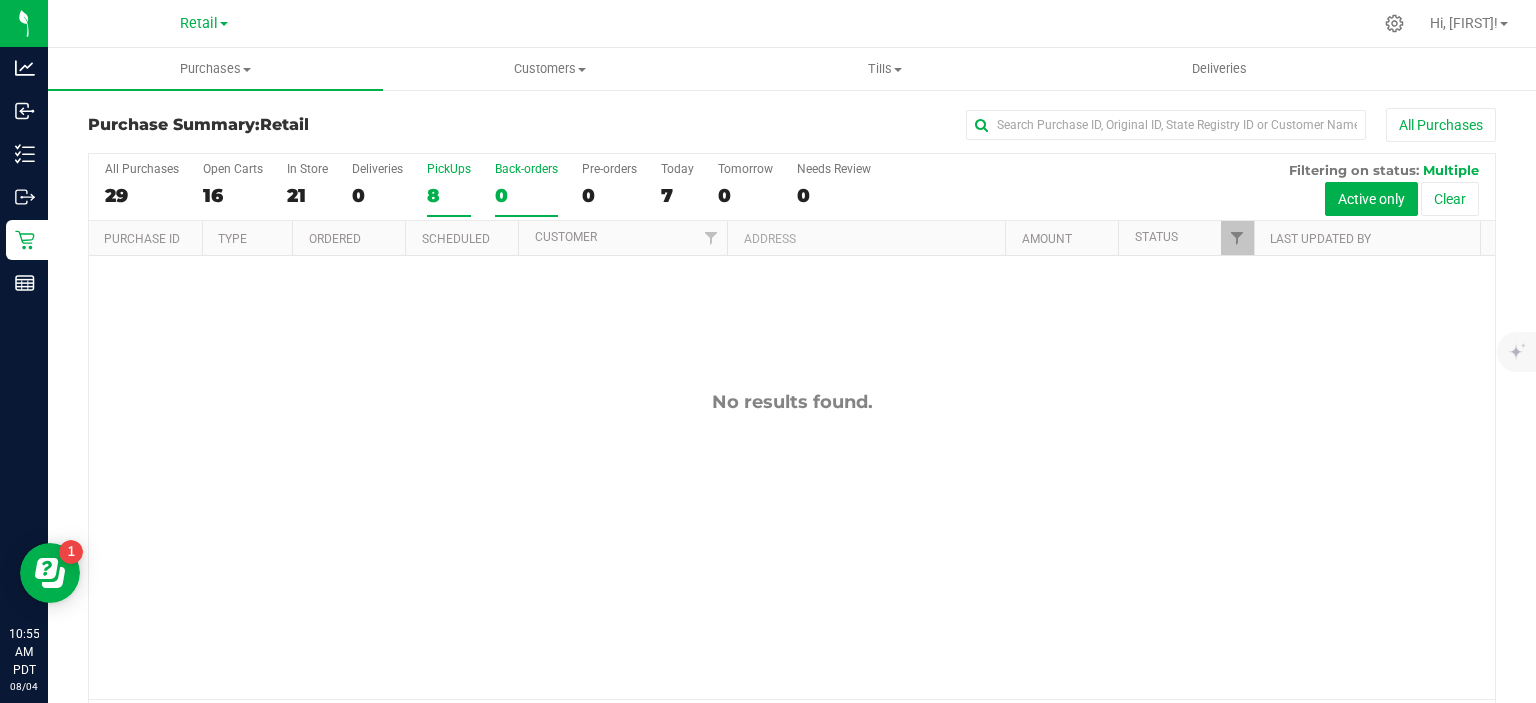 click on "PickUps
8" at bounding box center [0, 0] 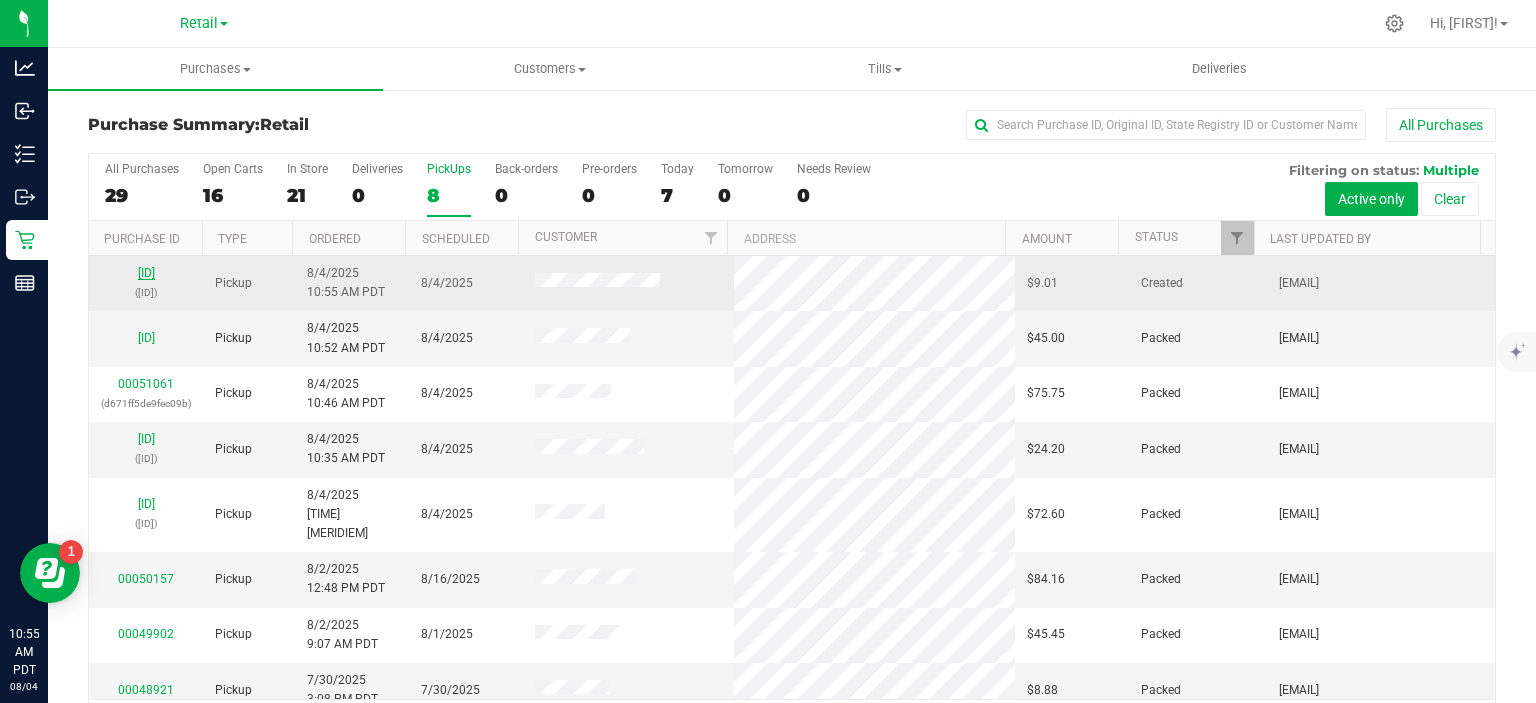 click on "[ID]" at bounding box center (146, 273) 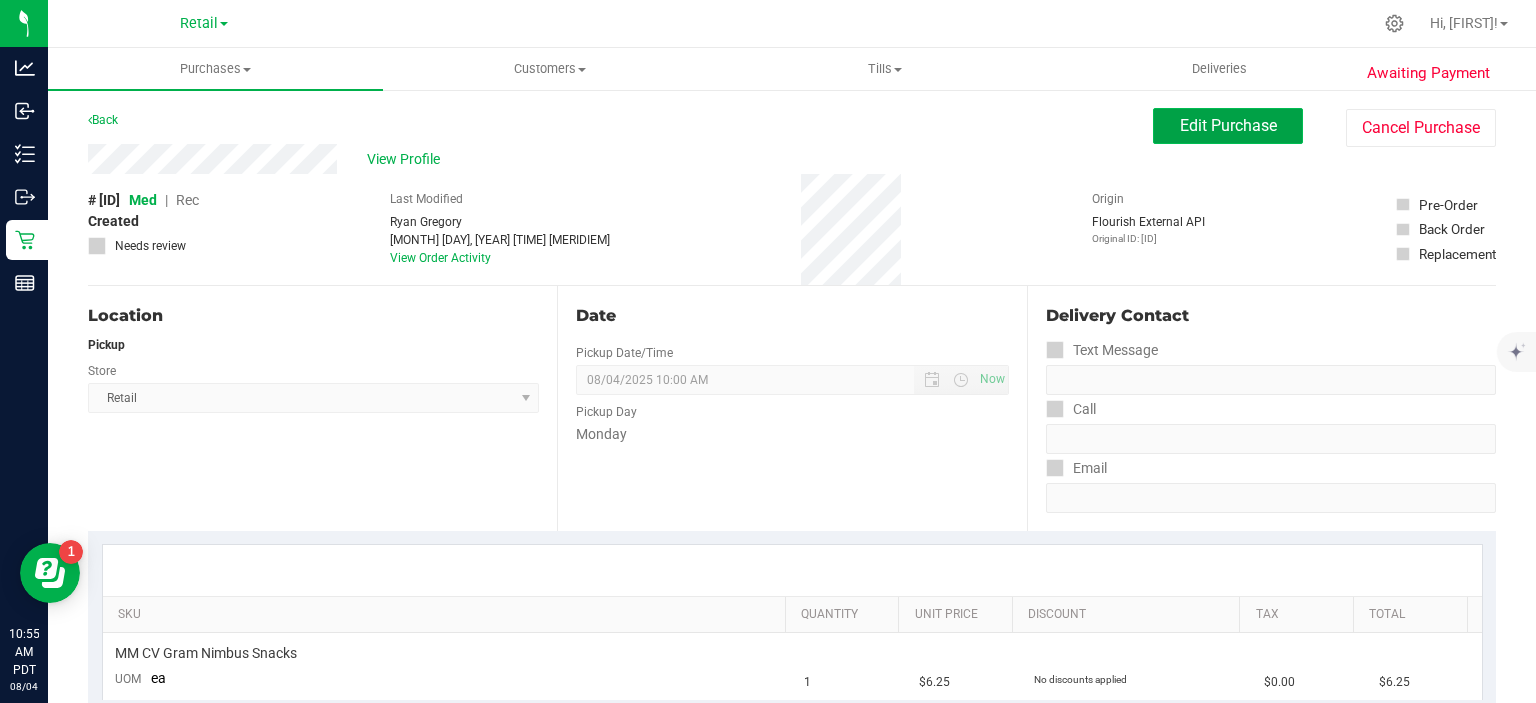 click on "Edit Purchase" at bounding box center [1228, 125] 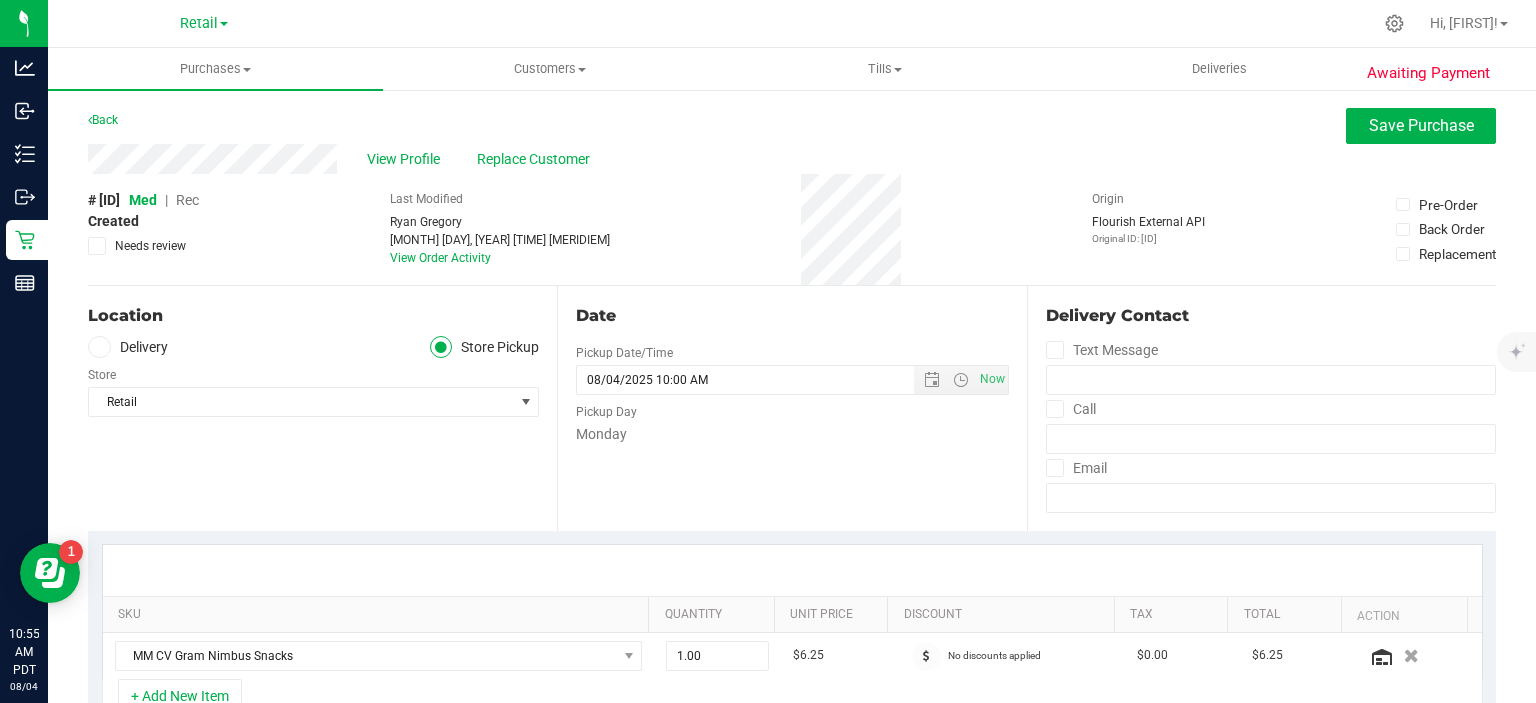 click on "Rec" at bounding box center (187, 200) 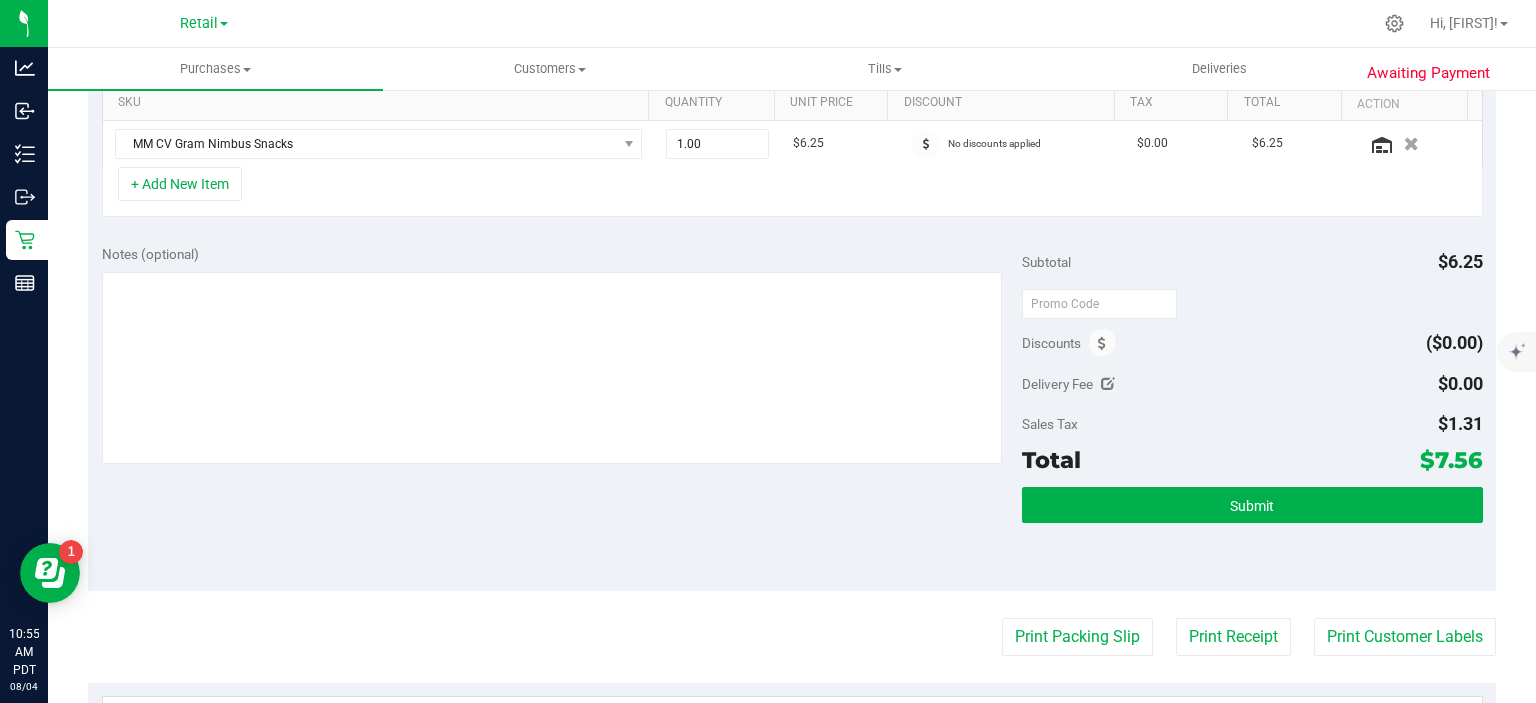 scroll, scrollTop: 555, scrollLeft: 0, axis: vertical 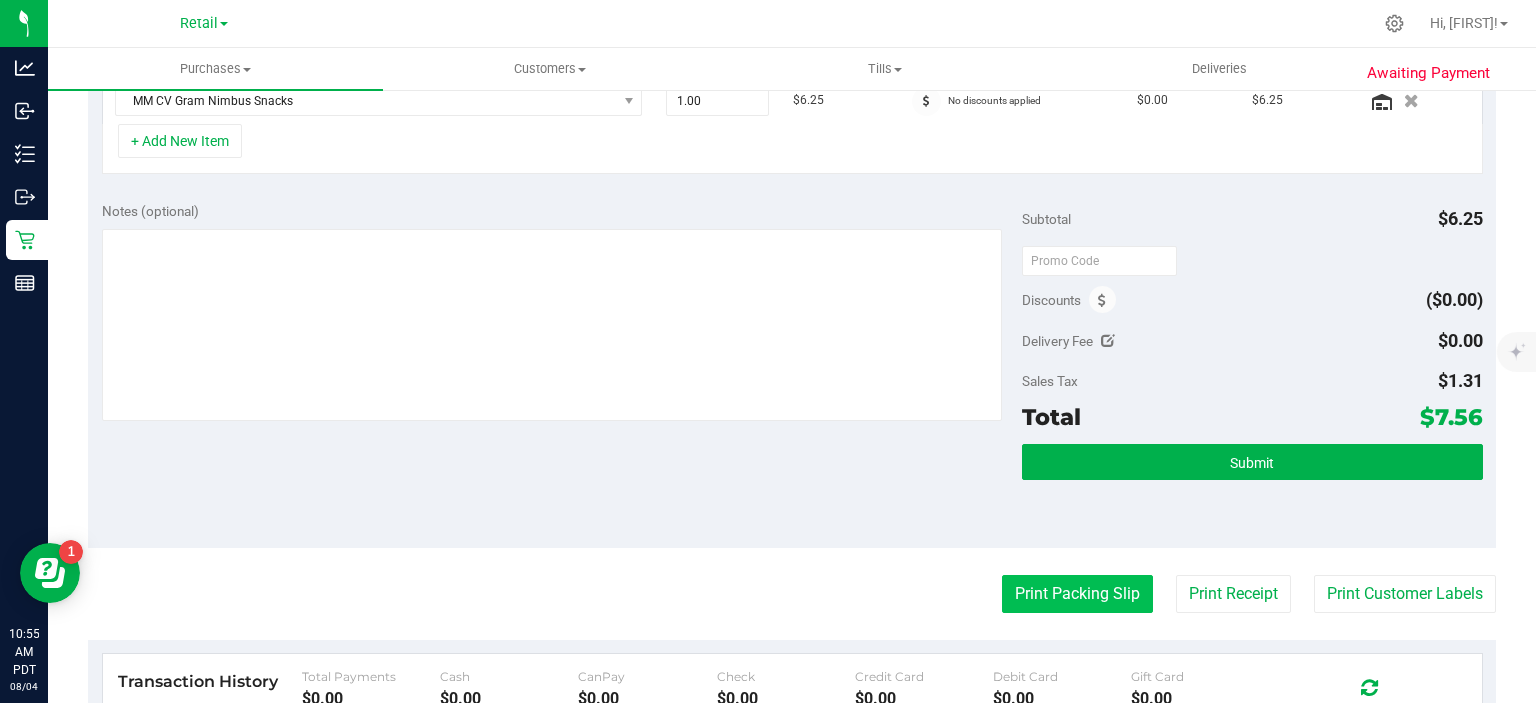 click on "Print Packing Slip" at bounding box center (1077, 594) 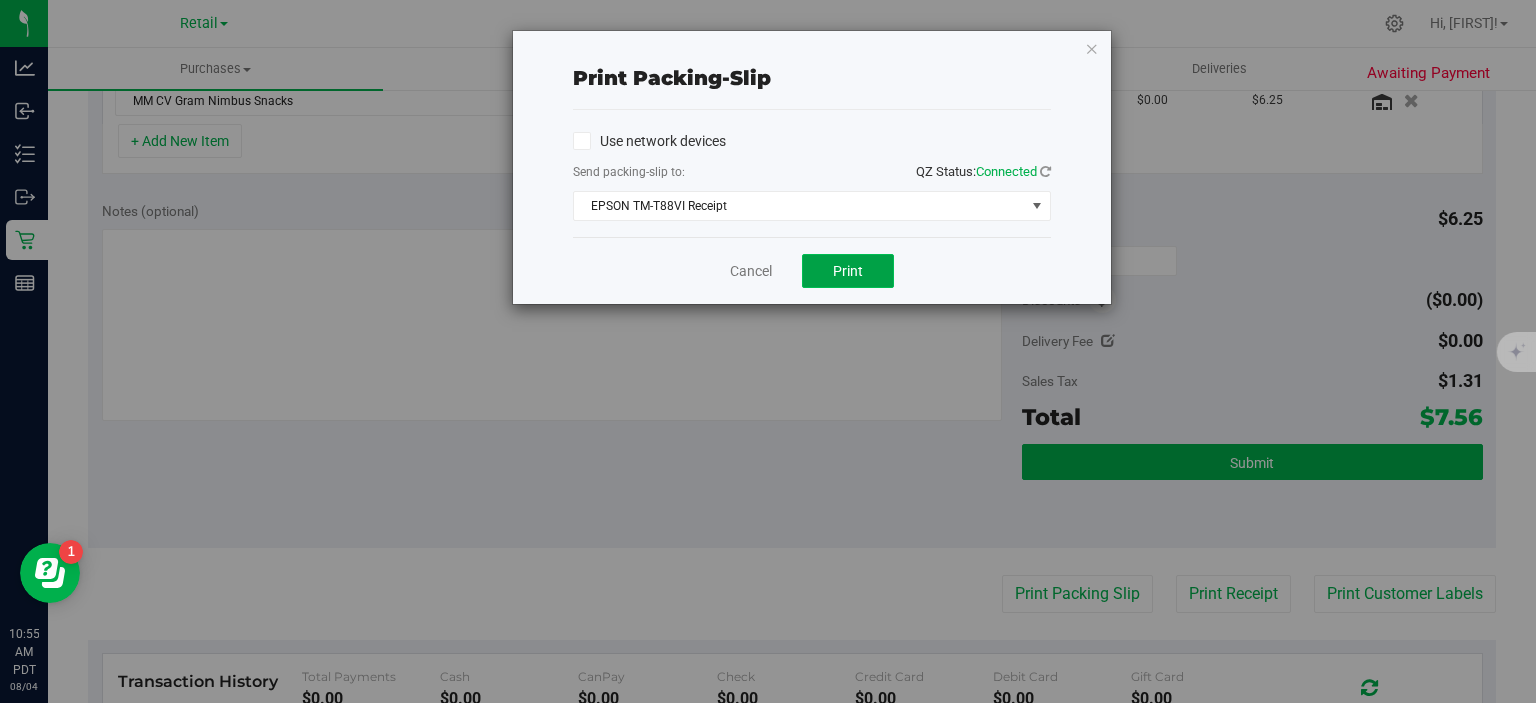 click on "Print" at bounding box center [848, 271] 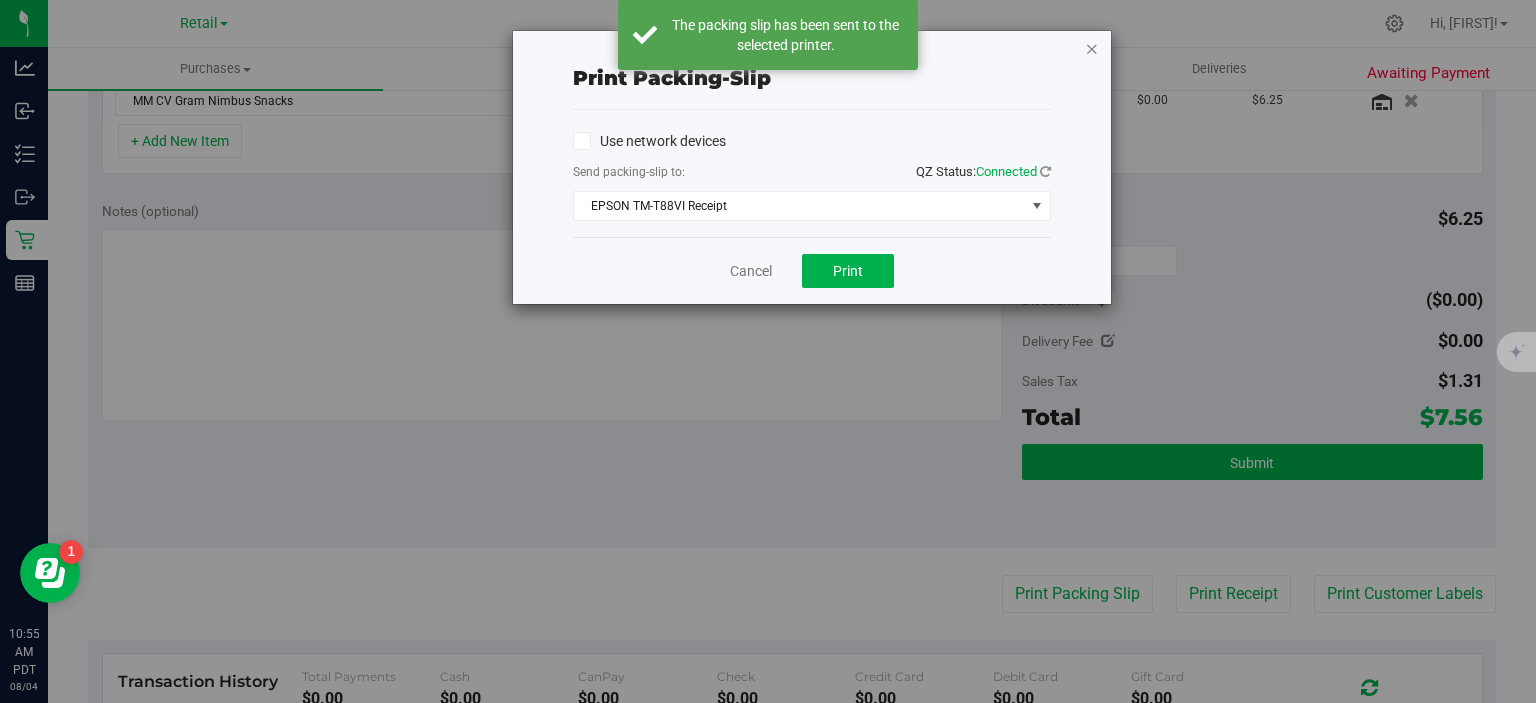 click at bounding box center [1092, 48] 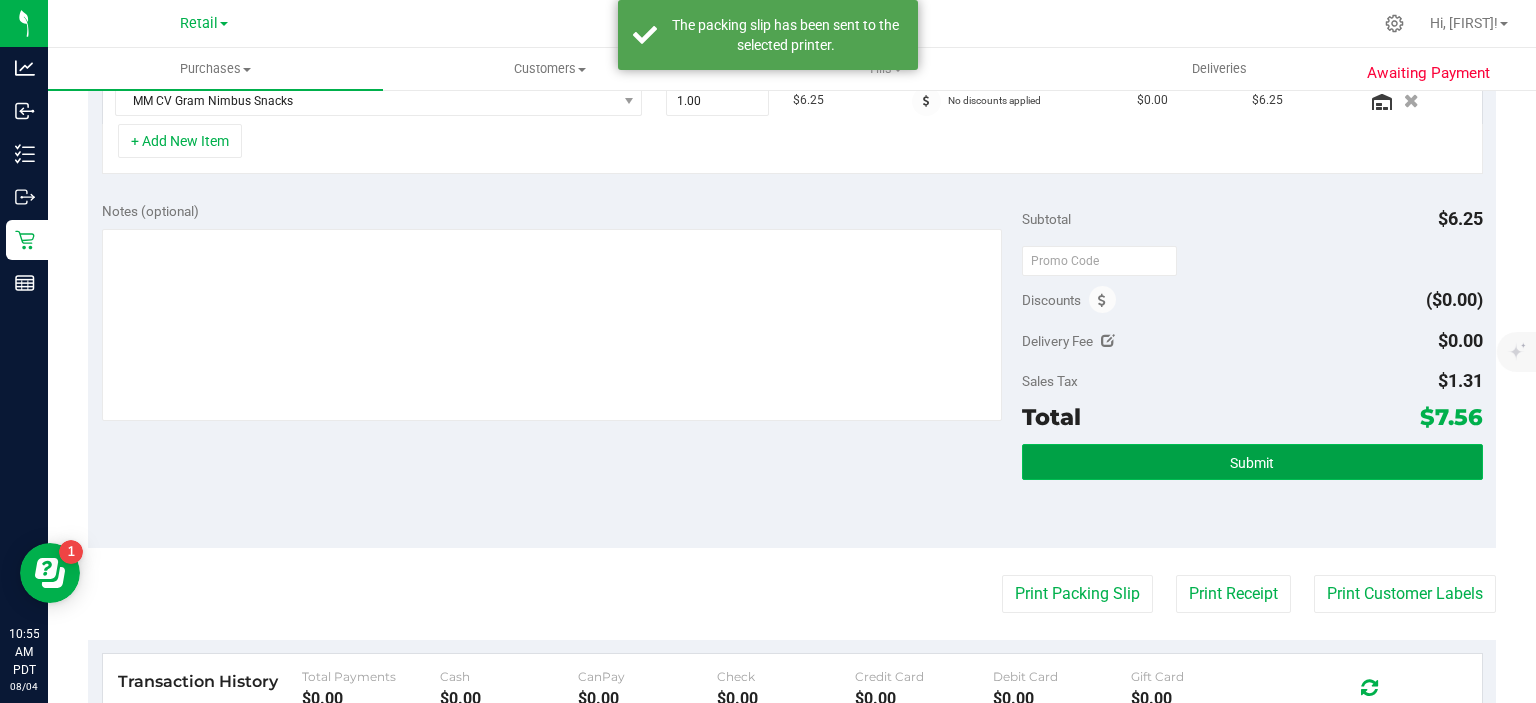 click on "Submit" at bounding box center [1252, 462] 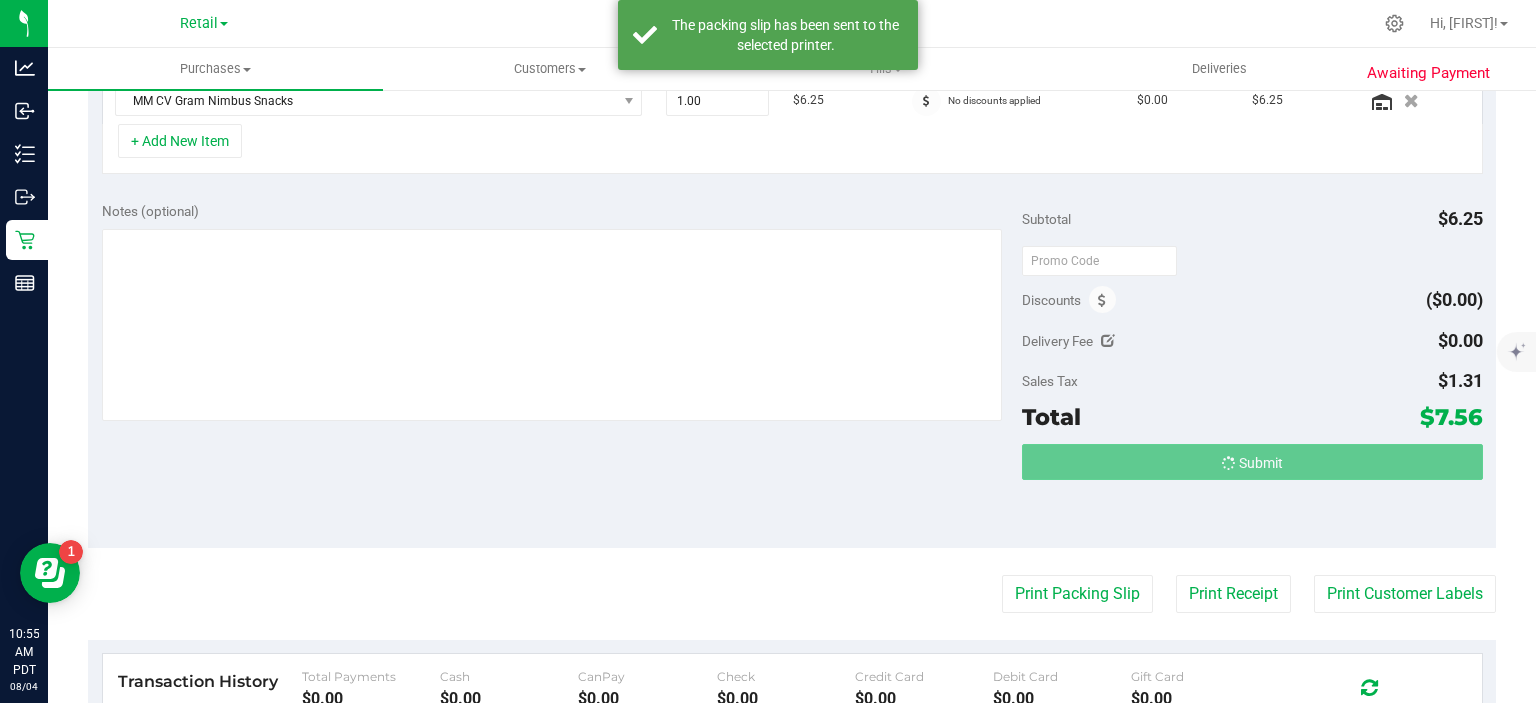 scroll, scrollTop: 558, scrollLeft: 0, axis: vertical 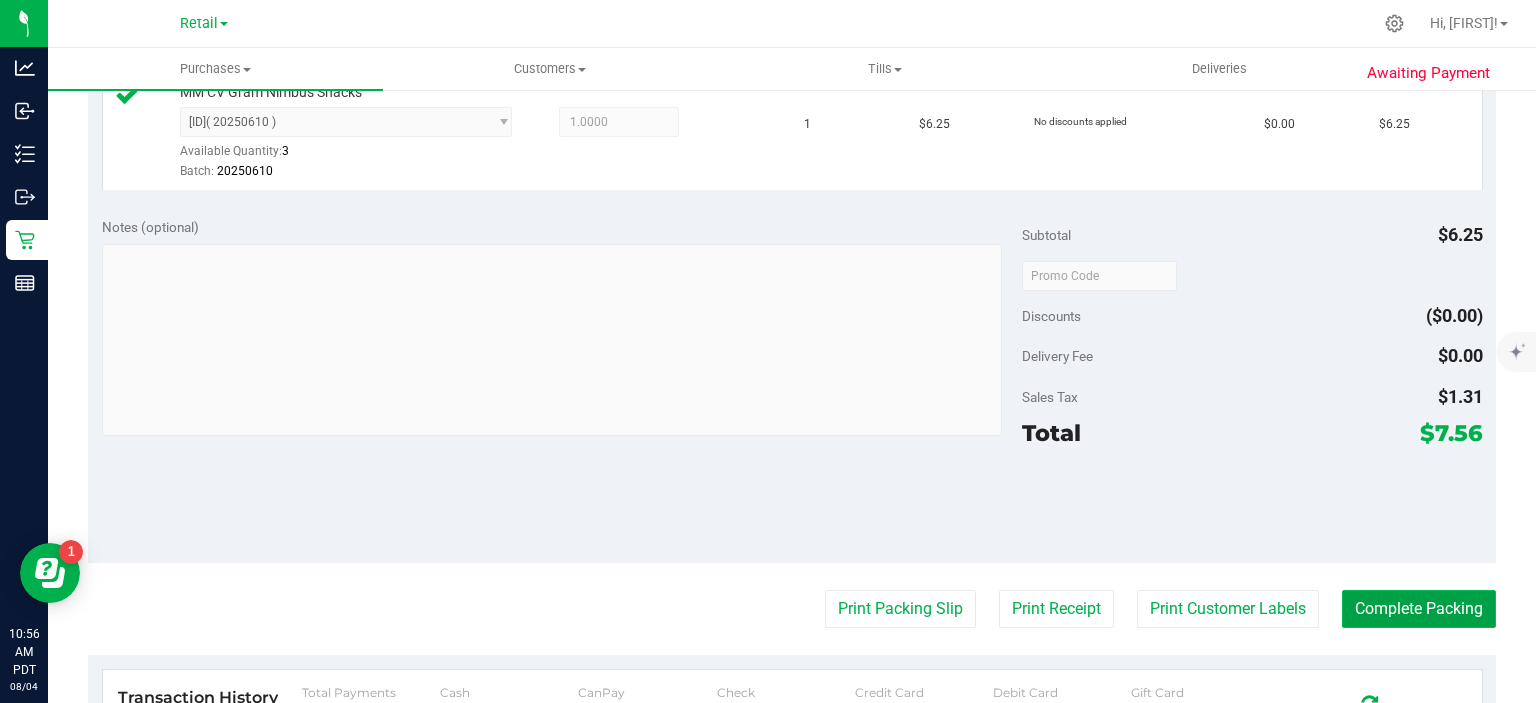 click on "Complete Packing" at bounding box center [1419, 609] 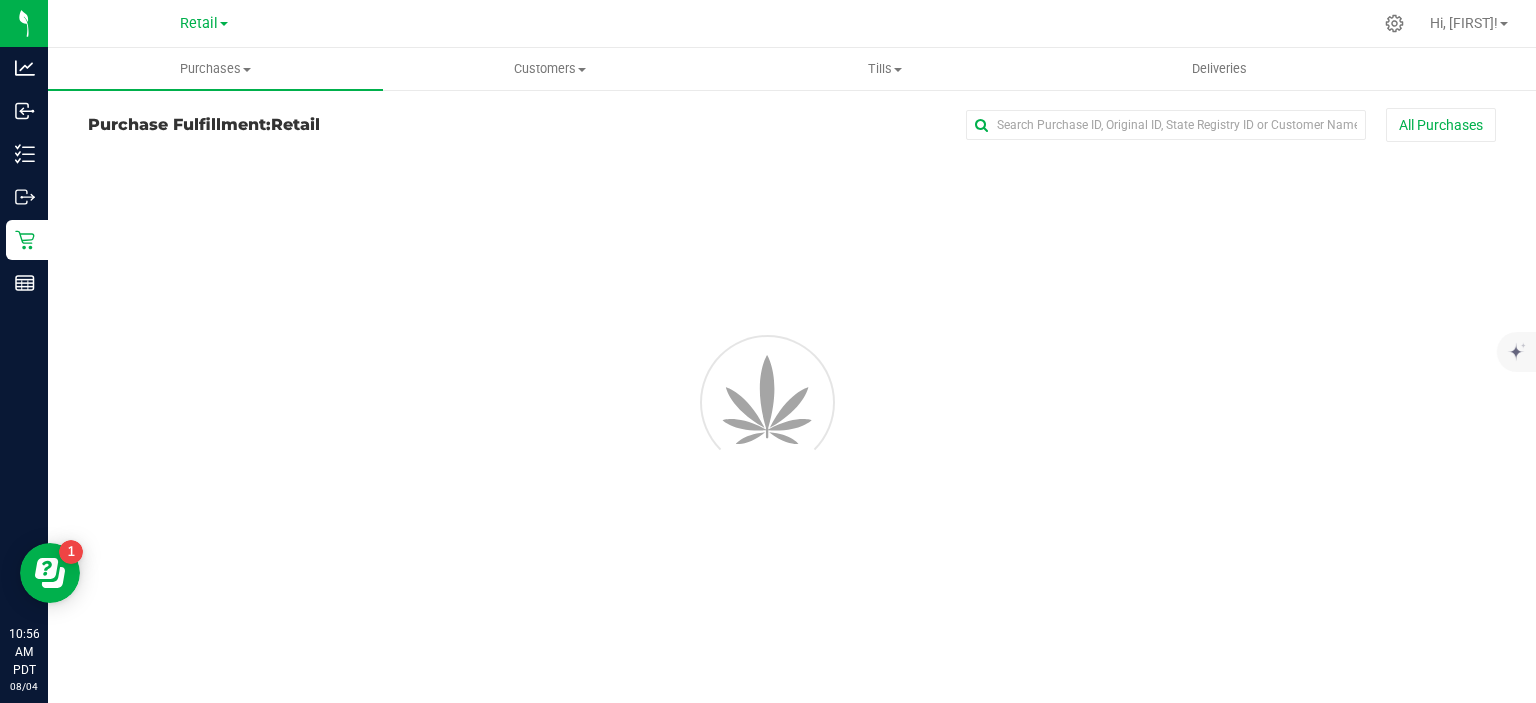 scroll, scrollTop: 0, scrollLeft: 0, axis: both 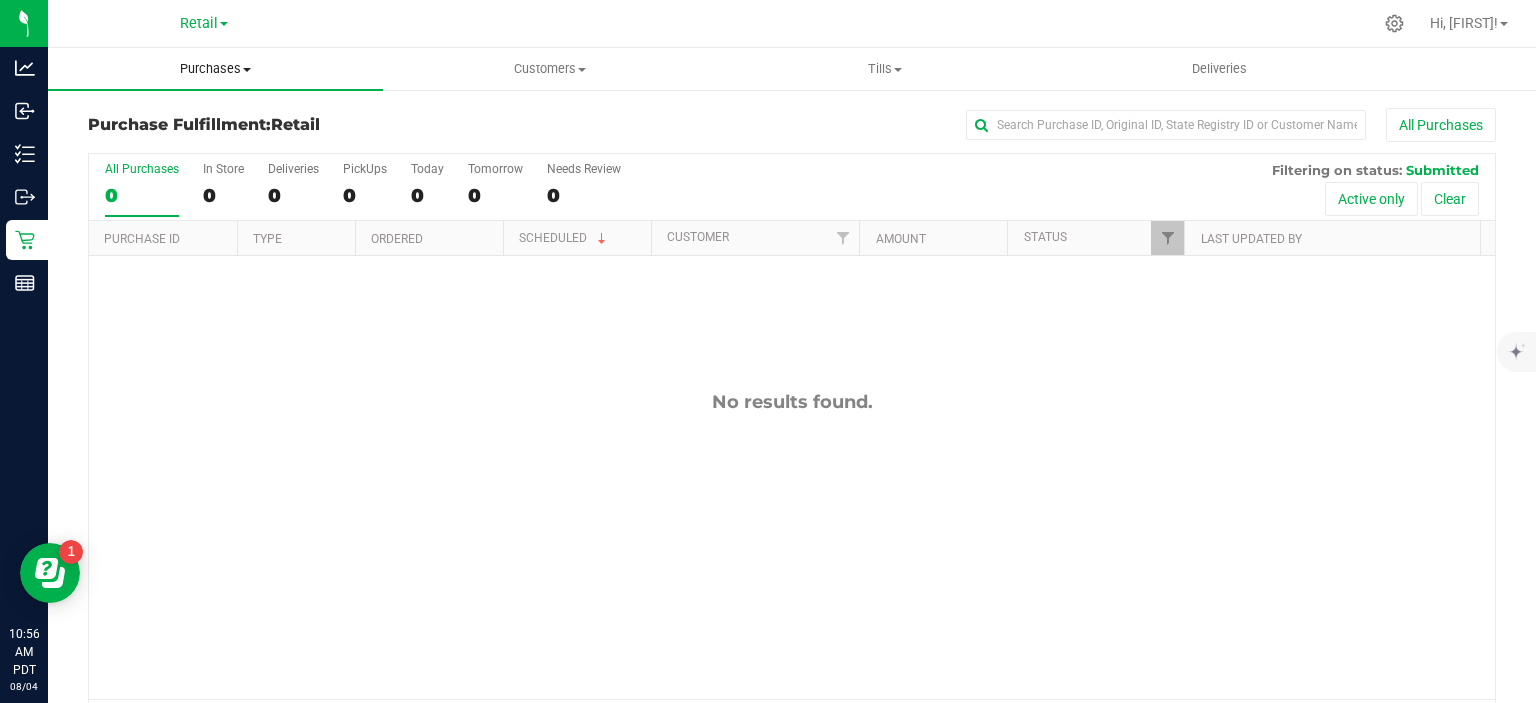 click on "Purchases" at bounding box center [215, 69] 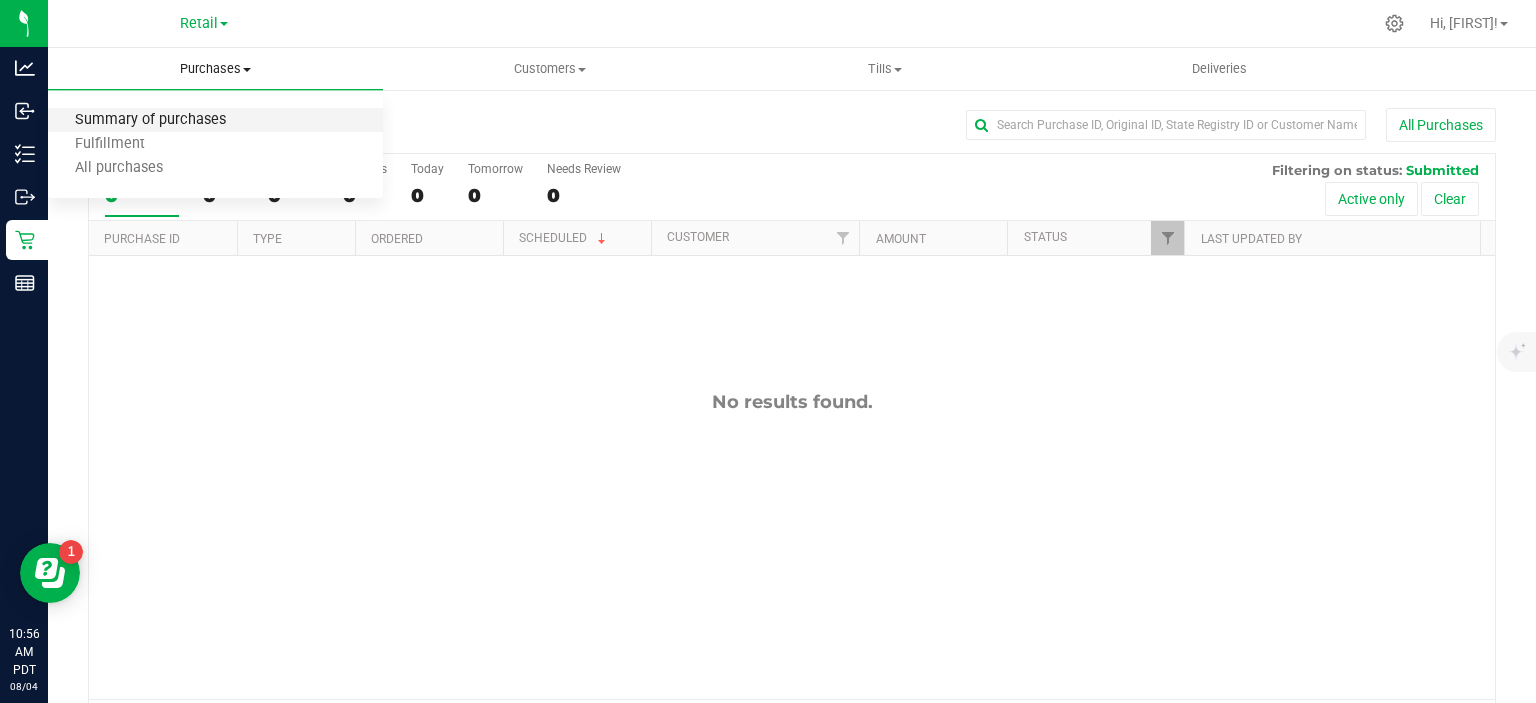 click on "Summary of purchases" at bounding box center (150, 120) 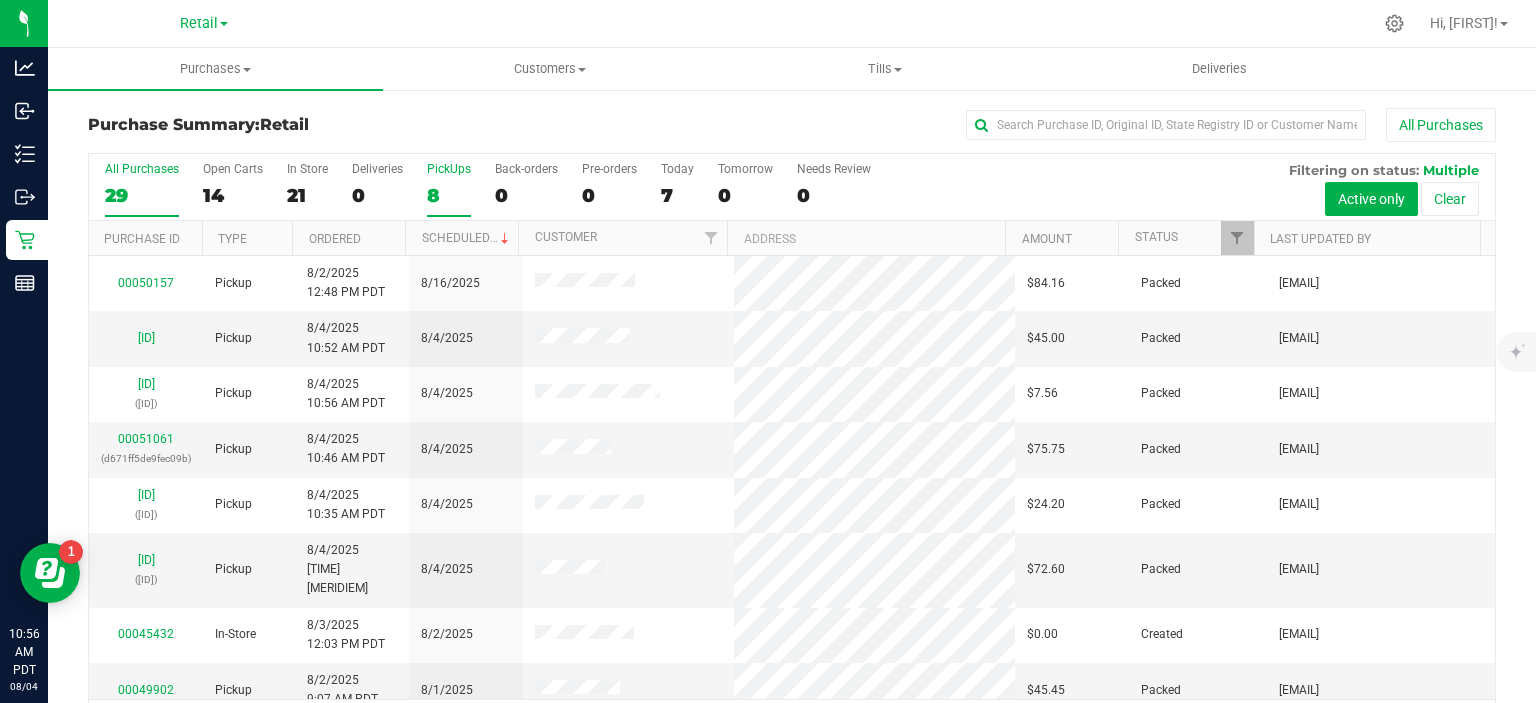 click on "8" at bounding box center [449, 195] 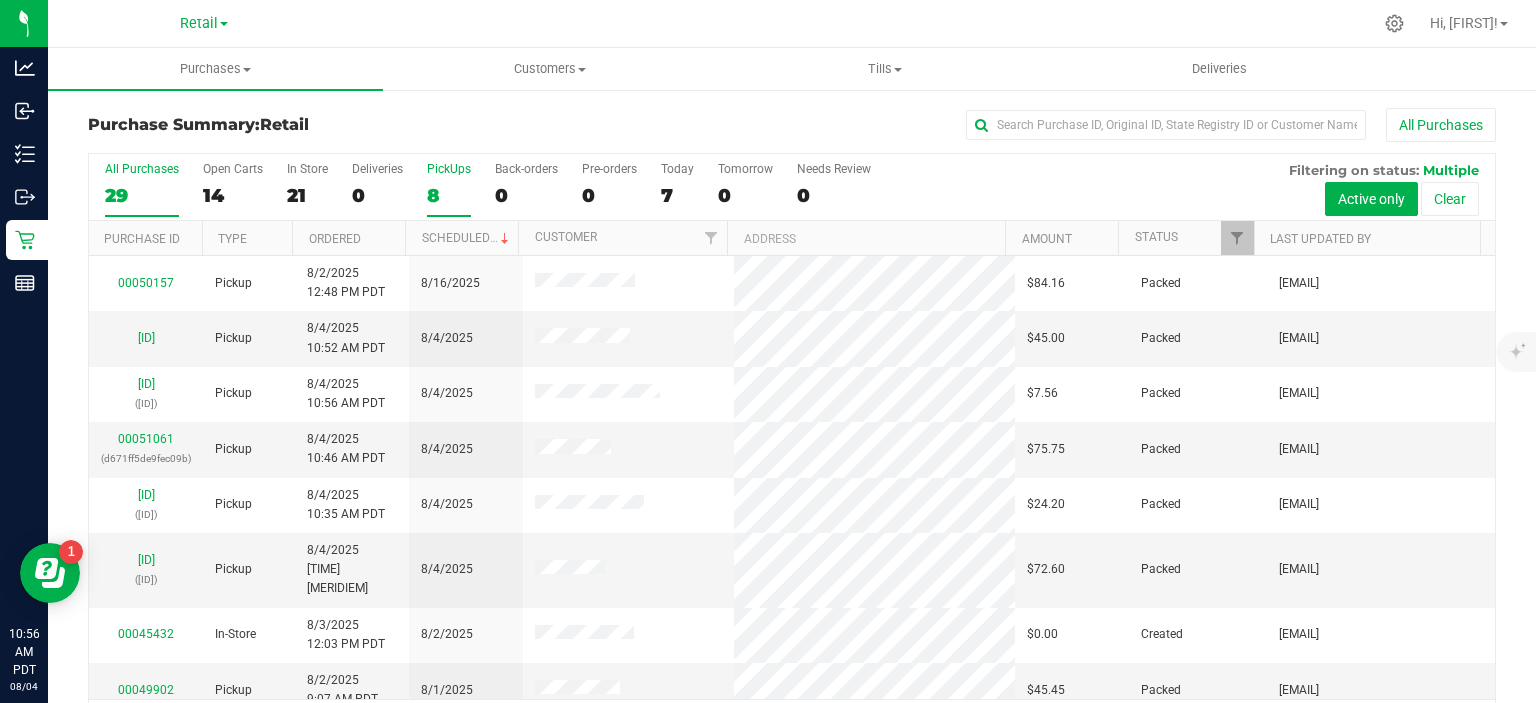 click on "PickUps
8" at bounding box center [0, 0] 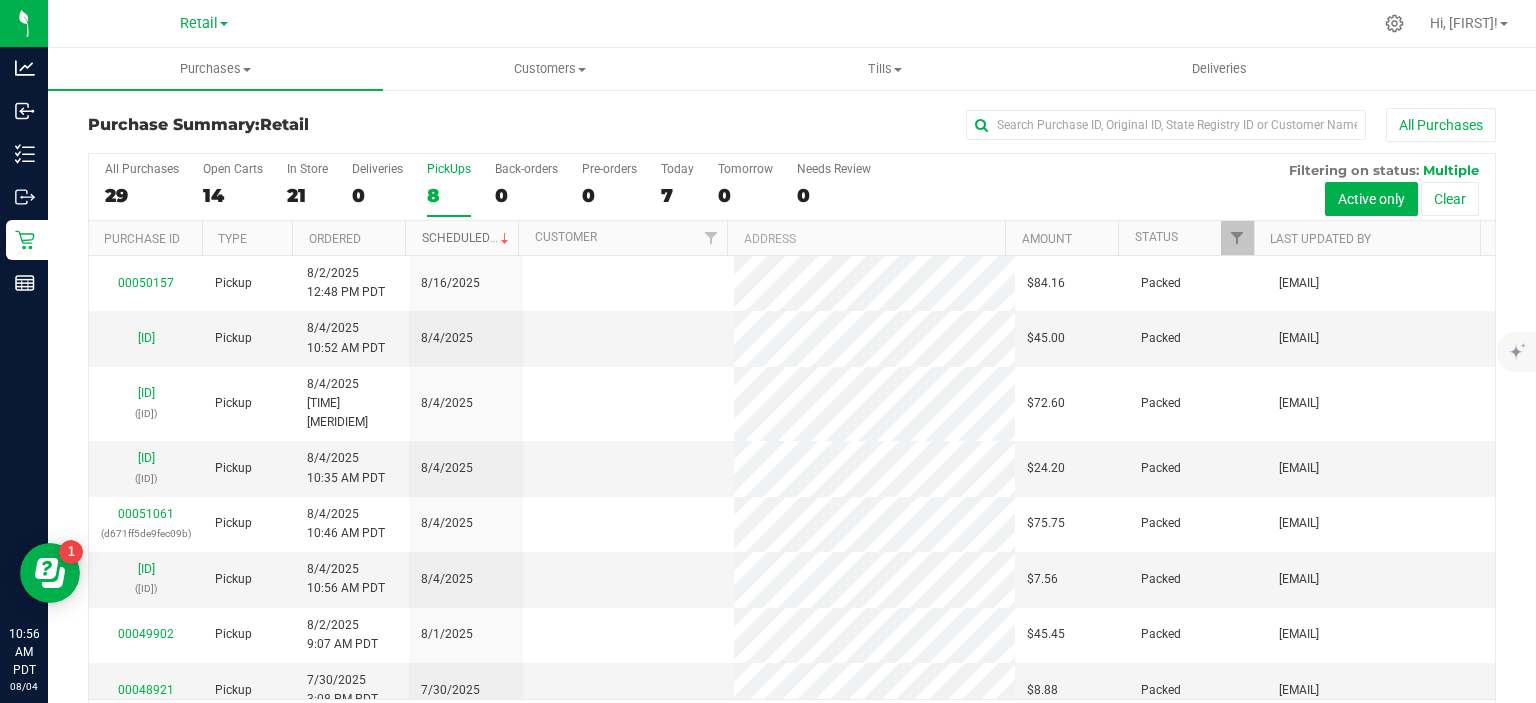 click on "Scheduled" at bounding box center [467, 238] 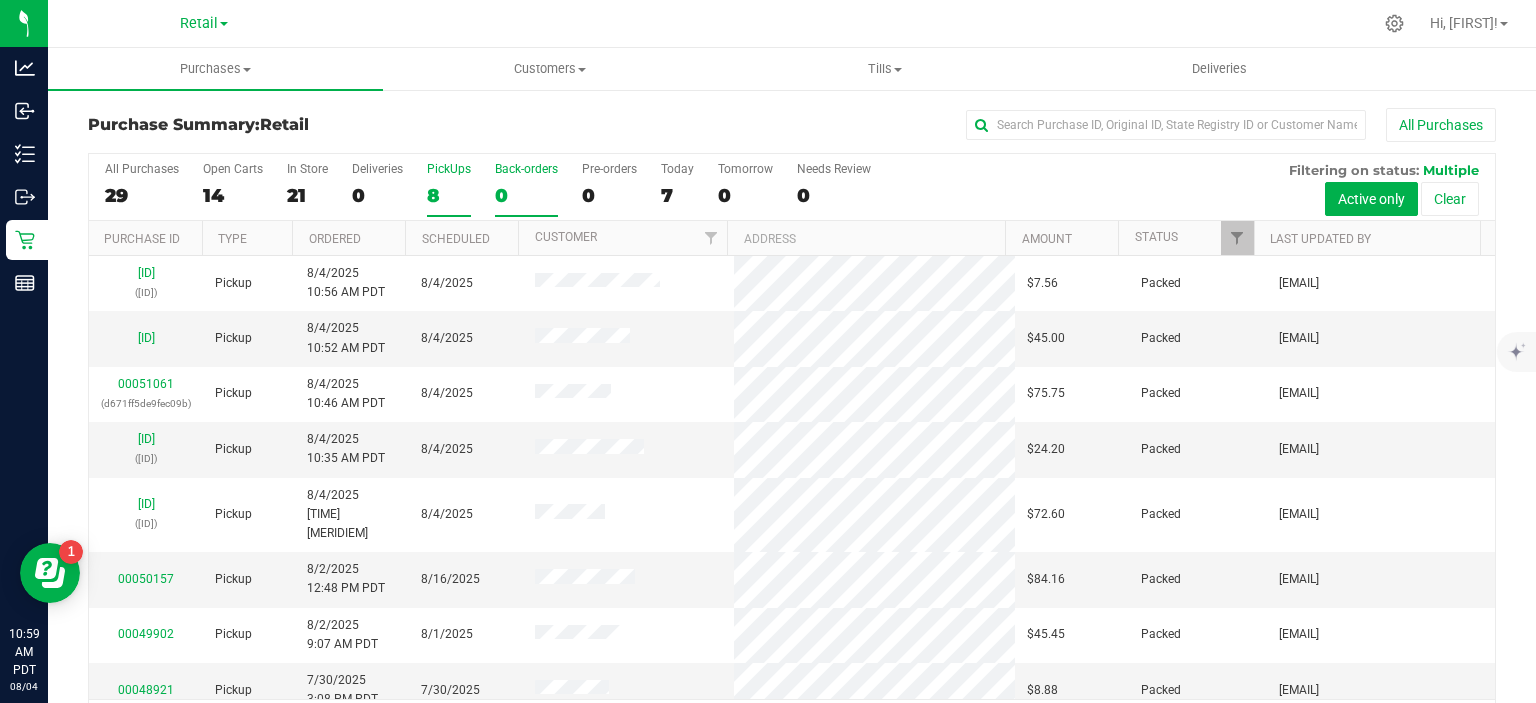 click on "0" at bounding box center (526, 195) 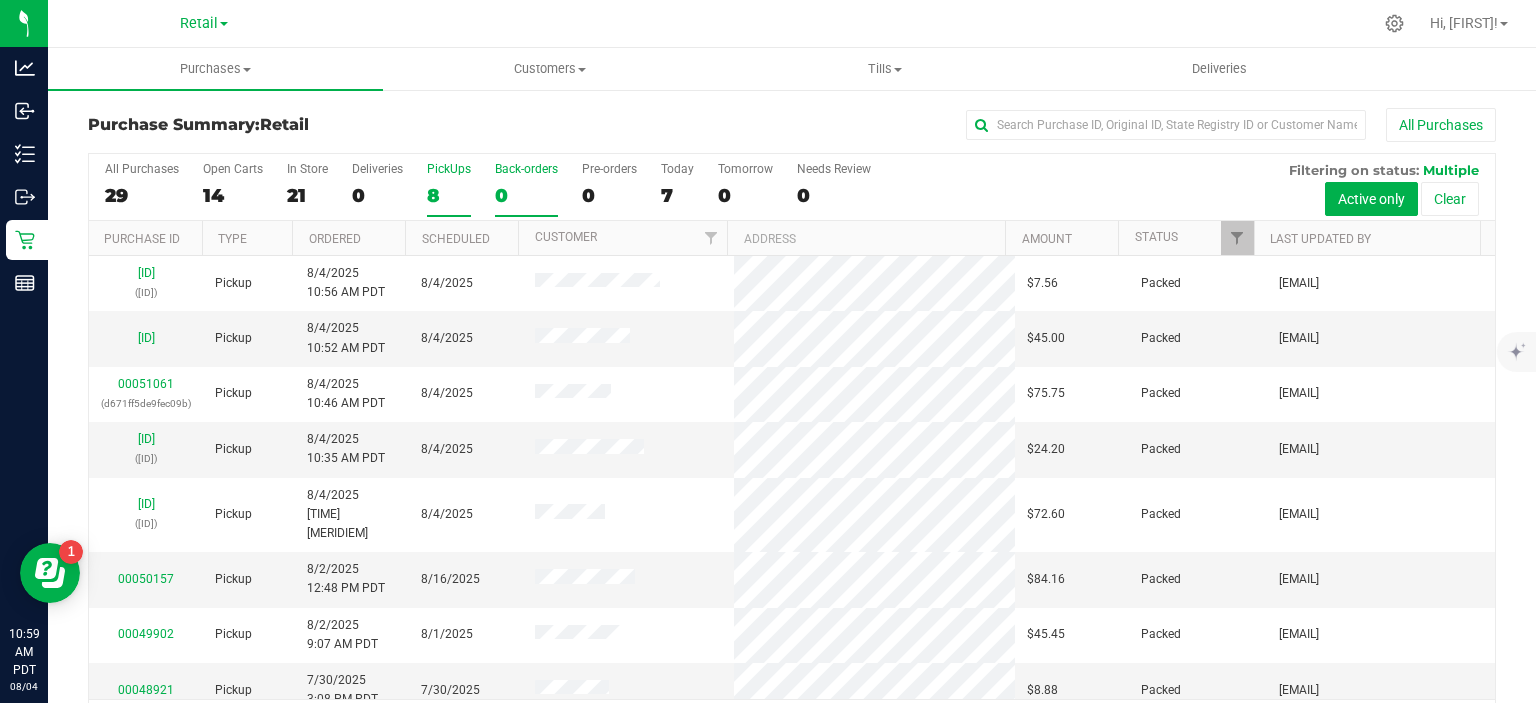click on "Back-orders
0" at bounding box center (0, 0) 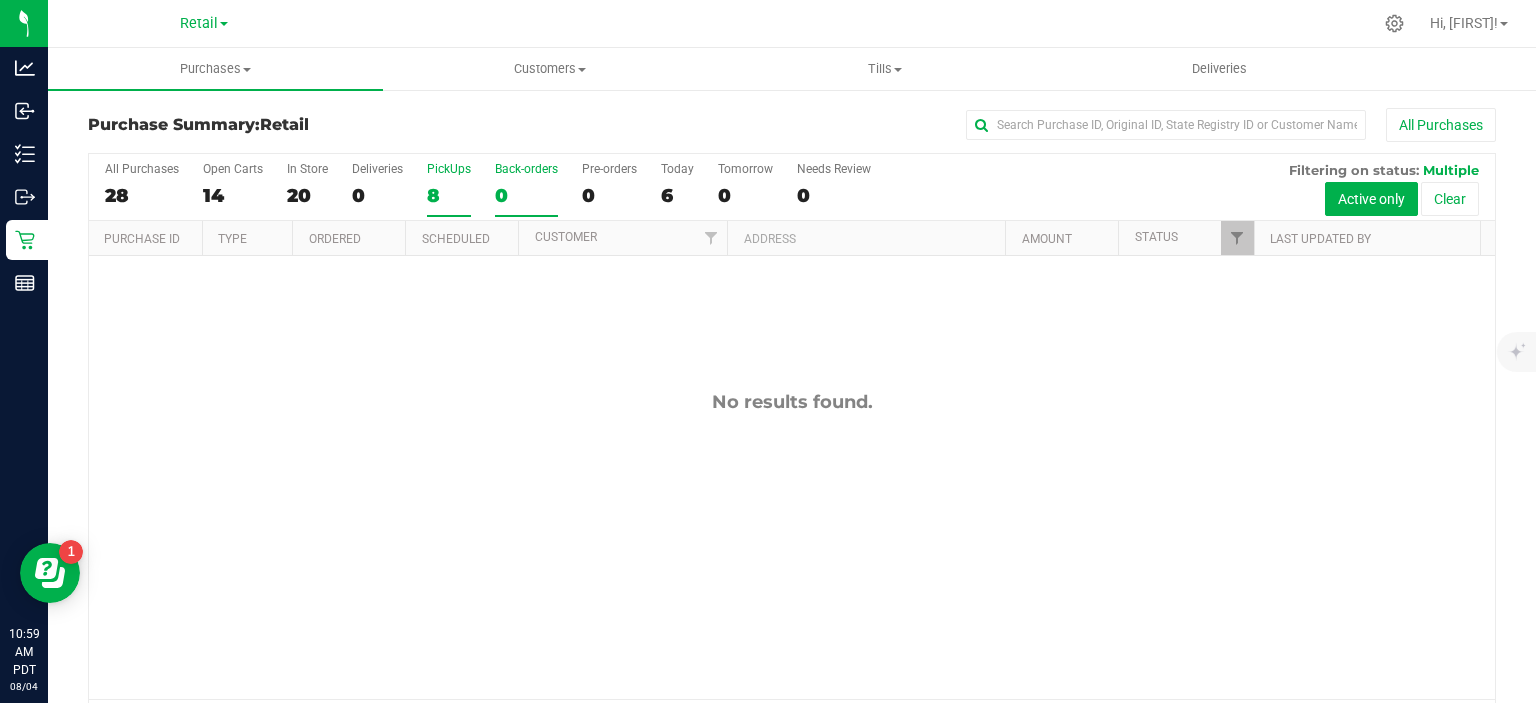 click on "8" at bounding box center [449, 195] 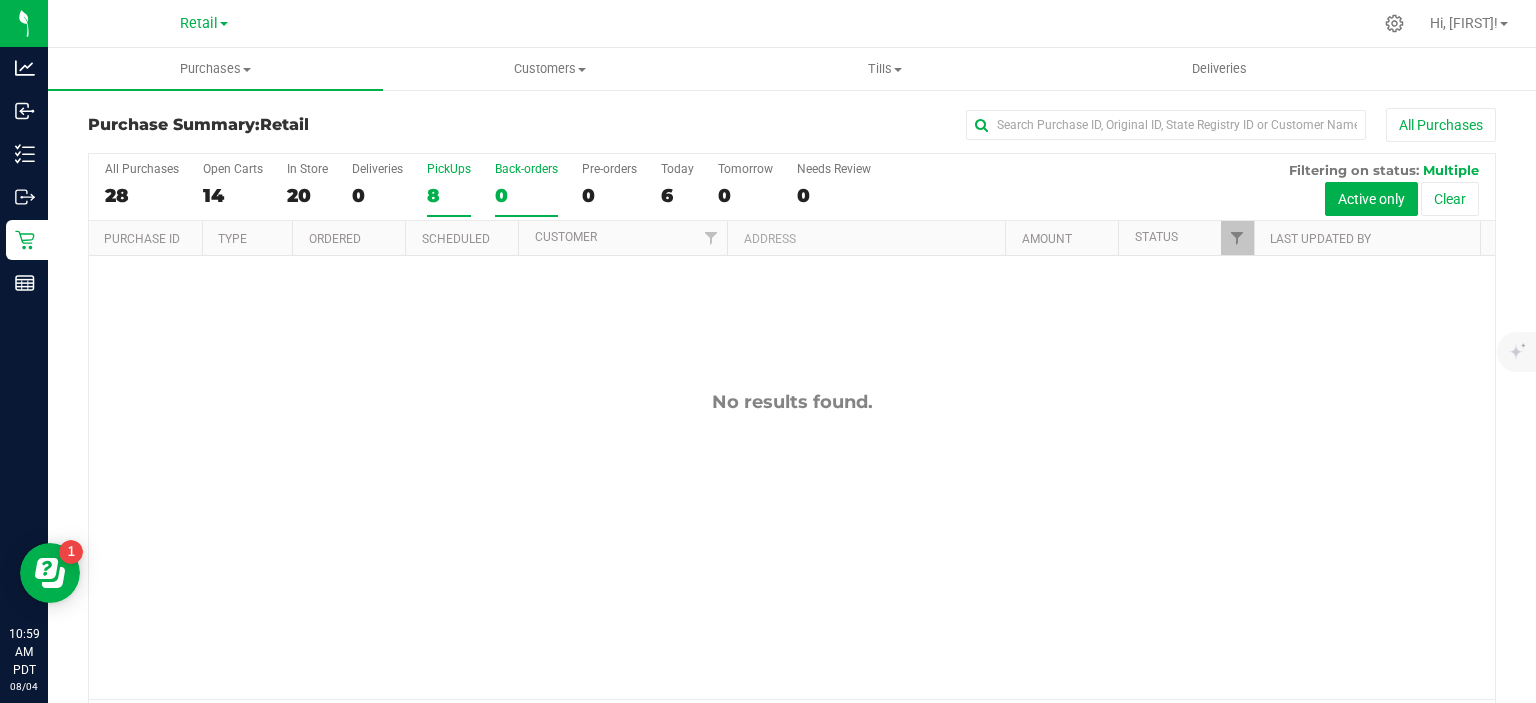 click on "PickUps
8" at bounding box center [0, 0] 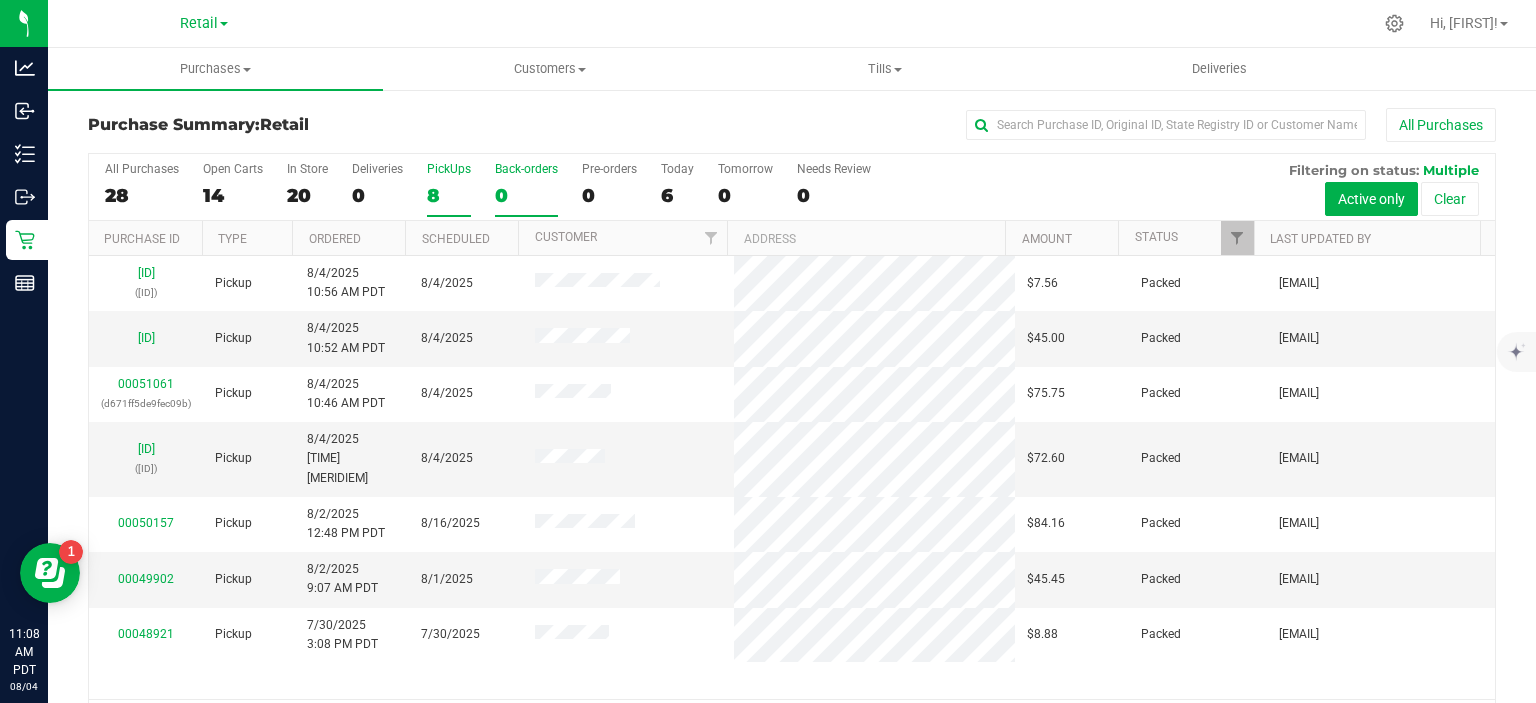 click on "Back-orders" at bounding box center [526, 169] 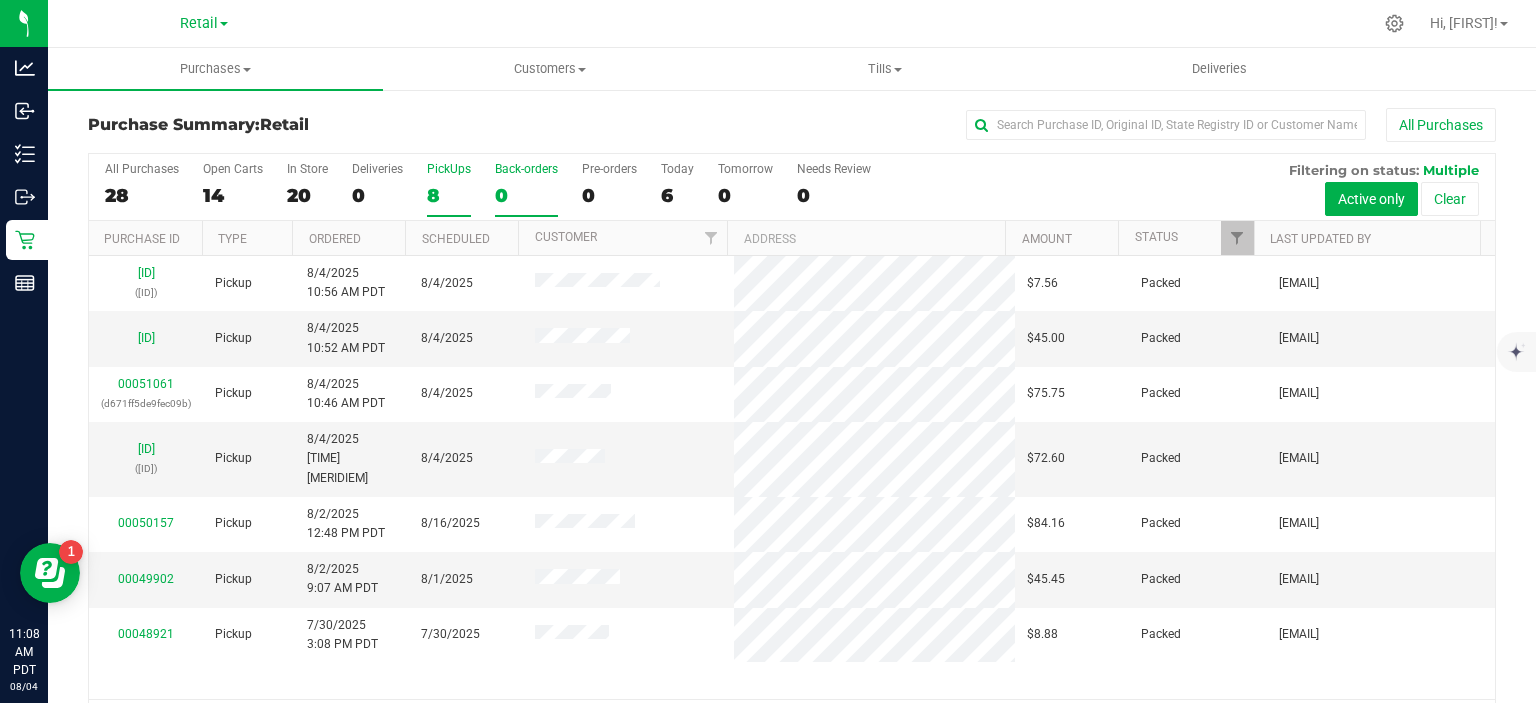click on "Back-orders
0" at bounding box center [0, 0] 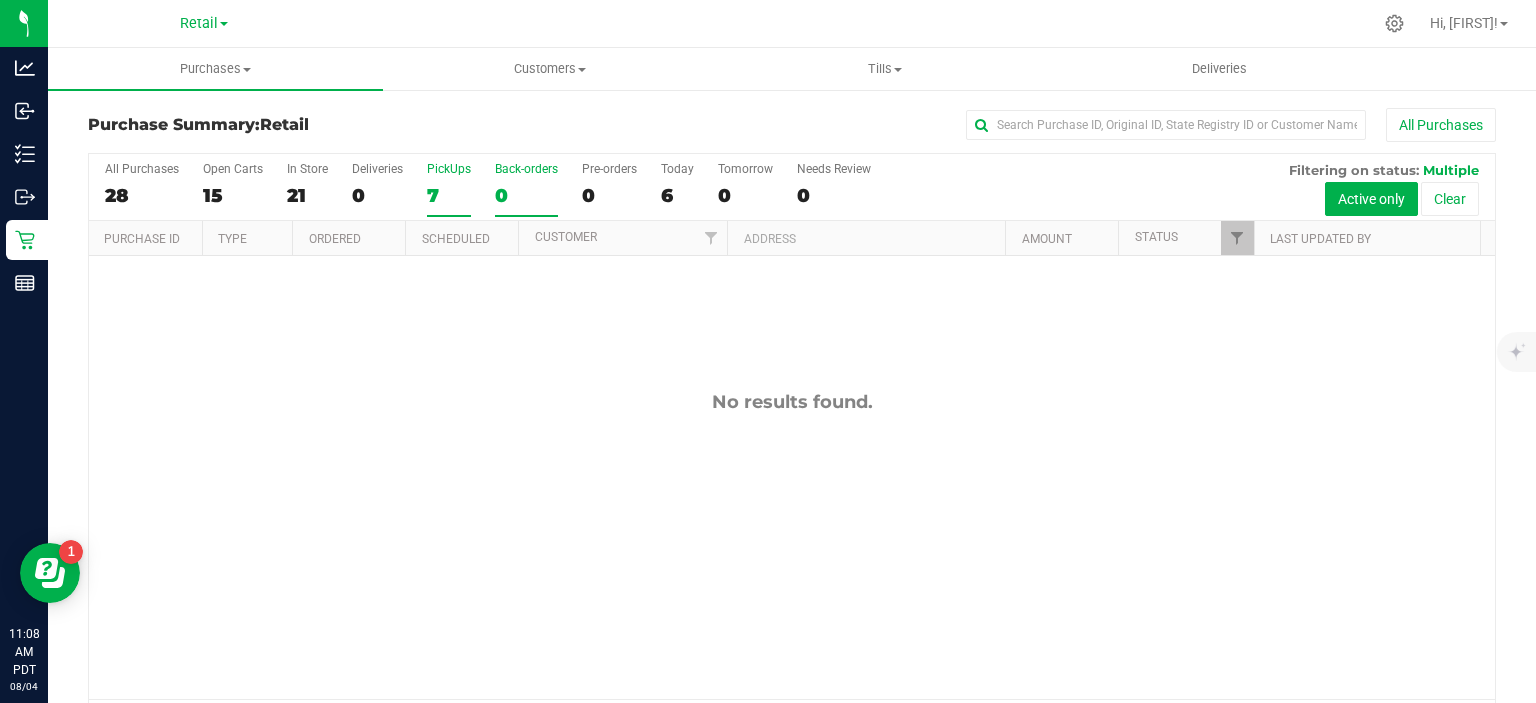 click on "7" at bounding box center (449, 195) 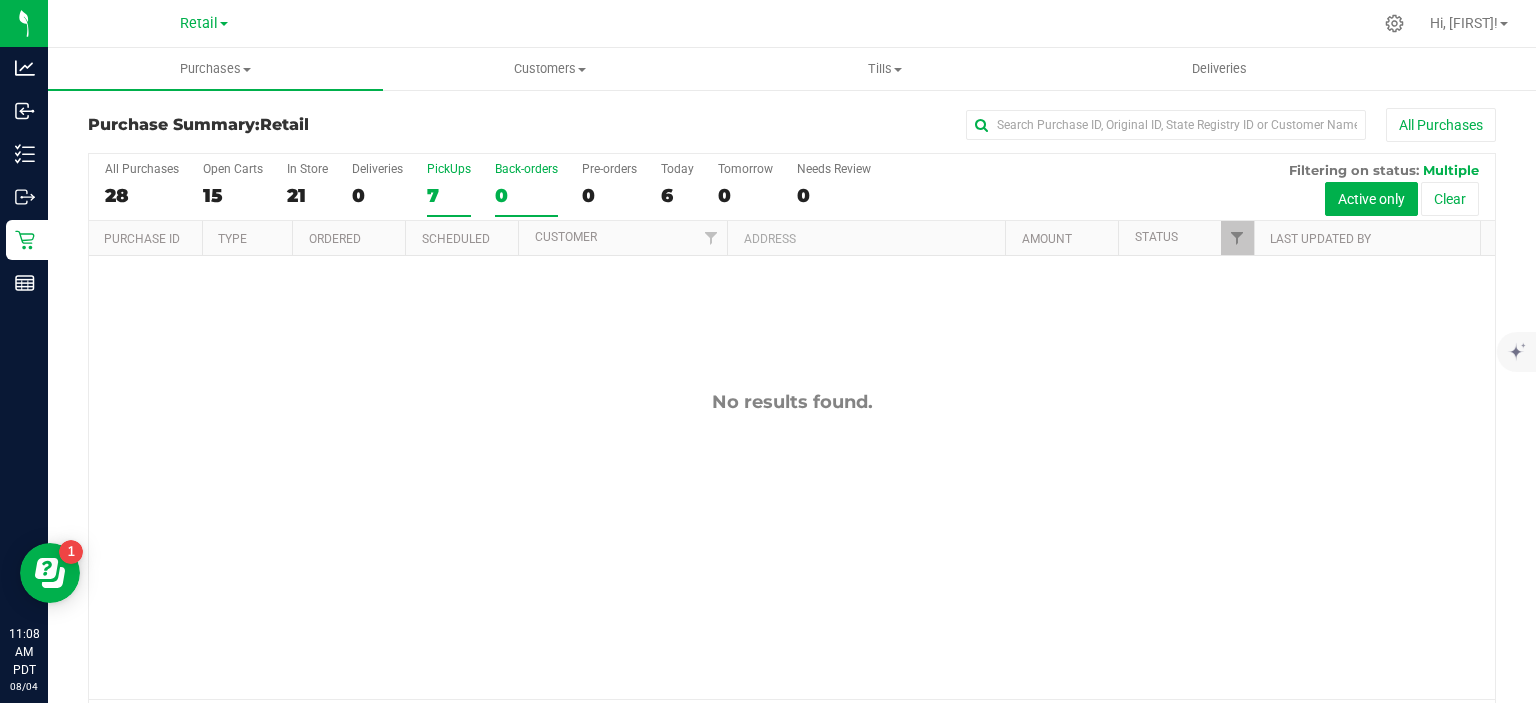 click on "PickUps
7" at bounding box center (0, 0) 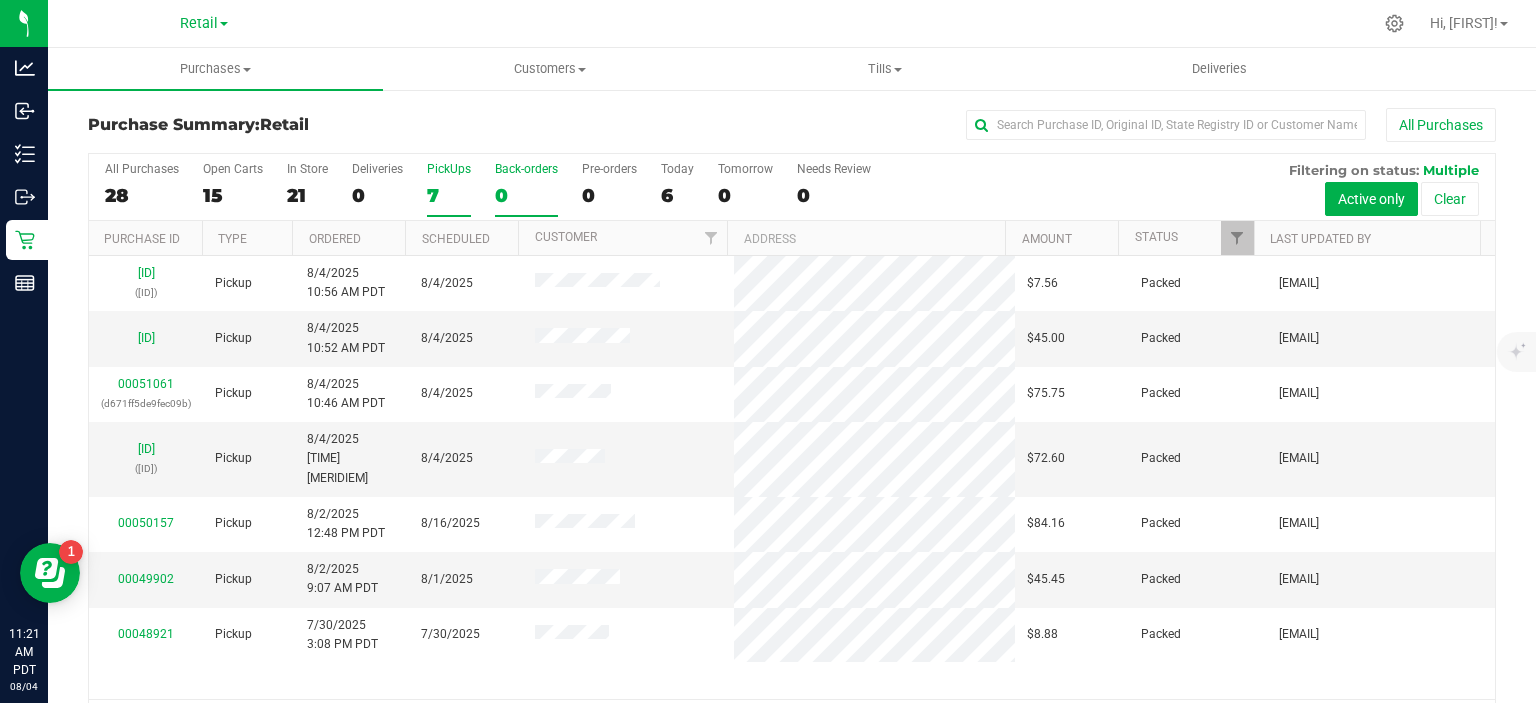 click on "0" at bounding box center [526, 195] 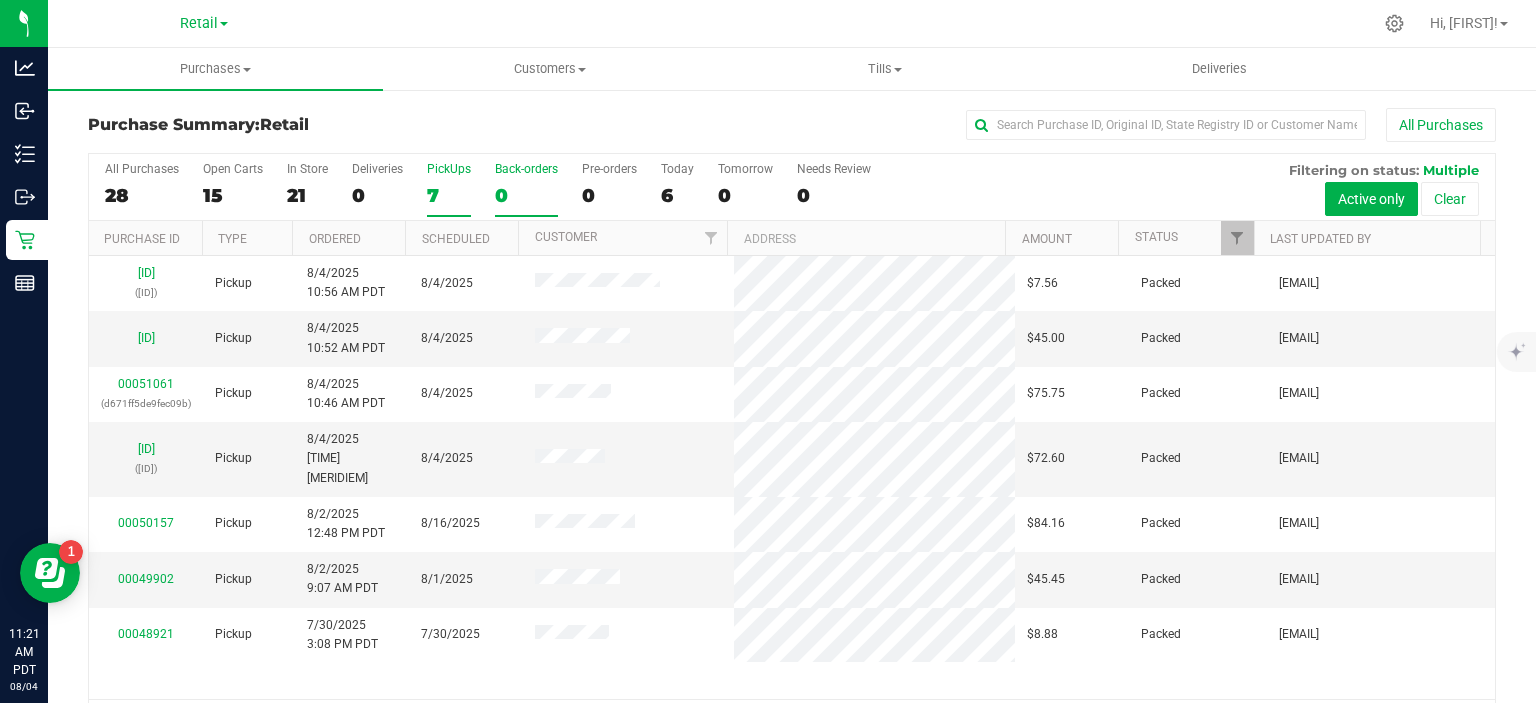 click on "Back-orders
0" at bounding box center [0, 0] 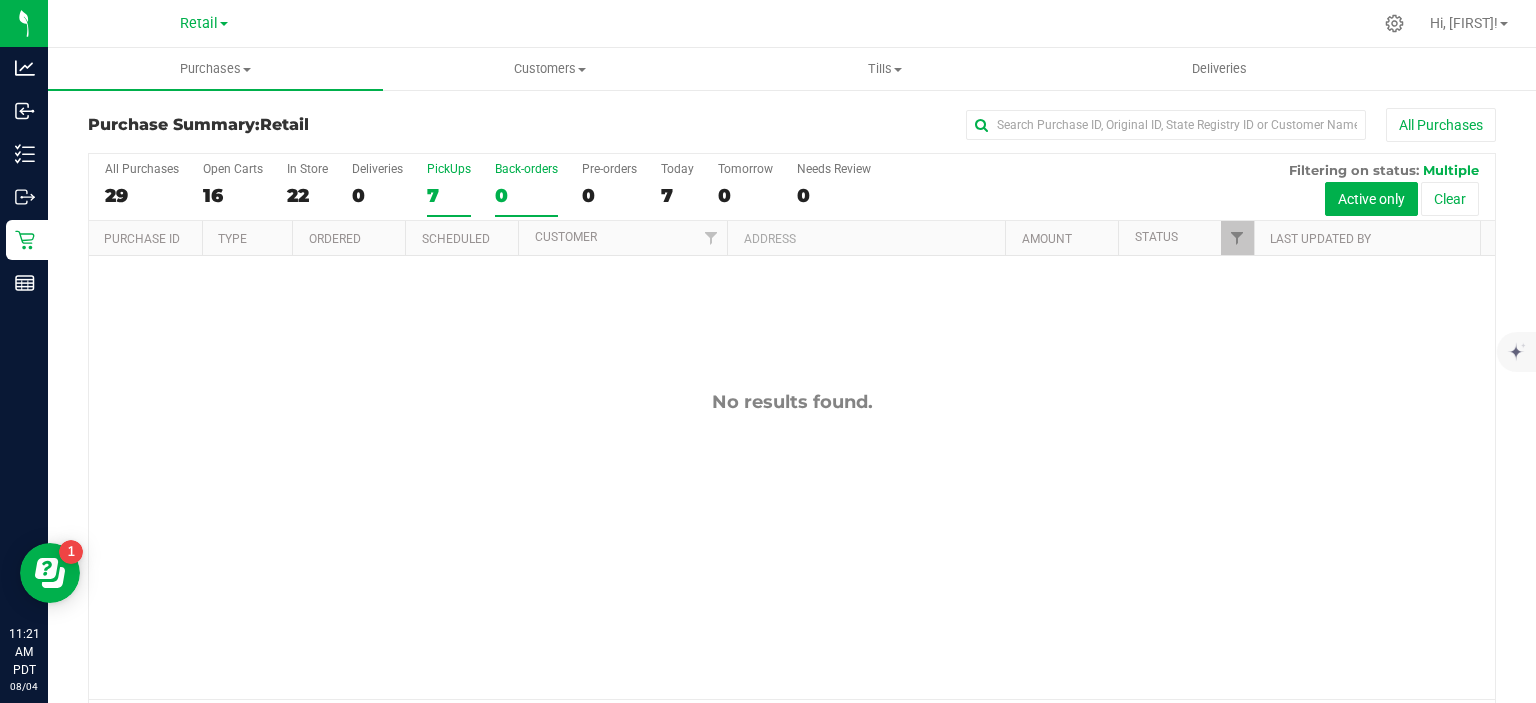click on "7" at bounding box center (449, 195) 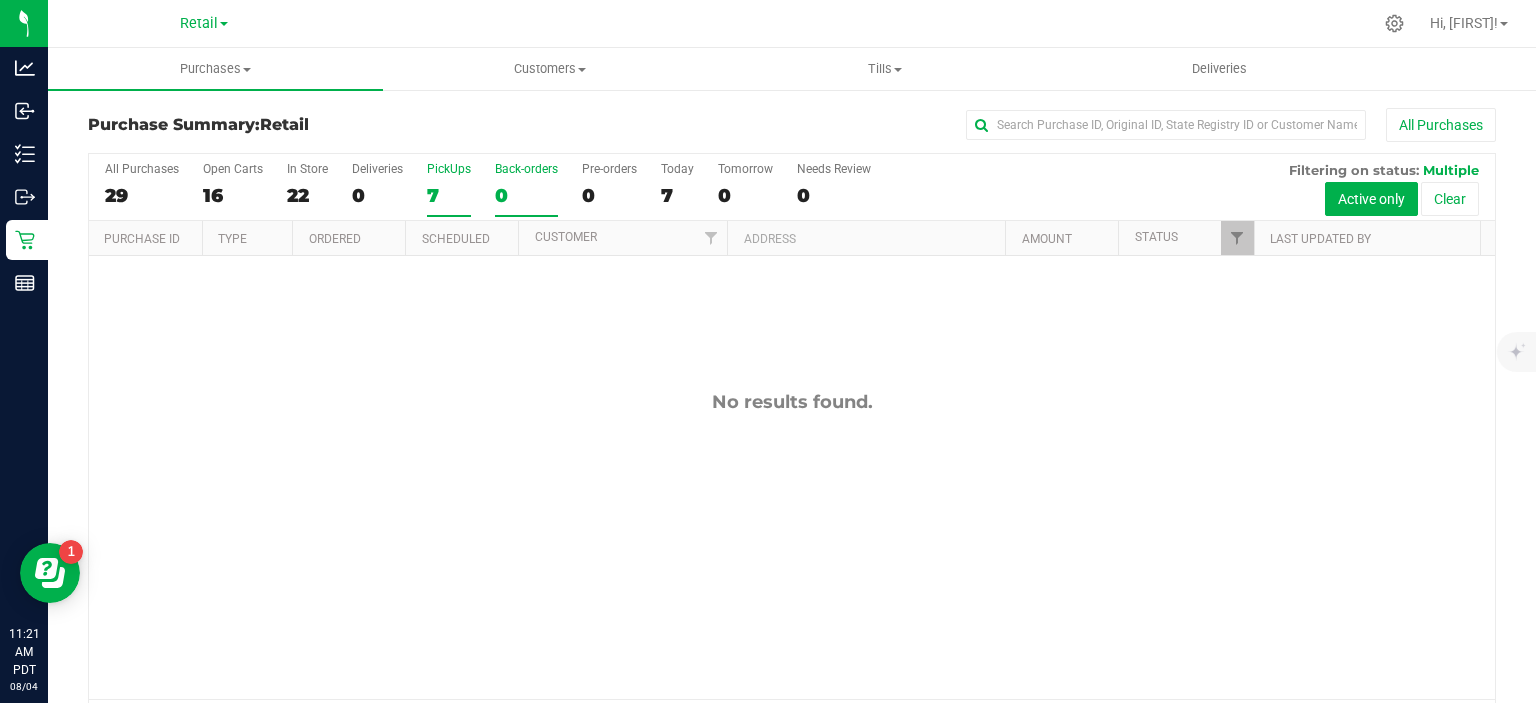 click on "PickUps
7" at bounding box center [0, 0] 